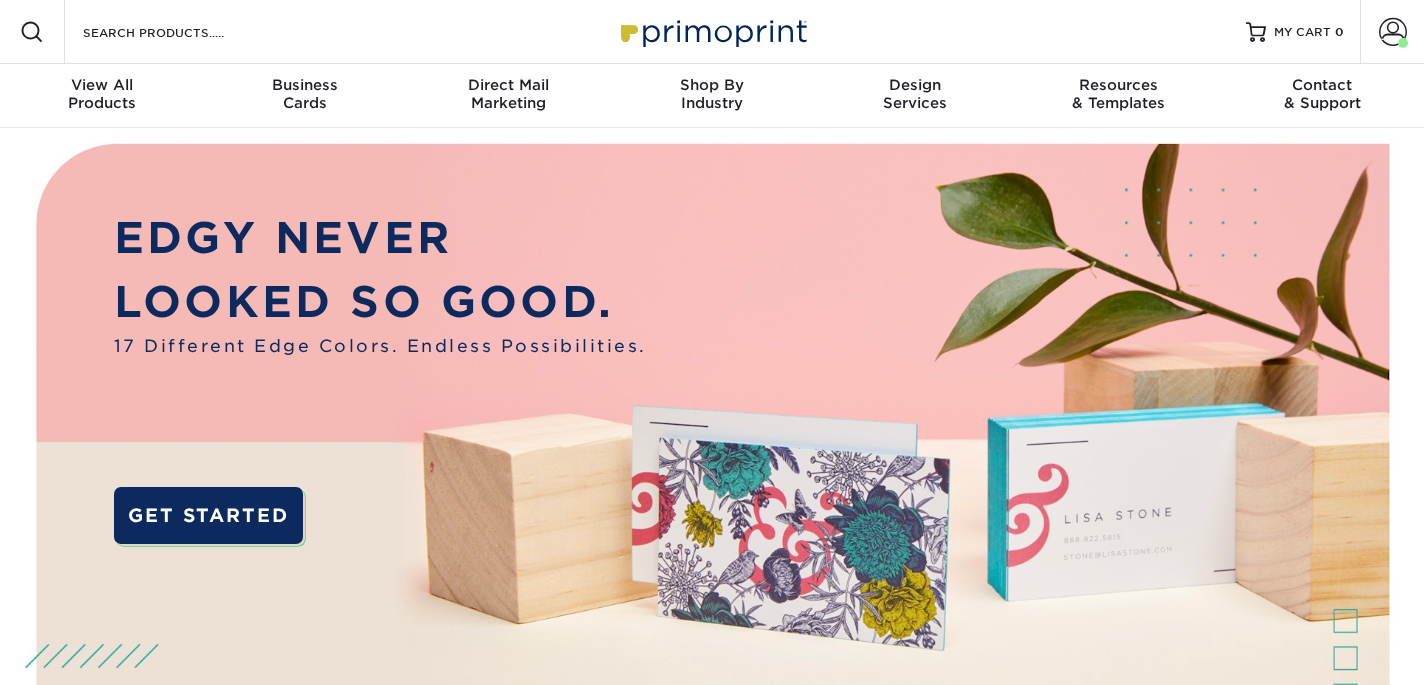scroll, scrollTop: 0, scrollLeft: 0, axis: both 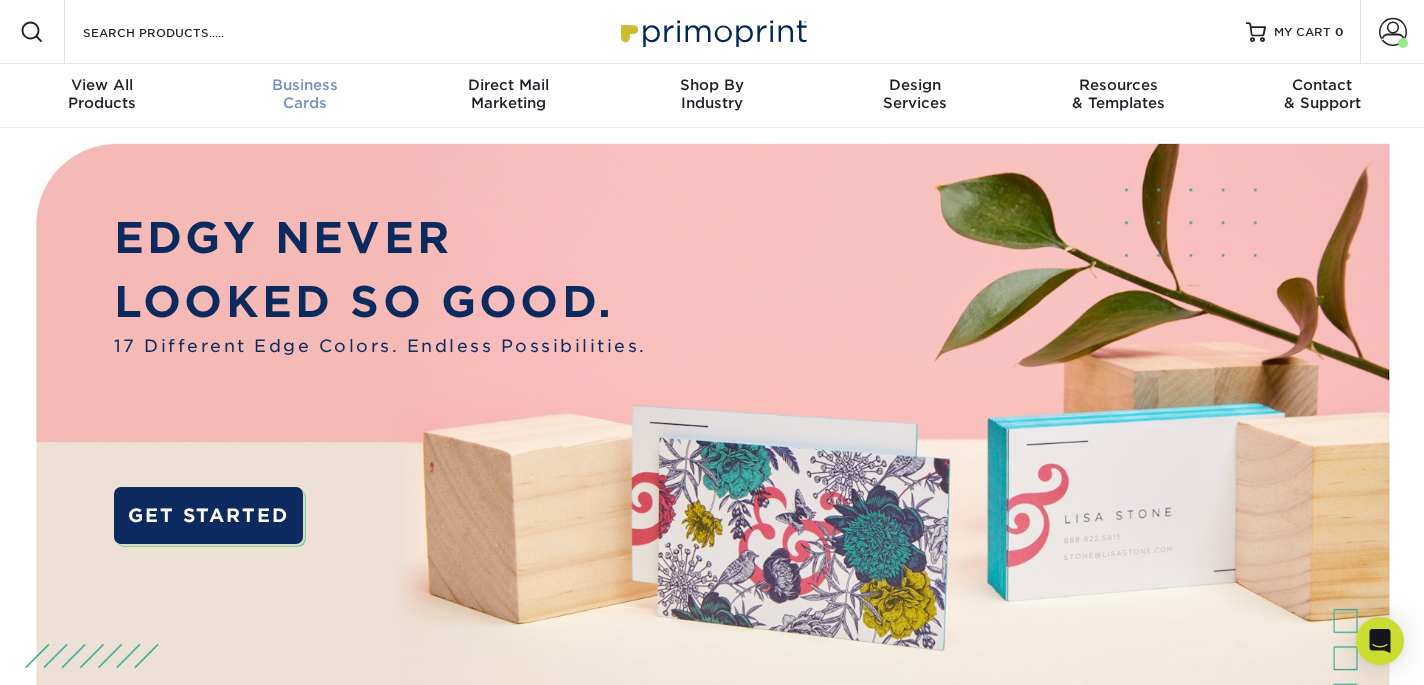 click on "Business  Cards" at bounding box center (304, 94) 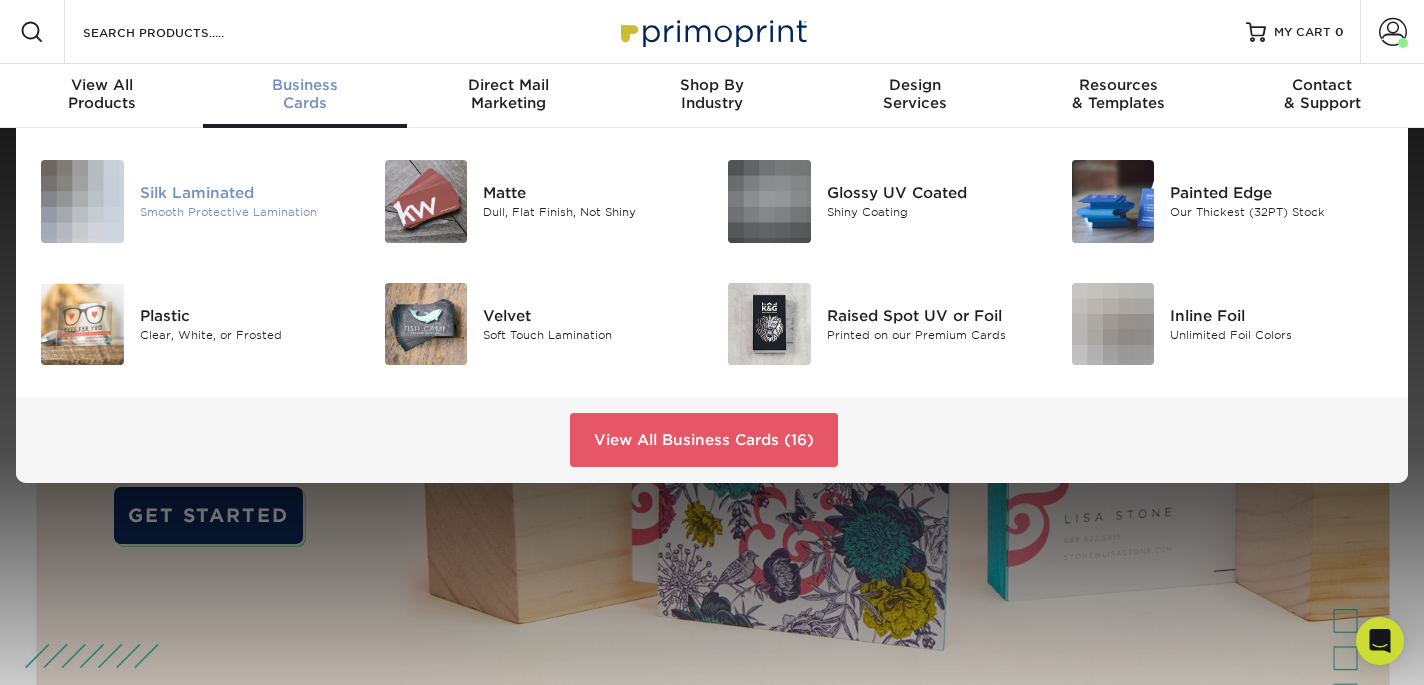 click on "Smooth Protective Lamination" at bounding box center (247, 212) 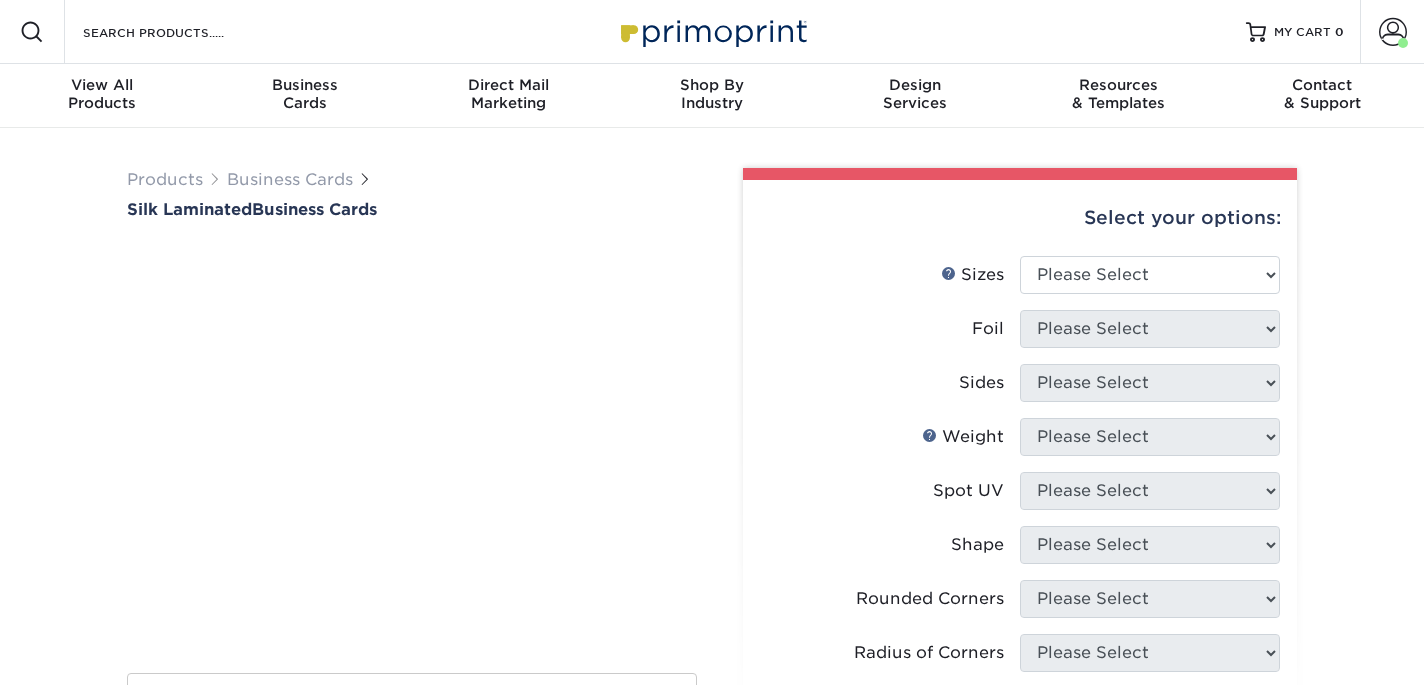 scroll, scrollTop: 0, scrollLeft: 0, axis: both 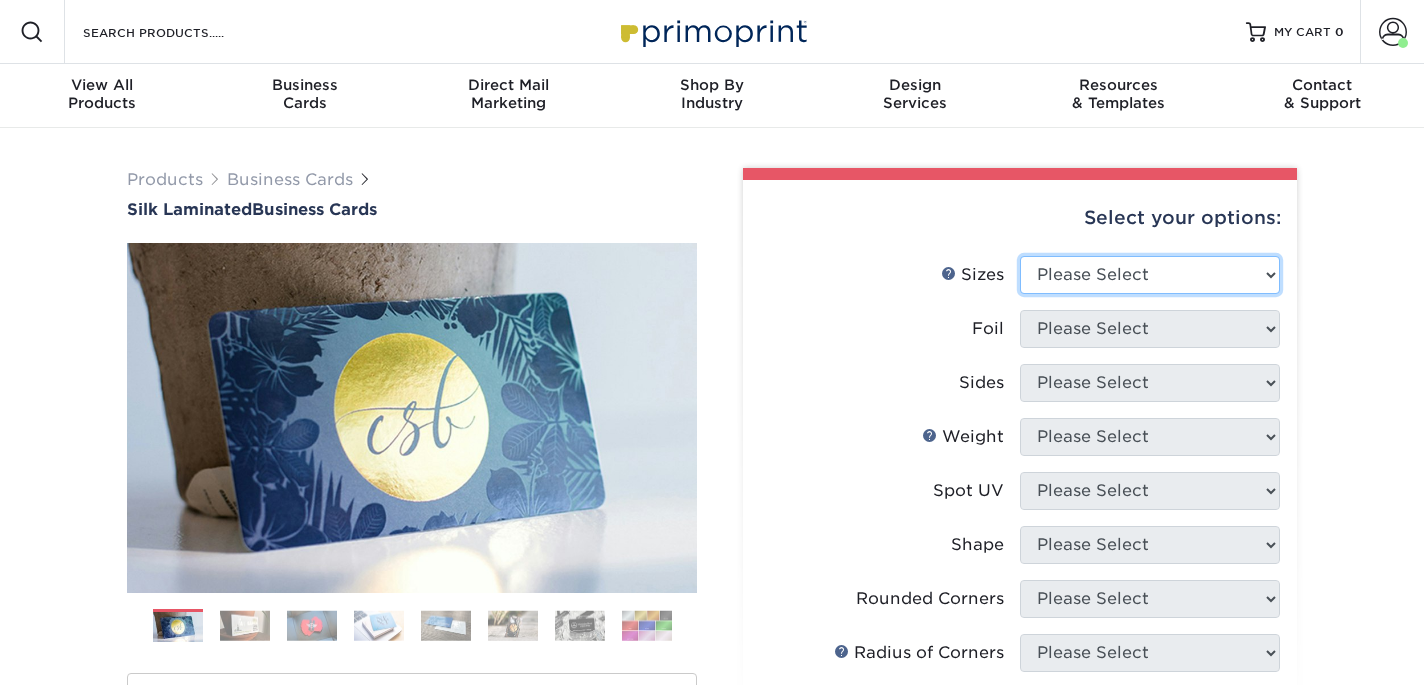 click on "Please Select
1.5" x 3.5"  - Mini
1.75" x 3.5" - Mini
2" x 2" - Square
2" x 3" - Mini
2" x 3.5" - Standard
2" x 7" - Foldover Card
2.125" x 3.375" - European
2.5" x 2.5" - Square 3.5" x 4" - Foldover Card" at bounding box center (1150, 275) 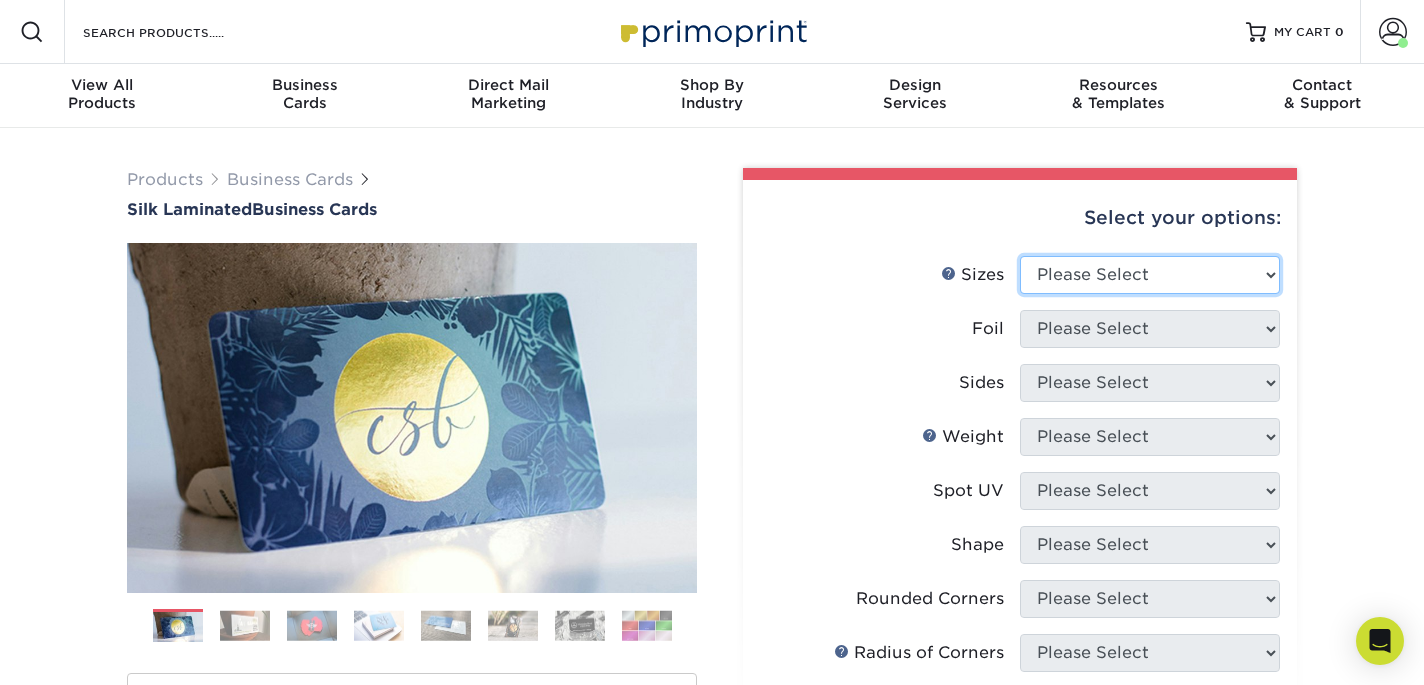 select on "2.00x3.50" 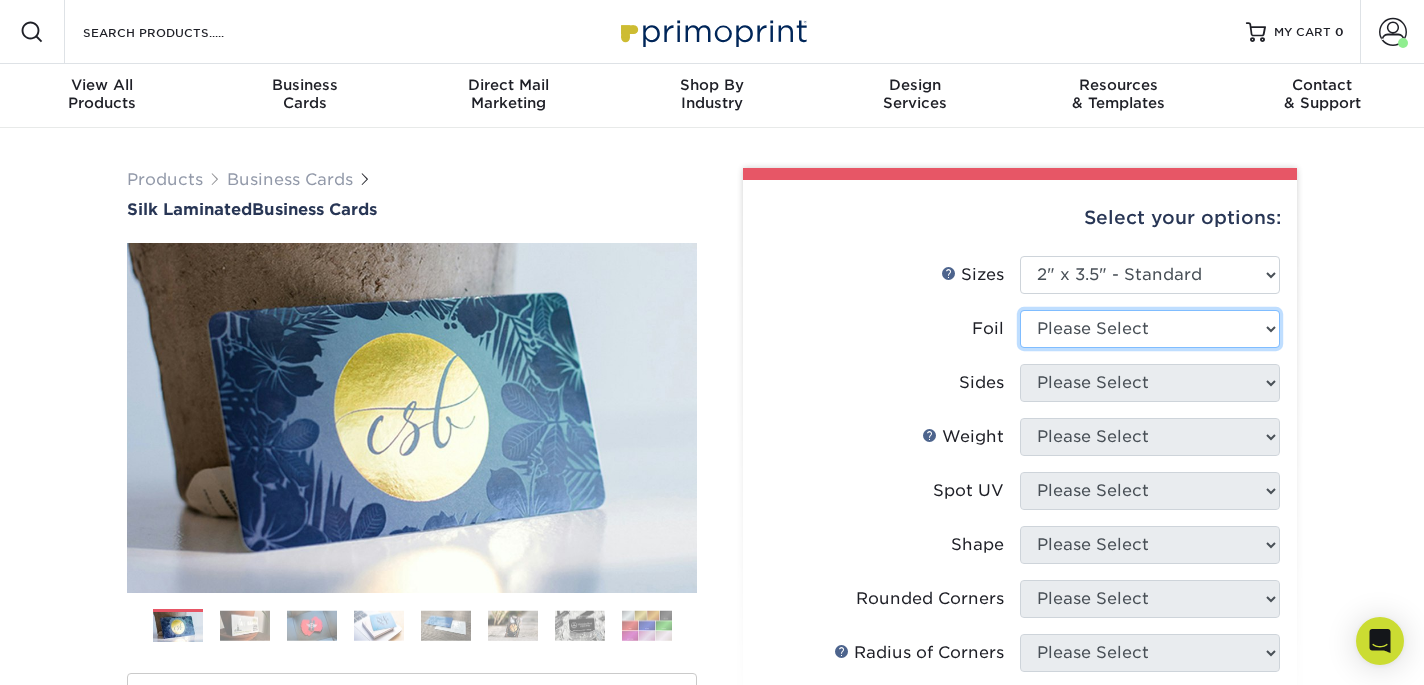 click on "Please Select Yes No" at bounding box center (1150, 329) 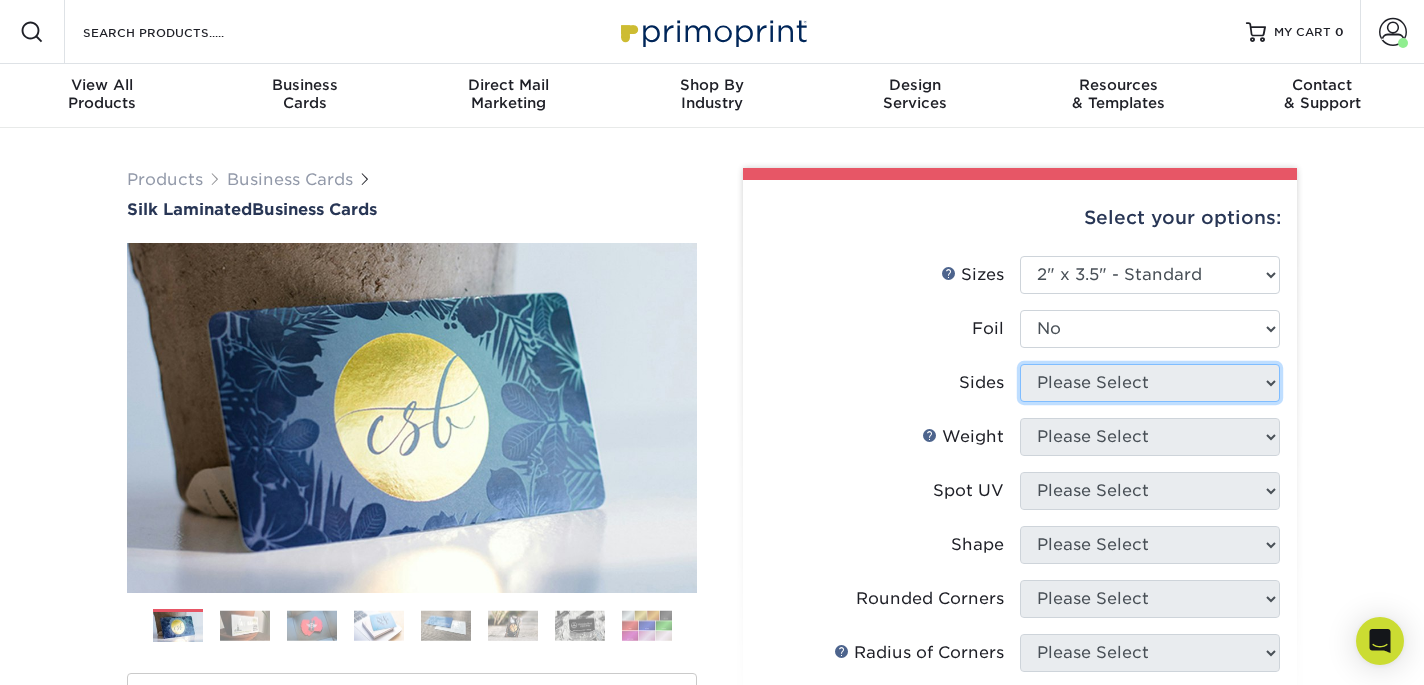 click on "Please Select Print Both Sides Print Both Sides - Foil Both Sides Print Both Sides - Foil Front Only Print Front Only Print Front Only - Foil Front Only" at bounding box center [1150, 383] 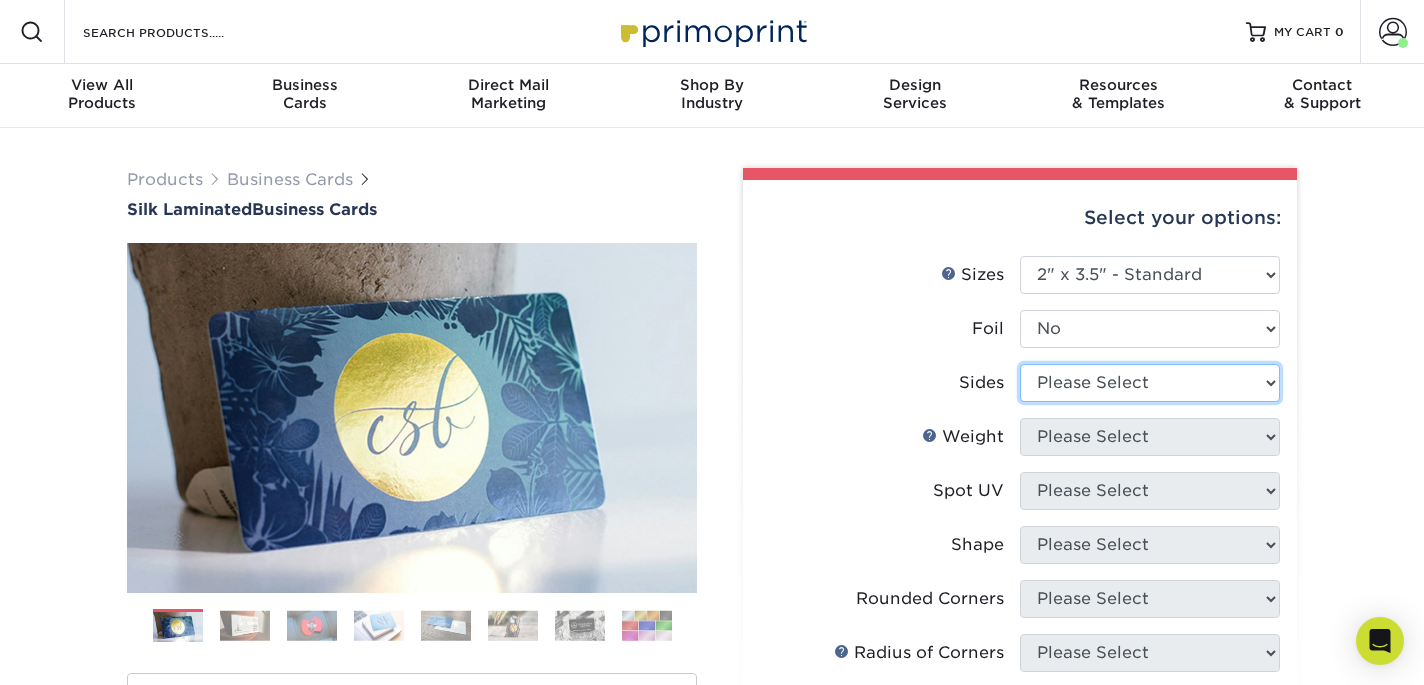 select on "13abbda7-1d64-4f25-8bb2-c179b224825d" 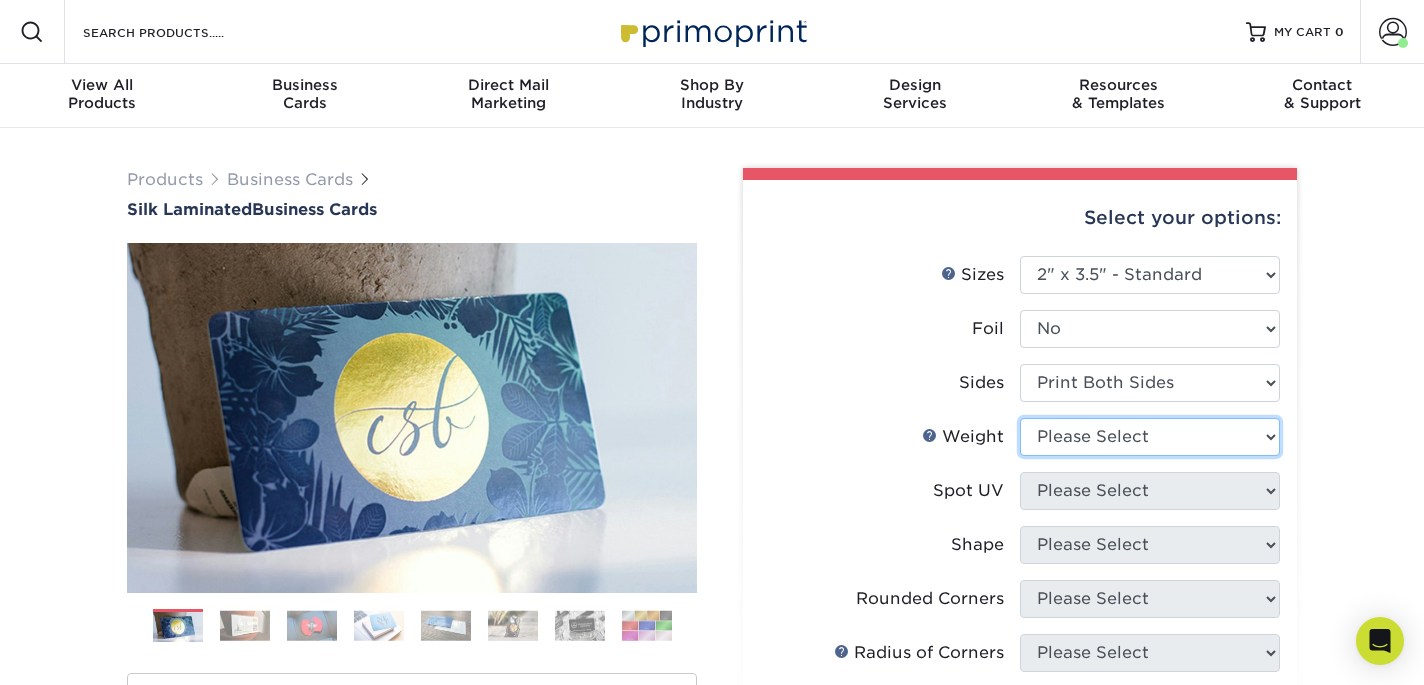 click on "Please Select 16PT" at bounding box center (1150, 437) 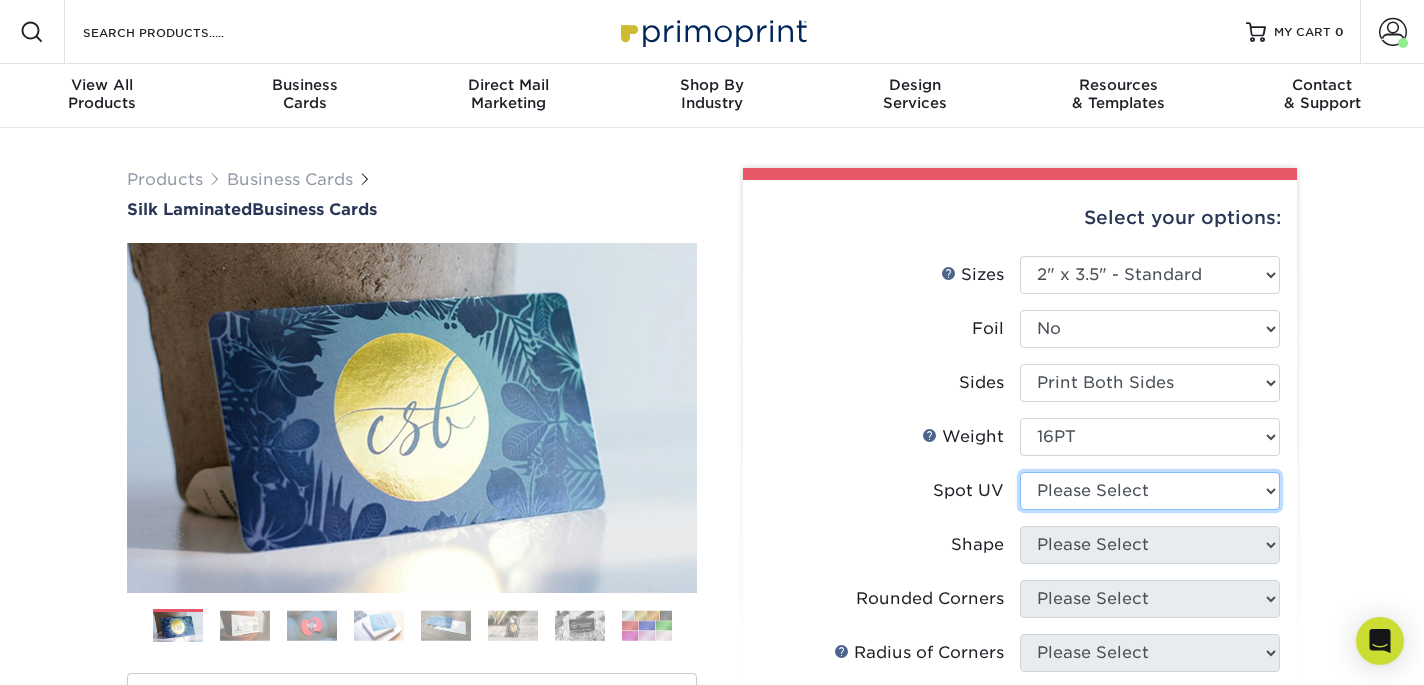 click on "Please Select No Spot UV Front and Back (Both Sides) Front Only Back Only" at bounding box center [1150, 491] 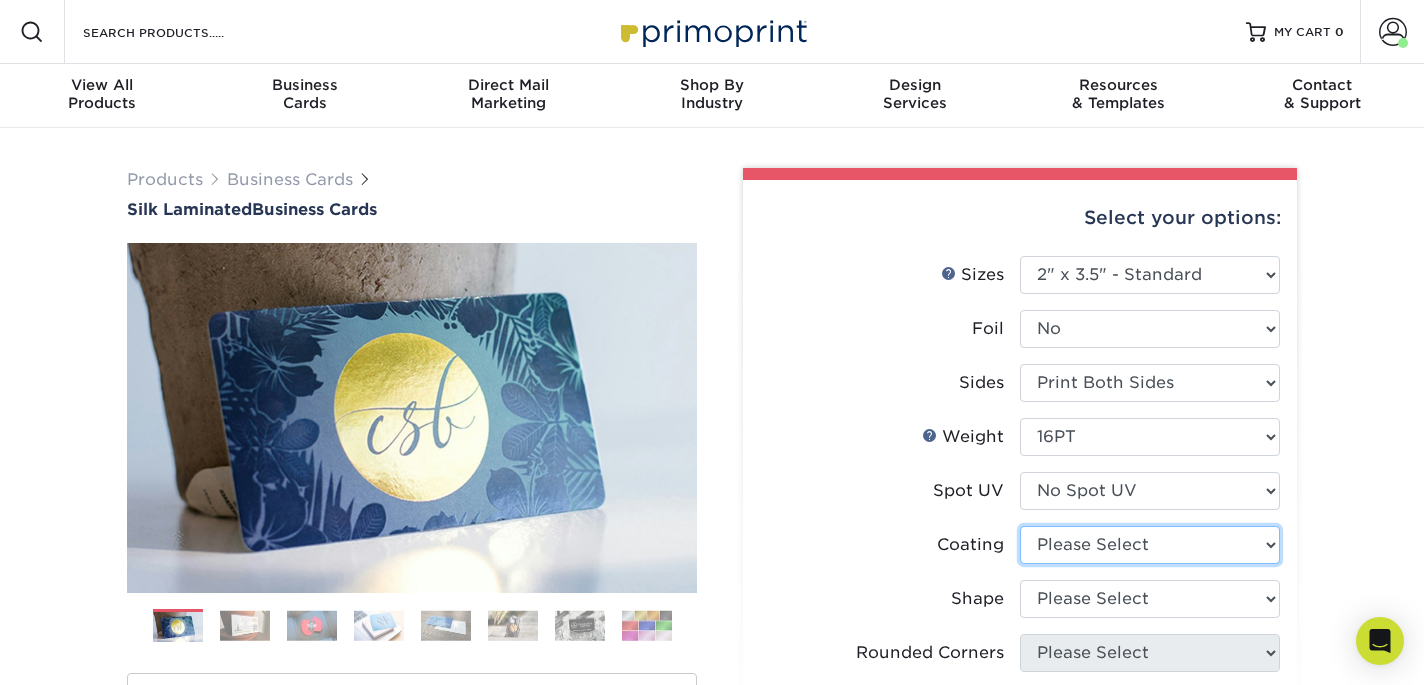 click at bounding box center [1150, 545] 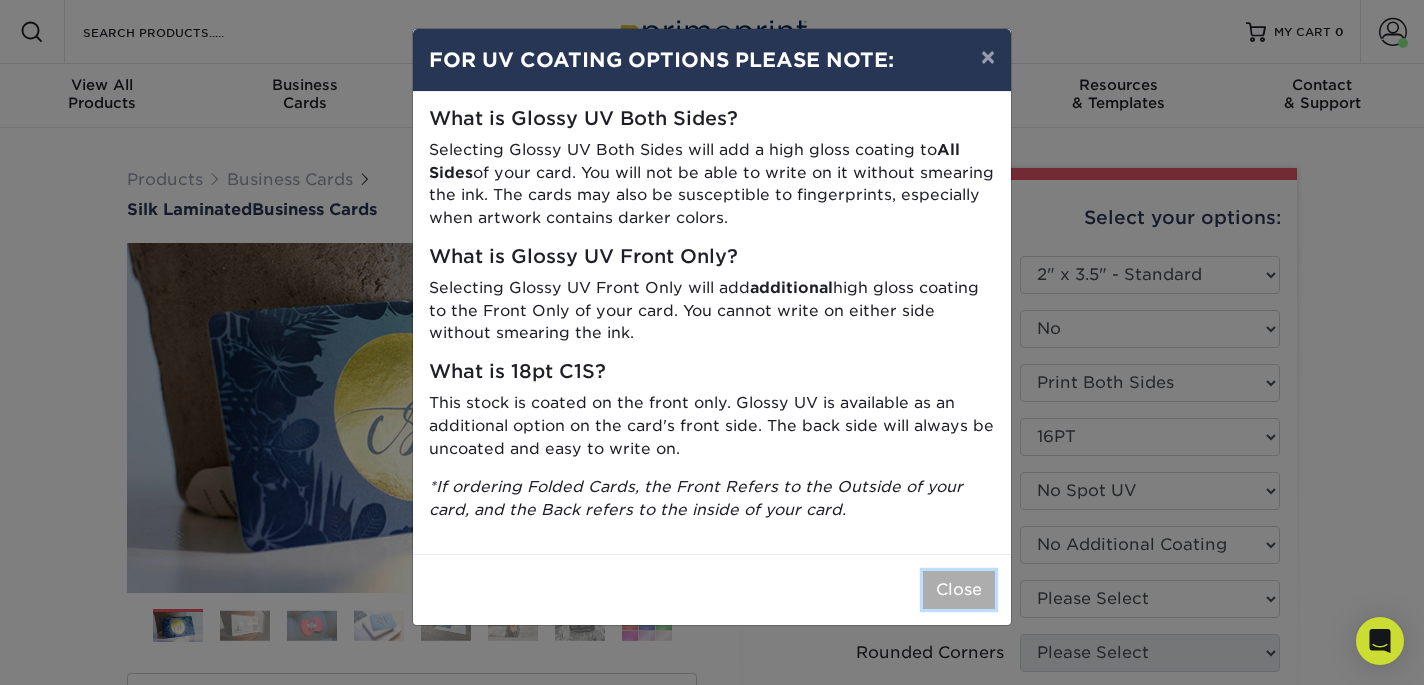 click on "Close" at bounding box center (959, 590) 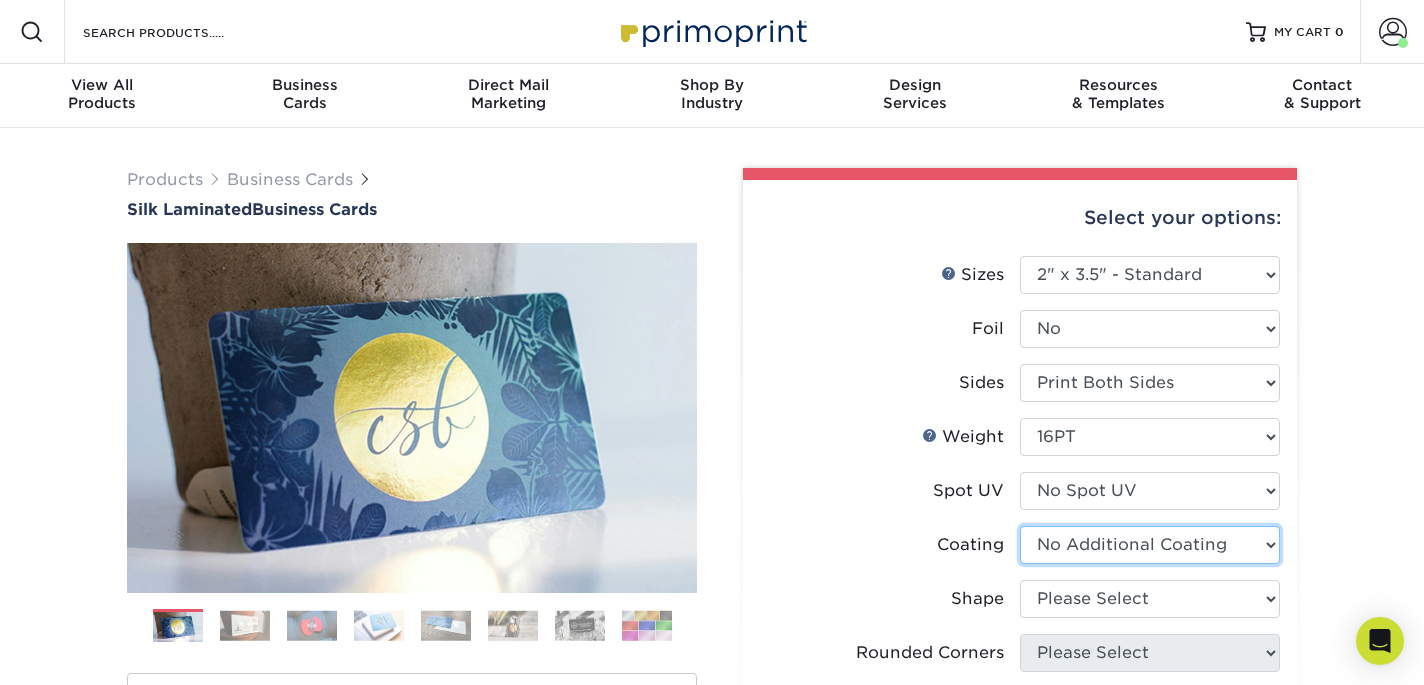 click at bounding box center [1150, 545] 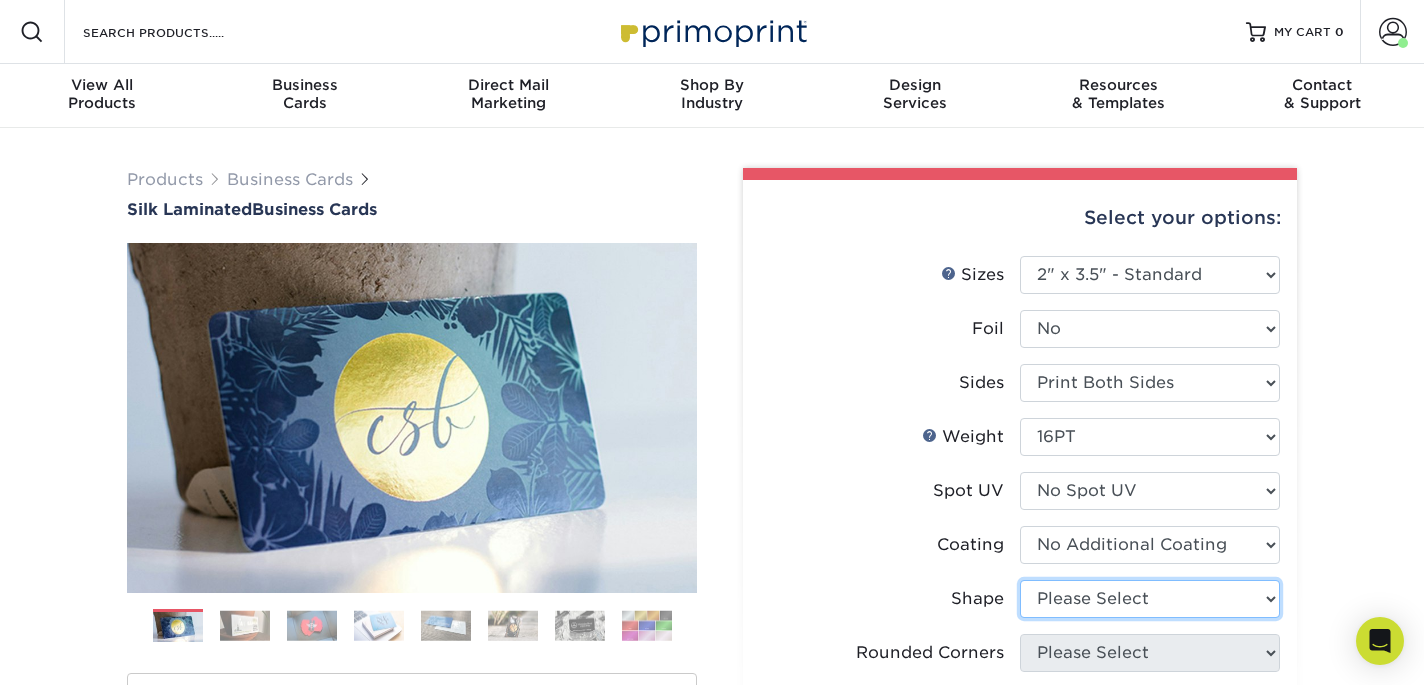 click on "Please Select Standard Oval" at bounding box center [1150, 599] 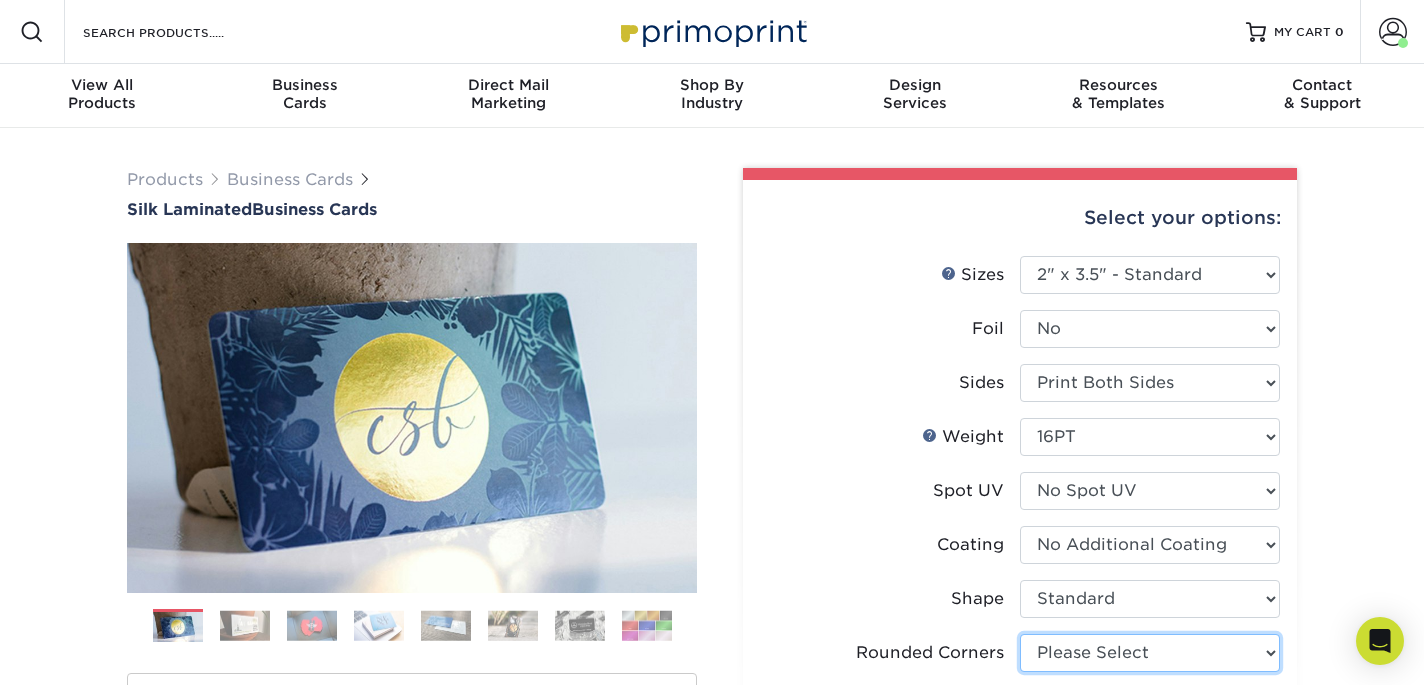 click on "Please Select
Yes - Round 2 Corners                                                    Yes - Round 4 Corners                                                    No" at bounding box center [1150, 653] 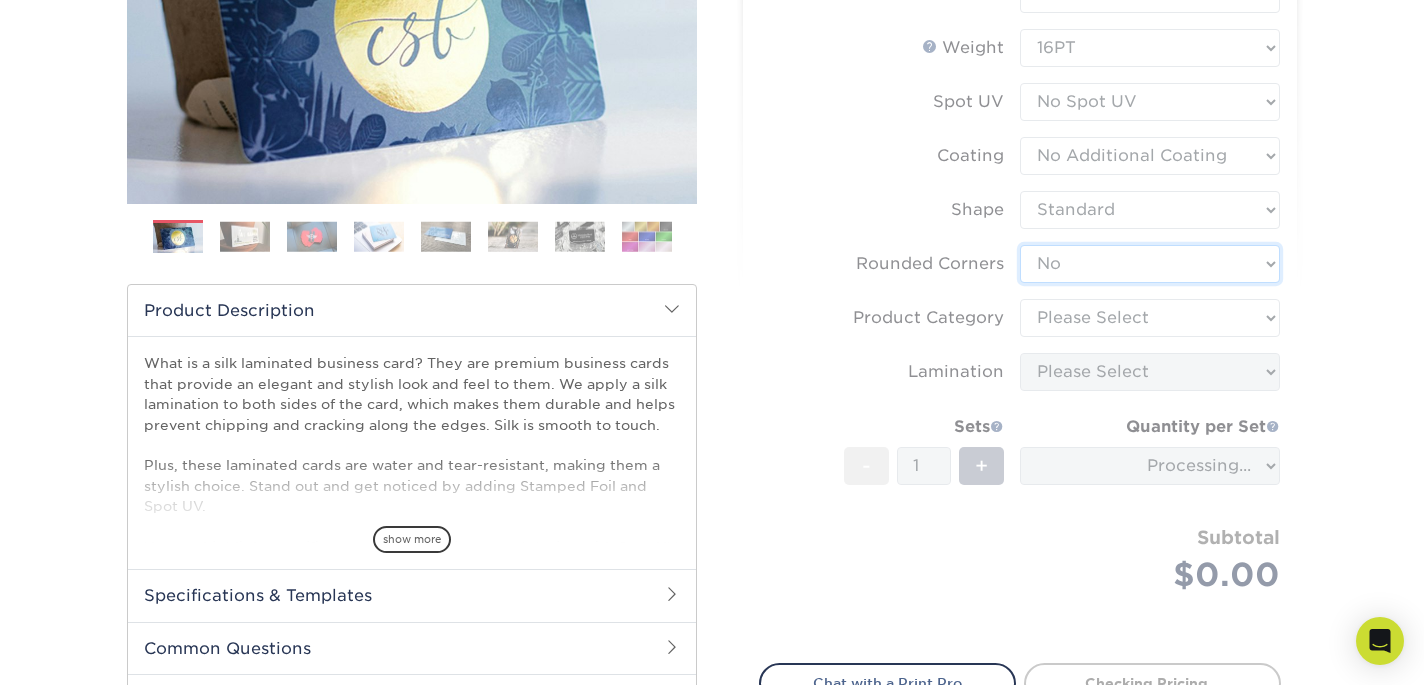 scroll, scrollTop: 392, scrollLeft: 0, axis: vertical 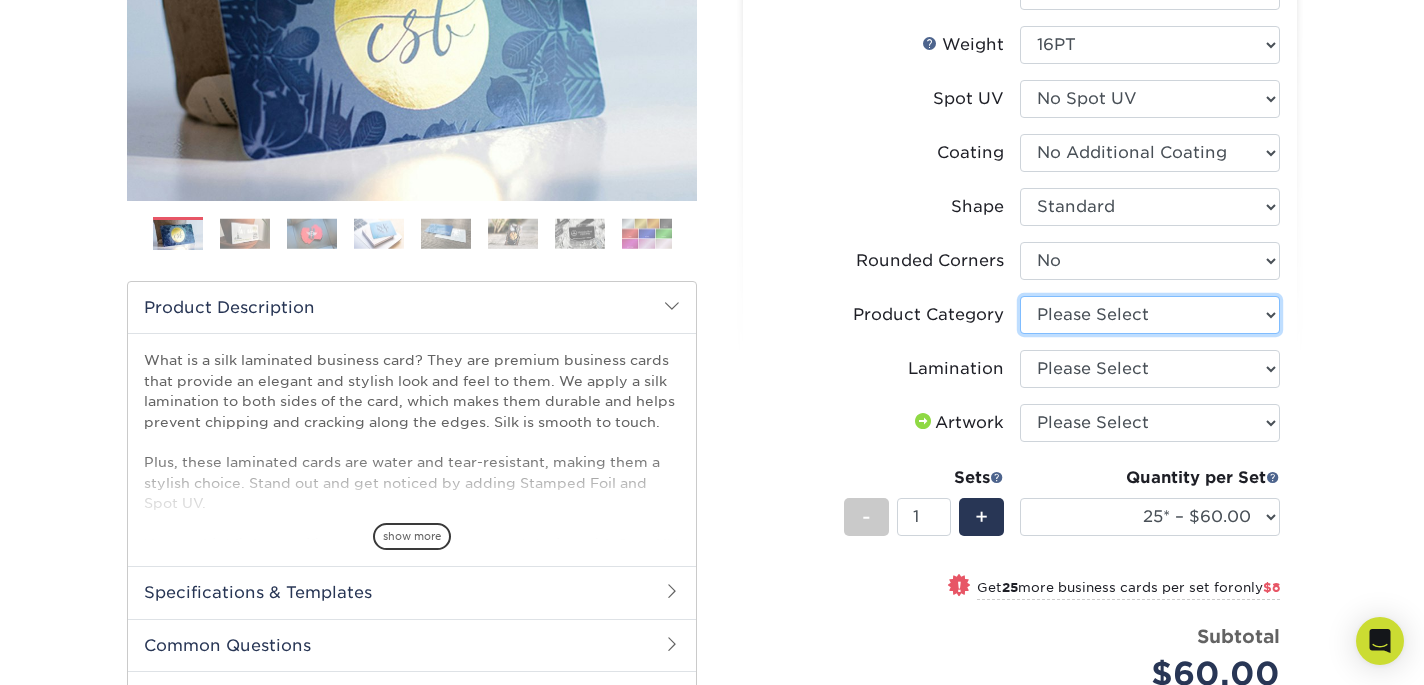 click on "Please Select Business Cards" at bounding box center (1150, 315) 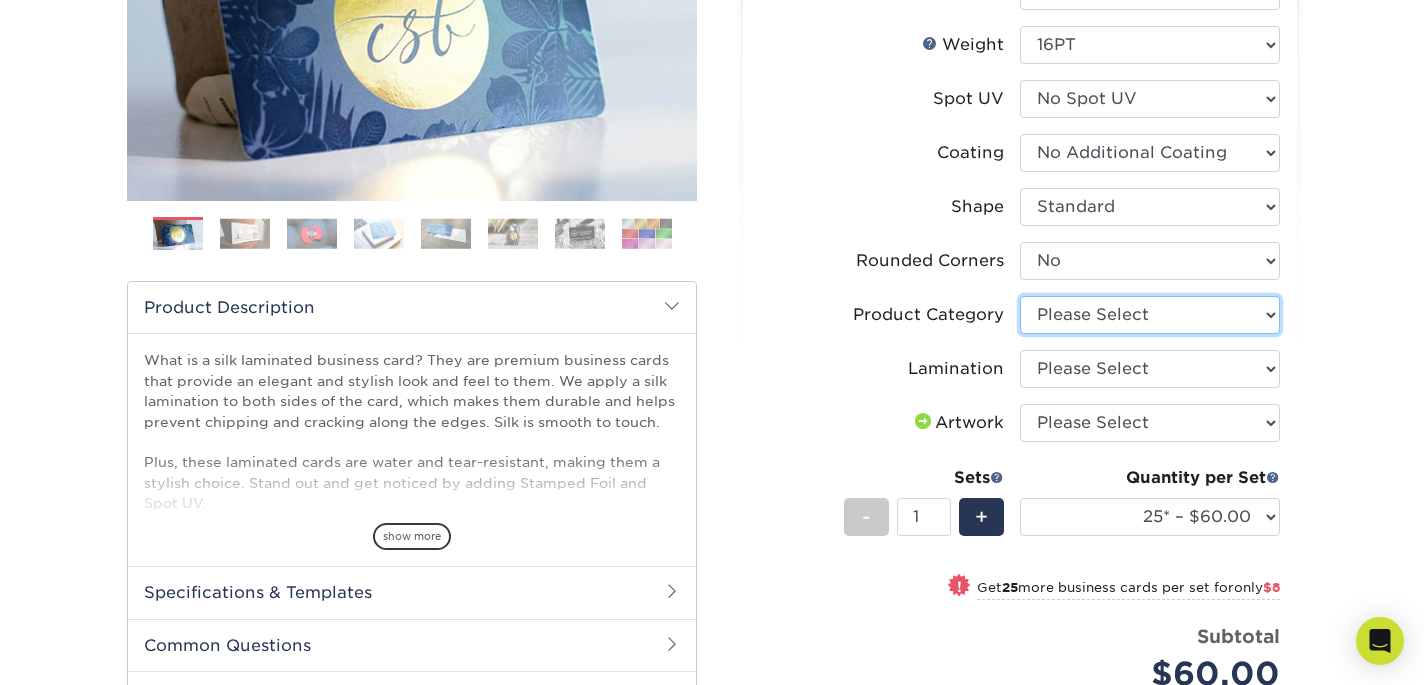 select on "3b5148f1-0588-4f88-a218-97bcfdce65c1" 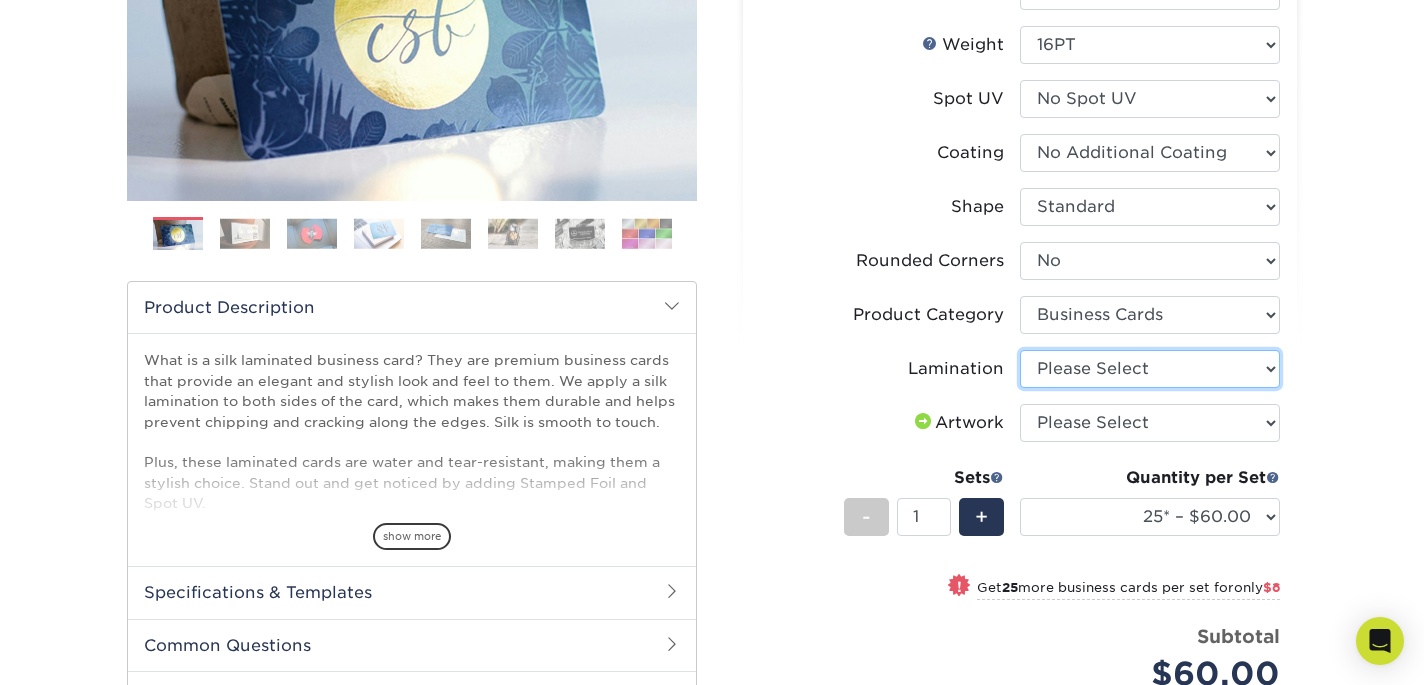 click on "Please Select Silk" at bounding box center [1150, 369] 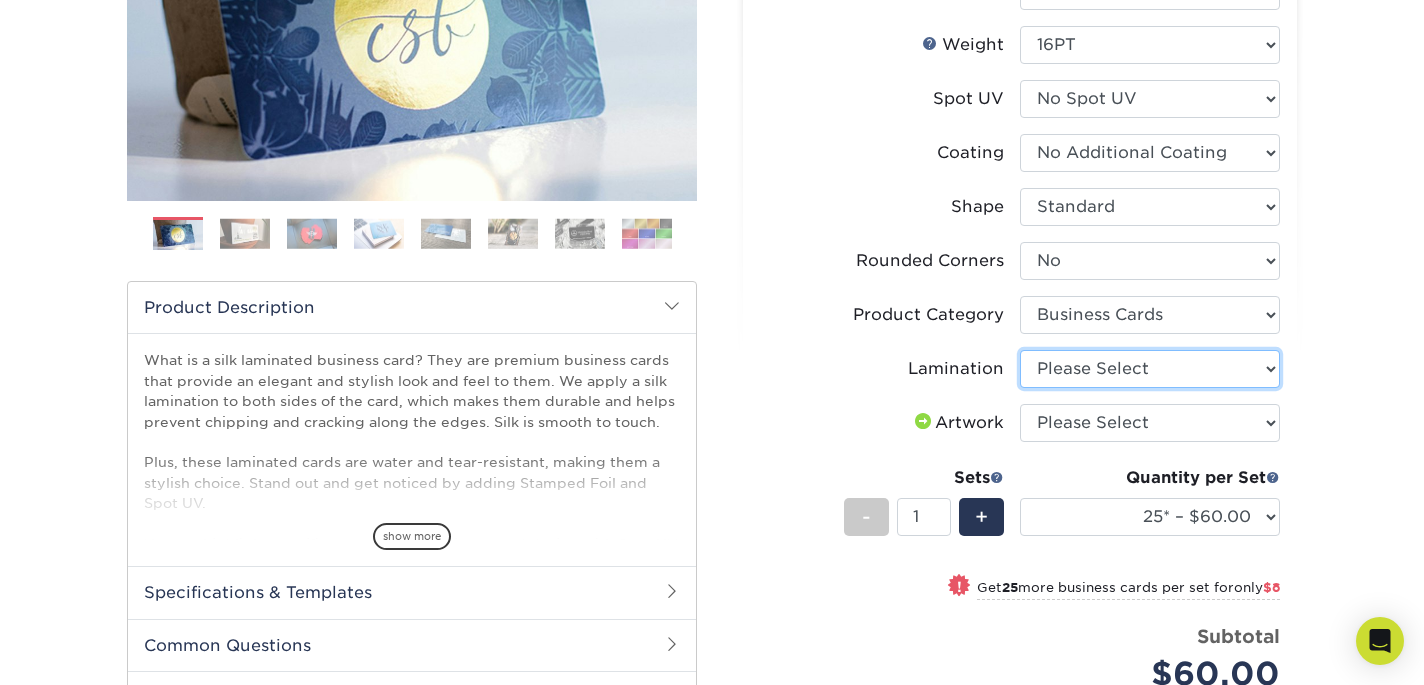 select on "ccacb42f-45f7-42d3-bbd3-7c8421cf37f0" 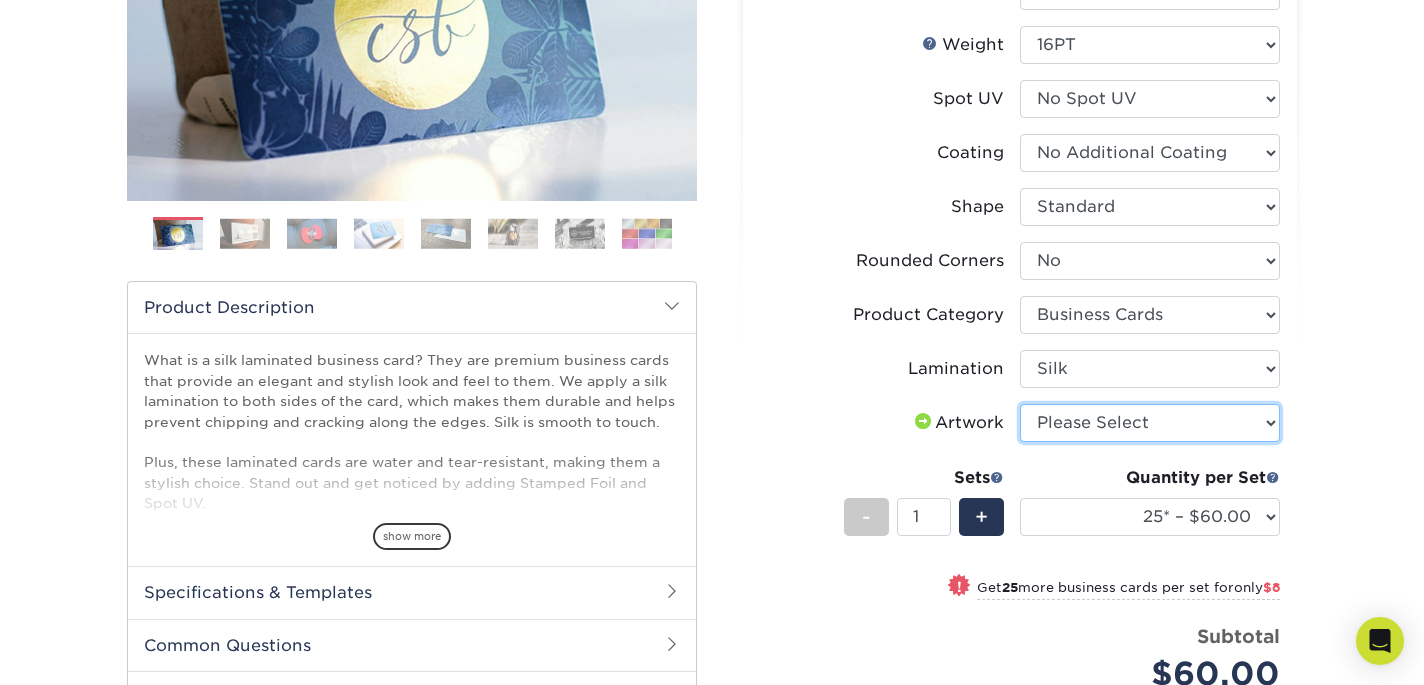 click on "Please Select I will upload files I need a design - $100" at bounding box center (1150, 423) 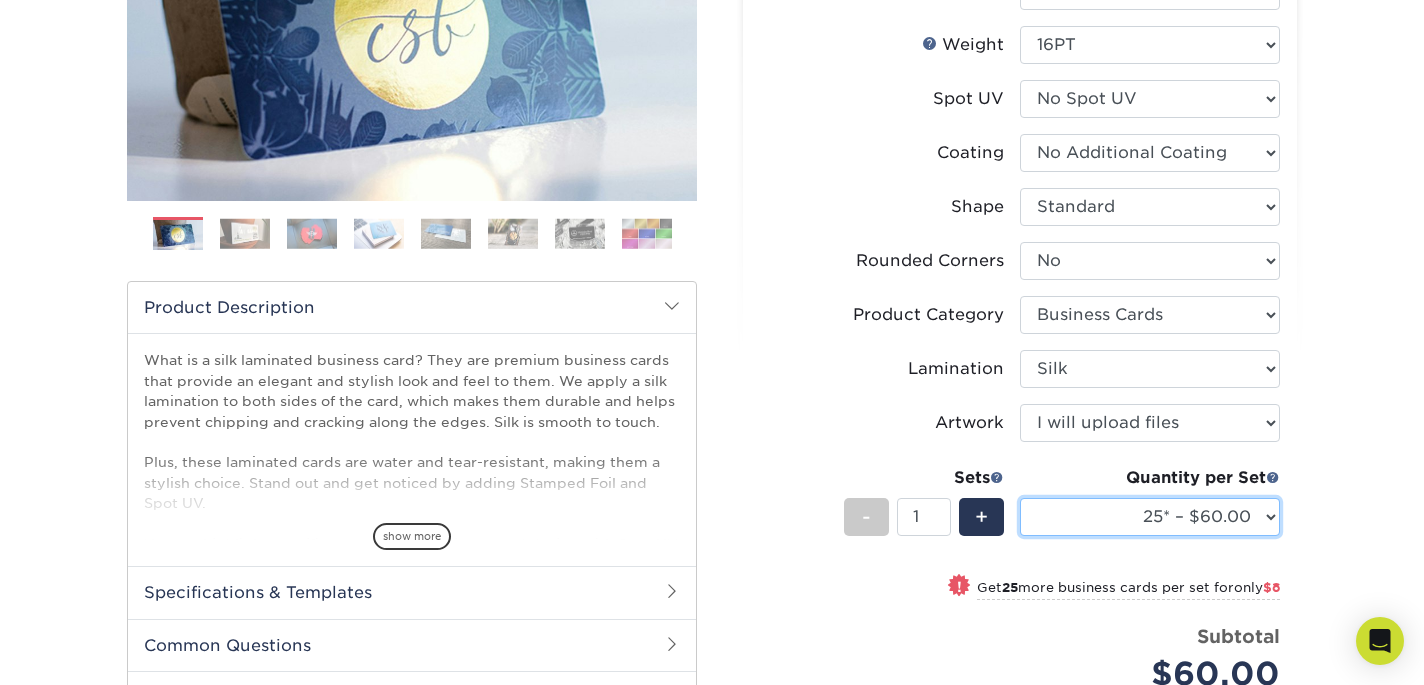 click on "25* – $60.00 50* – $68.00 75* – $76.00 100* – $84.00 250* – $92.00 500 – $96.00 1000 – $128.00 2500 – $264.00 5000 – $399.00 10000 – $710.00" at bounding box center (1150, 517) 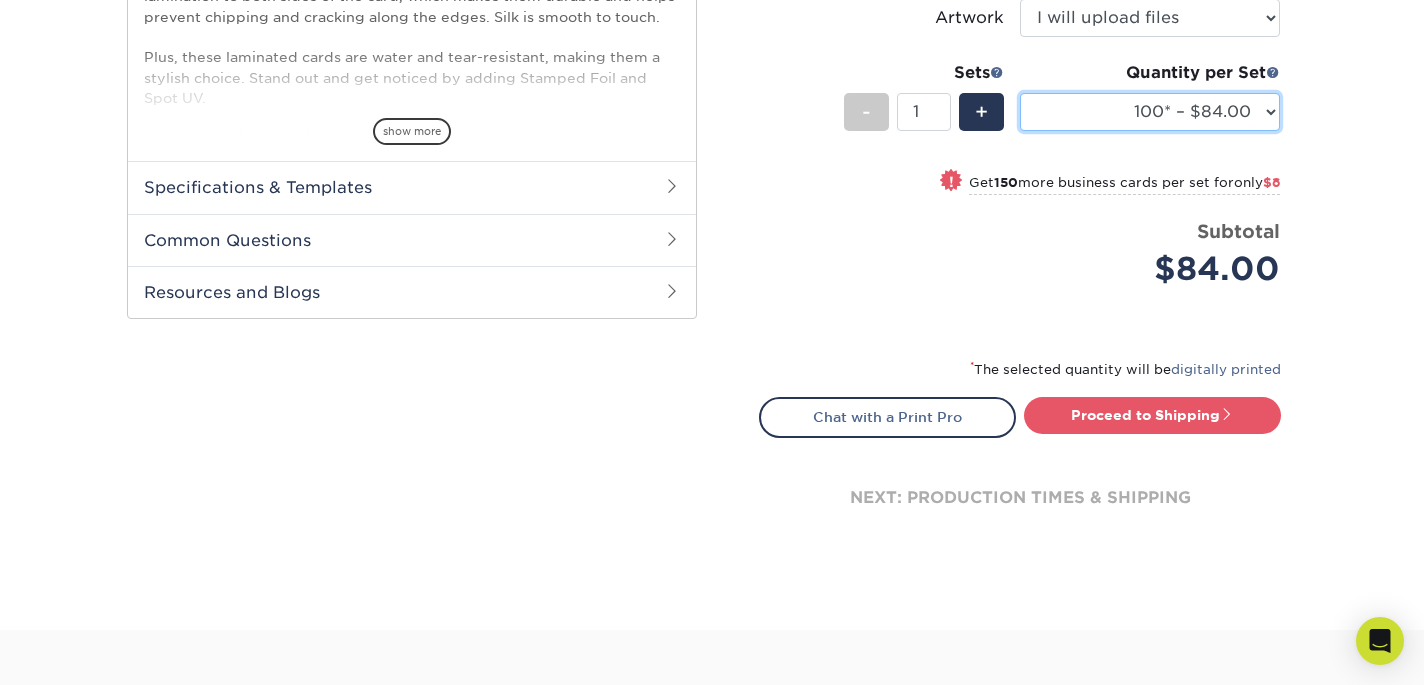 scroll, scrollTop: 820, scrollLeft: 0, axis: vertical 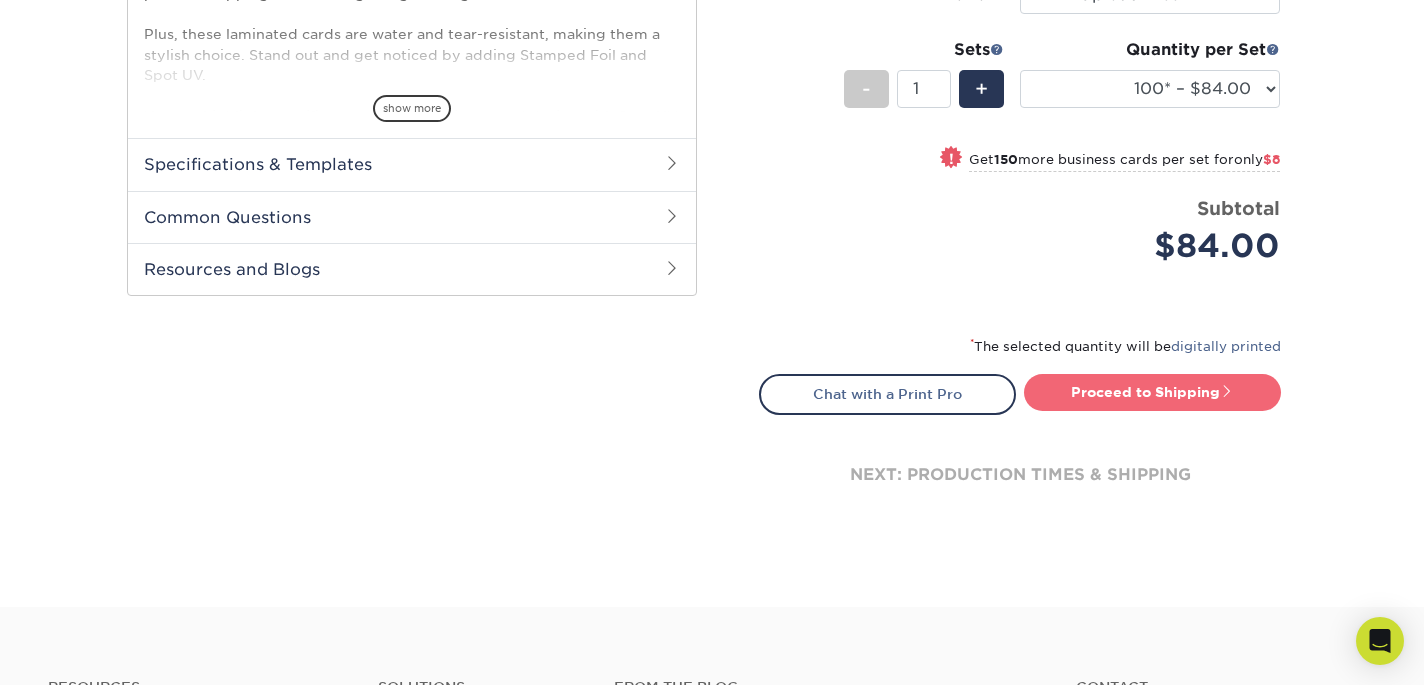 click on "Proceed to Shipping" at bounding box center [1152, 392] 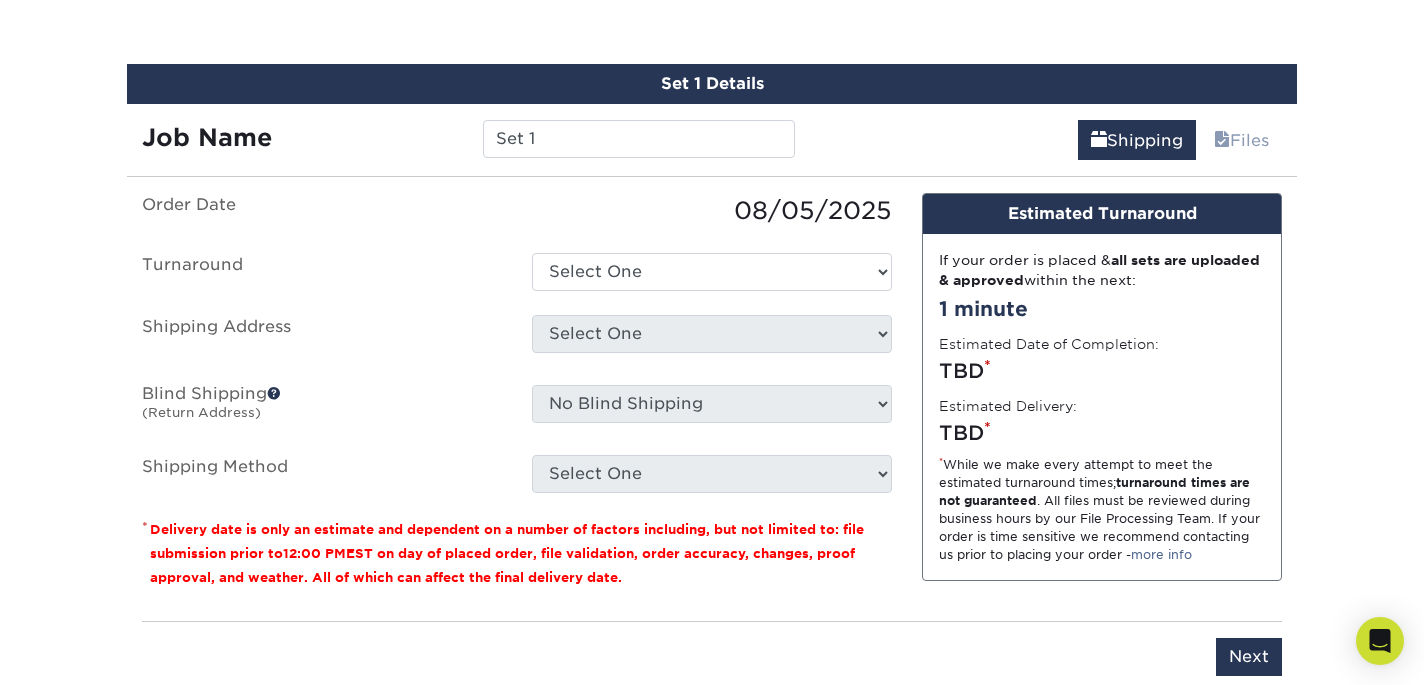 scroll, scrollTop: 1248, scrollLeft: 0, axis: vertical 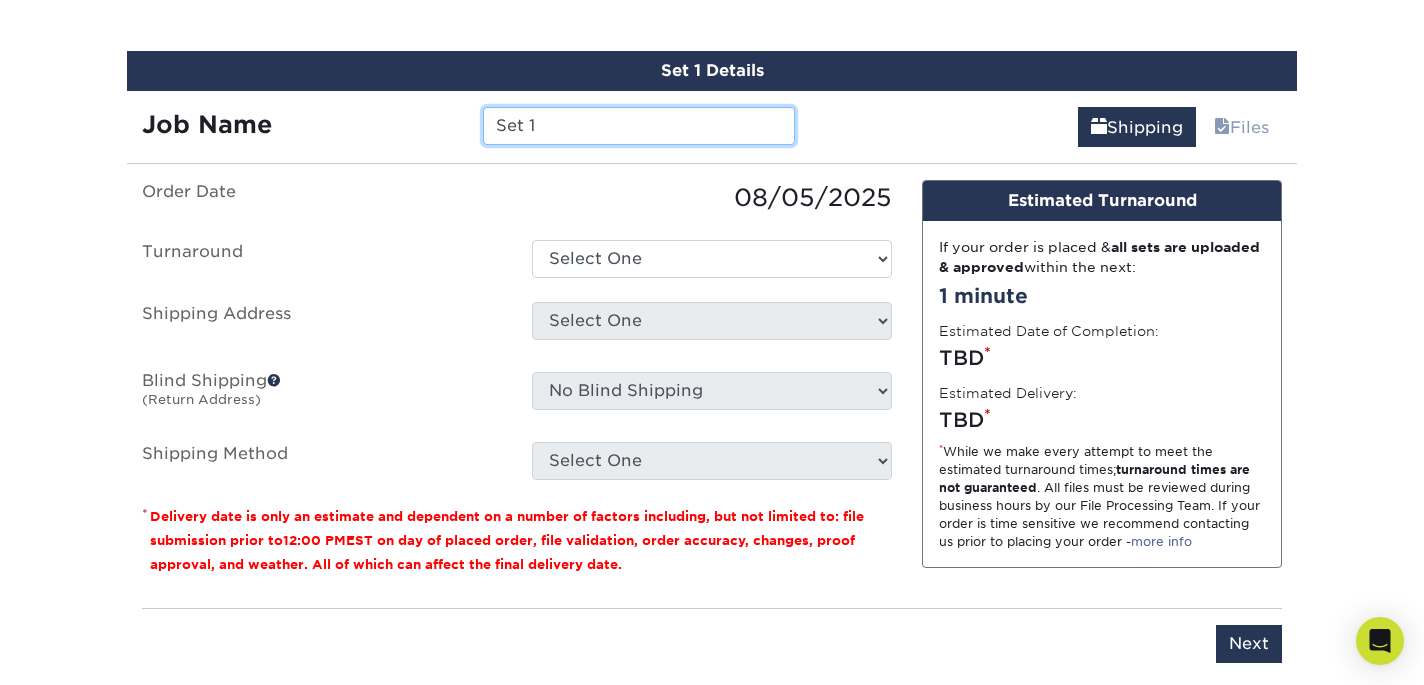 click on "Set 1" at bounding box center [638, 126] 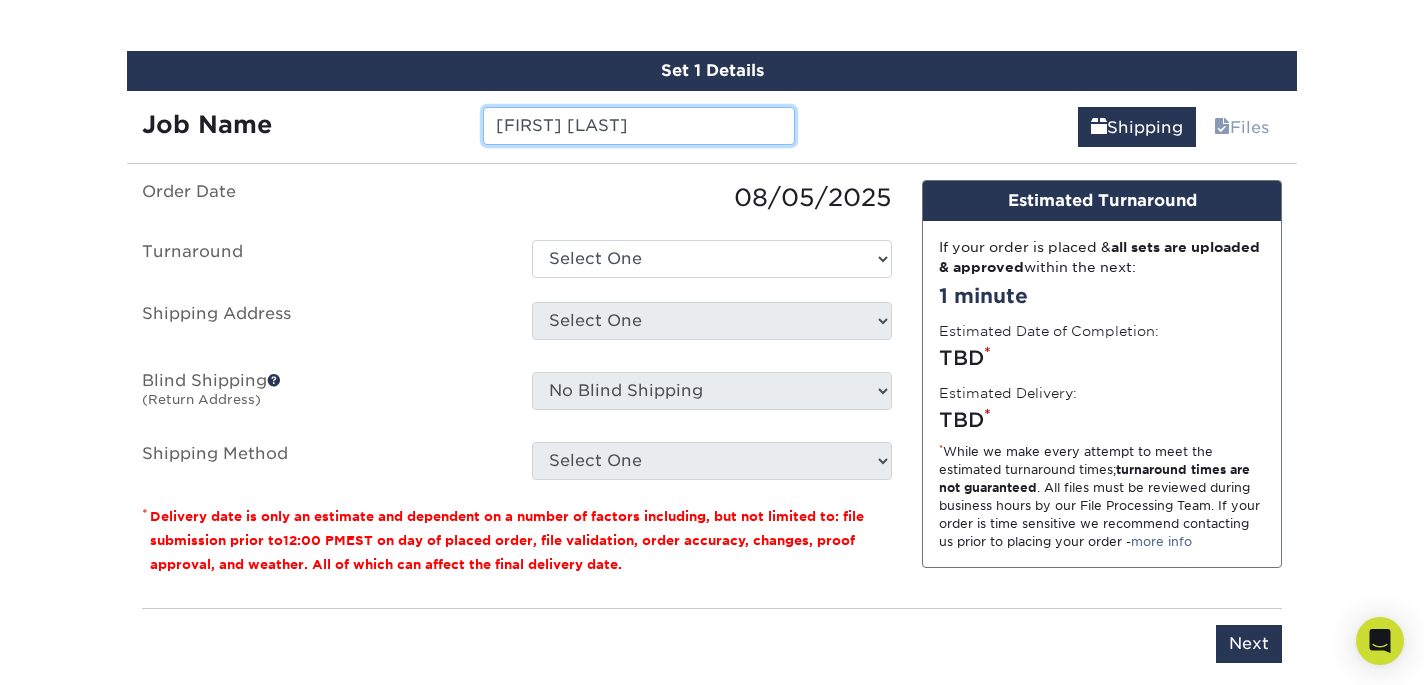 type on "[FIRST] [LAST]" 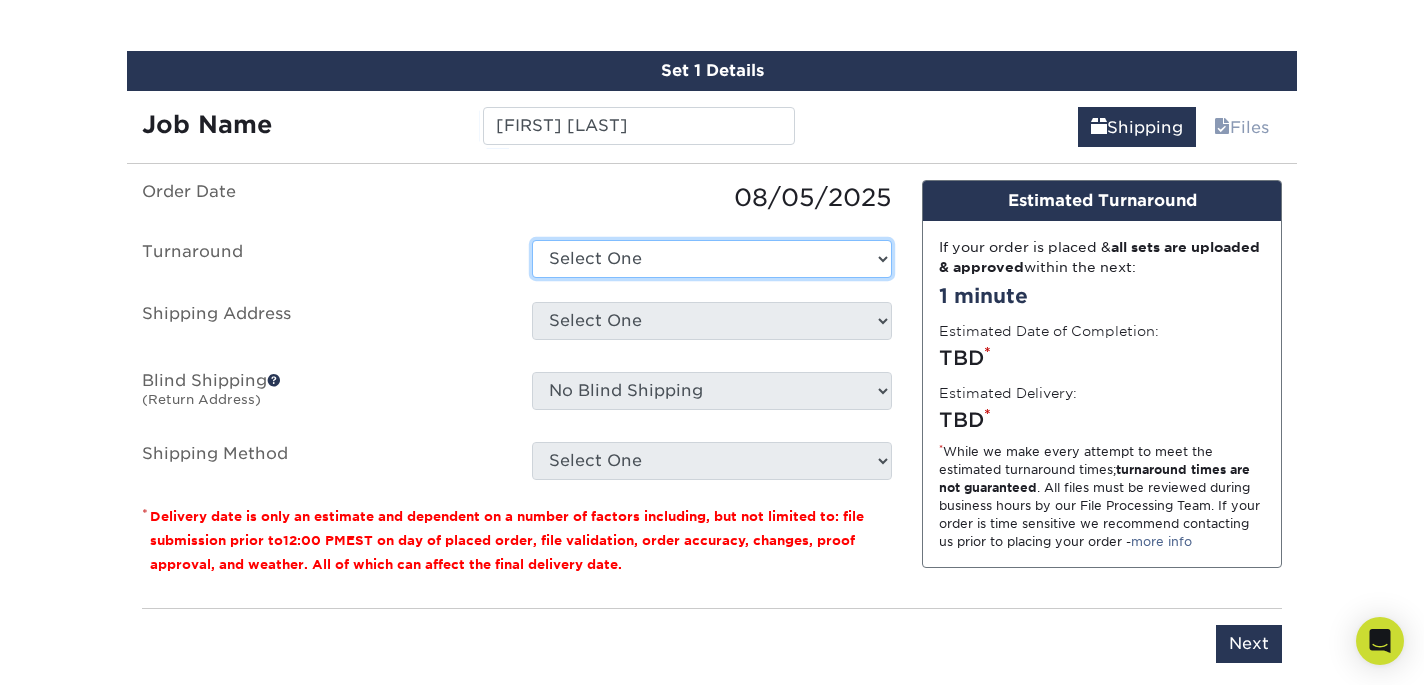 click on "Select One 2-4 Business Days 2 Day Next Business Day" at bounding box center [712, 259] 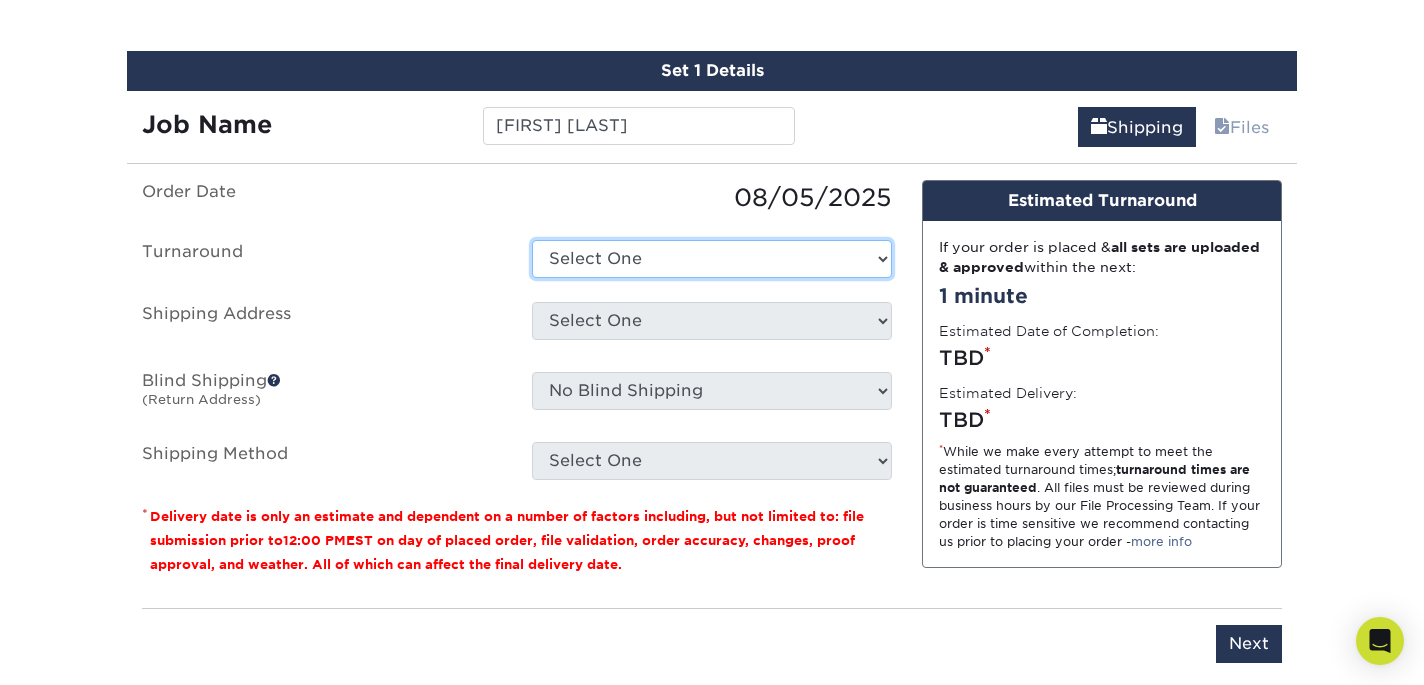 select on "b2731265-f7ff-4e4f-a3b7-cc16ed4c7916" 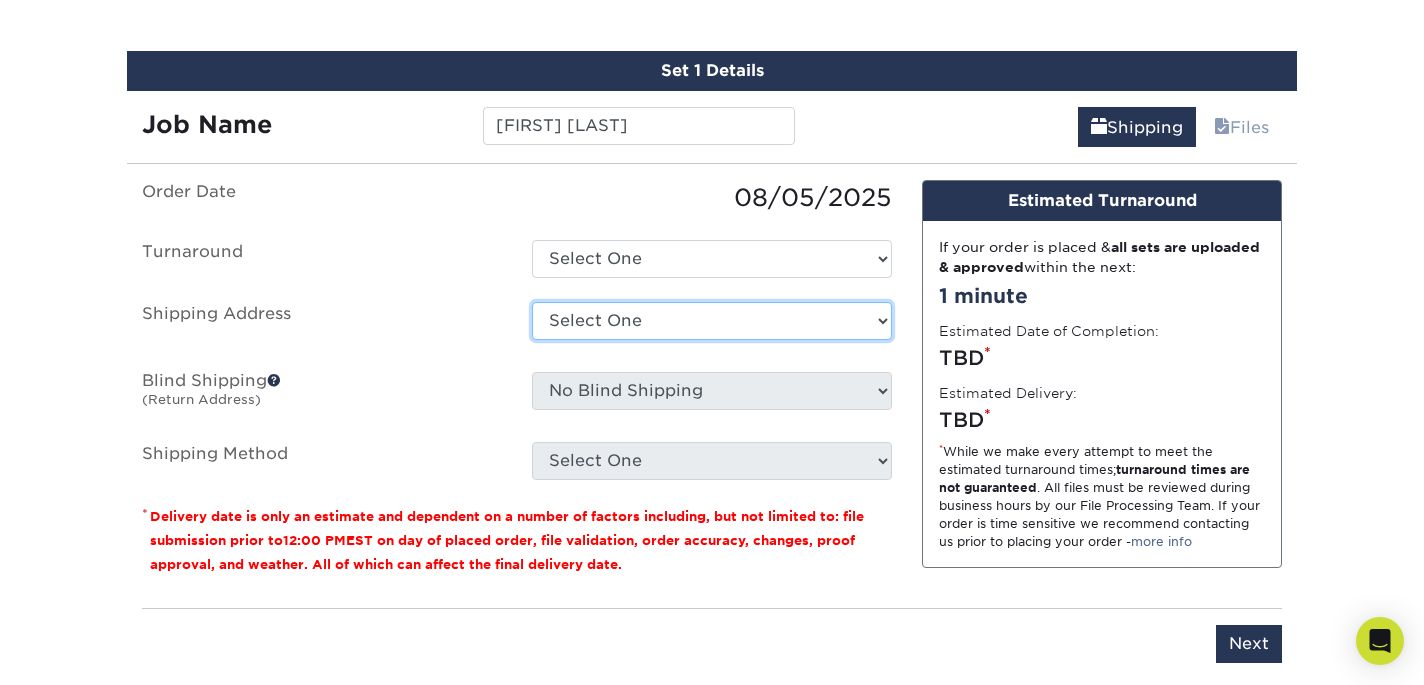 click on "Select One
Abernathy CO
Alison Sinicropi Home
Beth Judy
Brandon Semilof
Brian Meek
Bryan Pace
Bryan Pace
Carlino IL
Claire Pullen
CLAIRE PULLEN ZENONI
Connecticut Office
Cullen CA
Dan Farrell
Danielle Neiport
Edstrom
Edstrom
Eric Lansky
Gareis/Andrade
Greg Waters
Henley S.'s Home Address
Hinkle Residence
Howard Jonas
Joel Shearrow
Jonas" at bounding box center [712, 321] 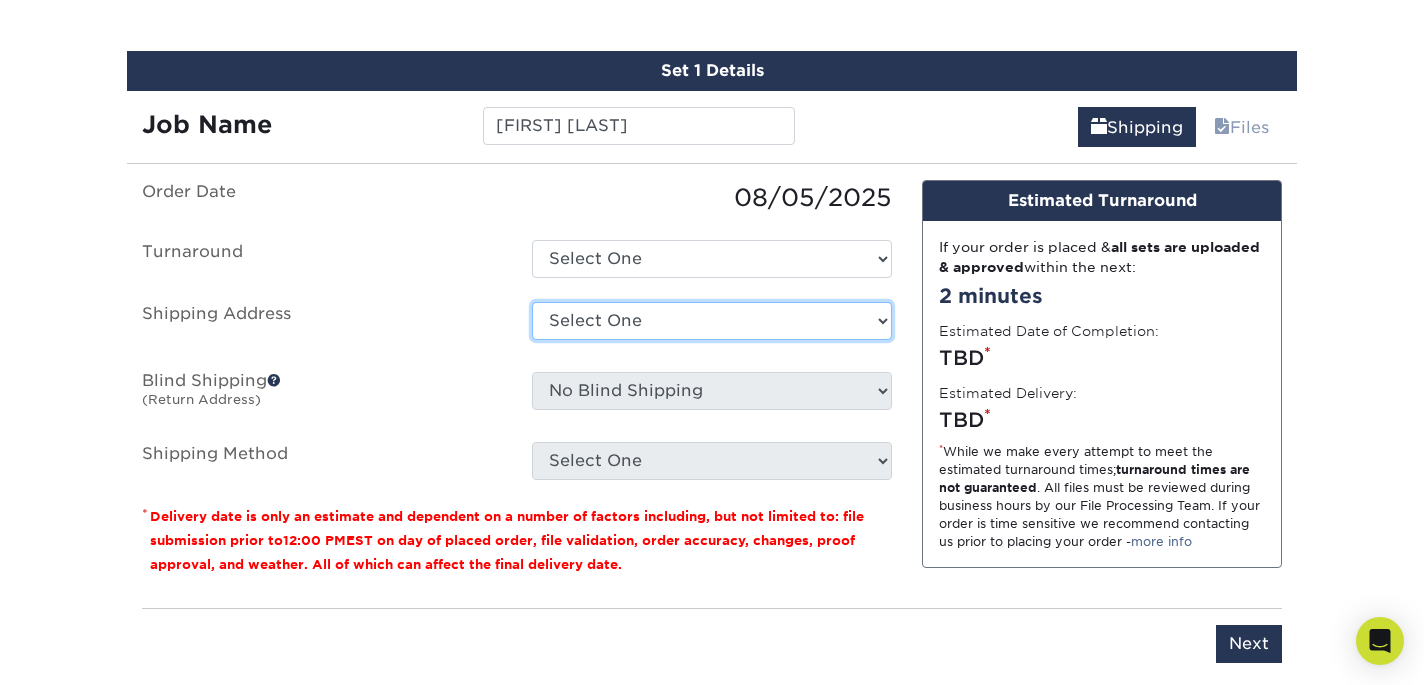 select on "newaddress" 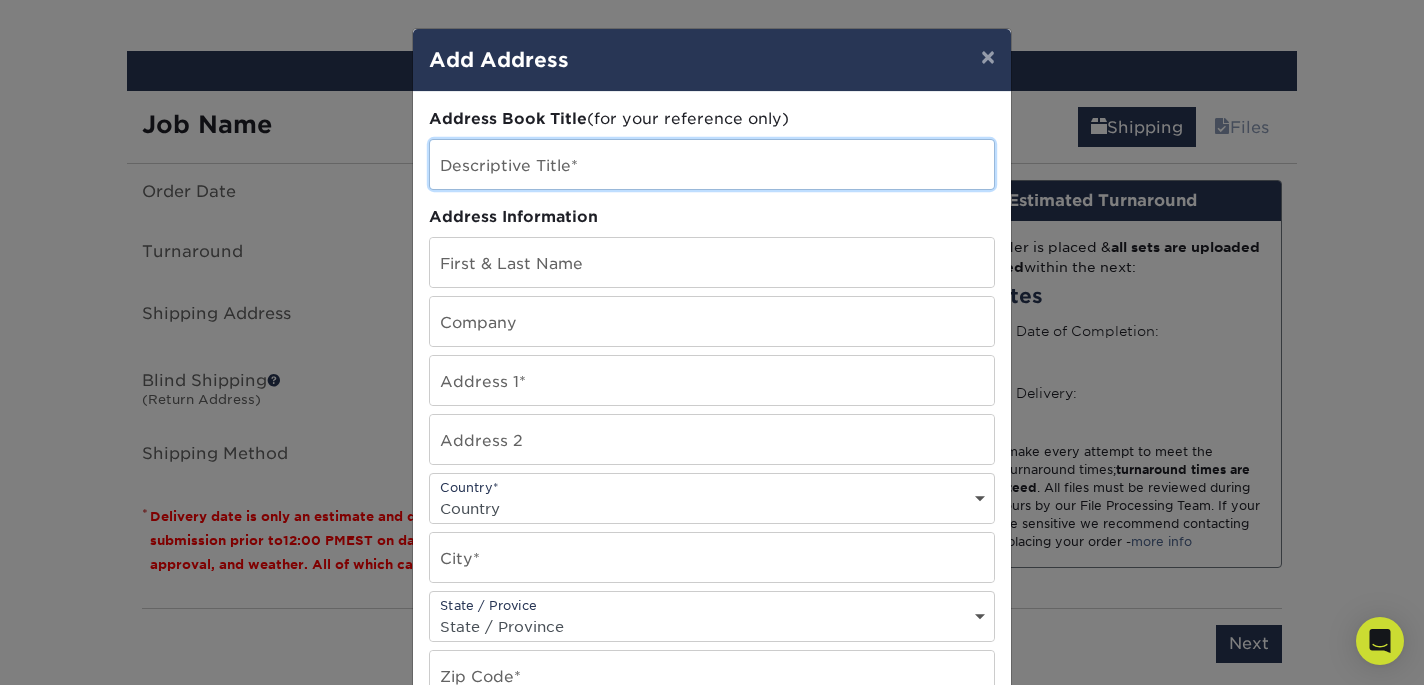 click at bounding box center (712, 164) 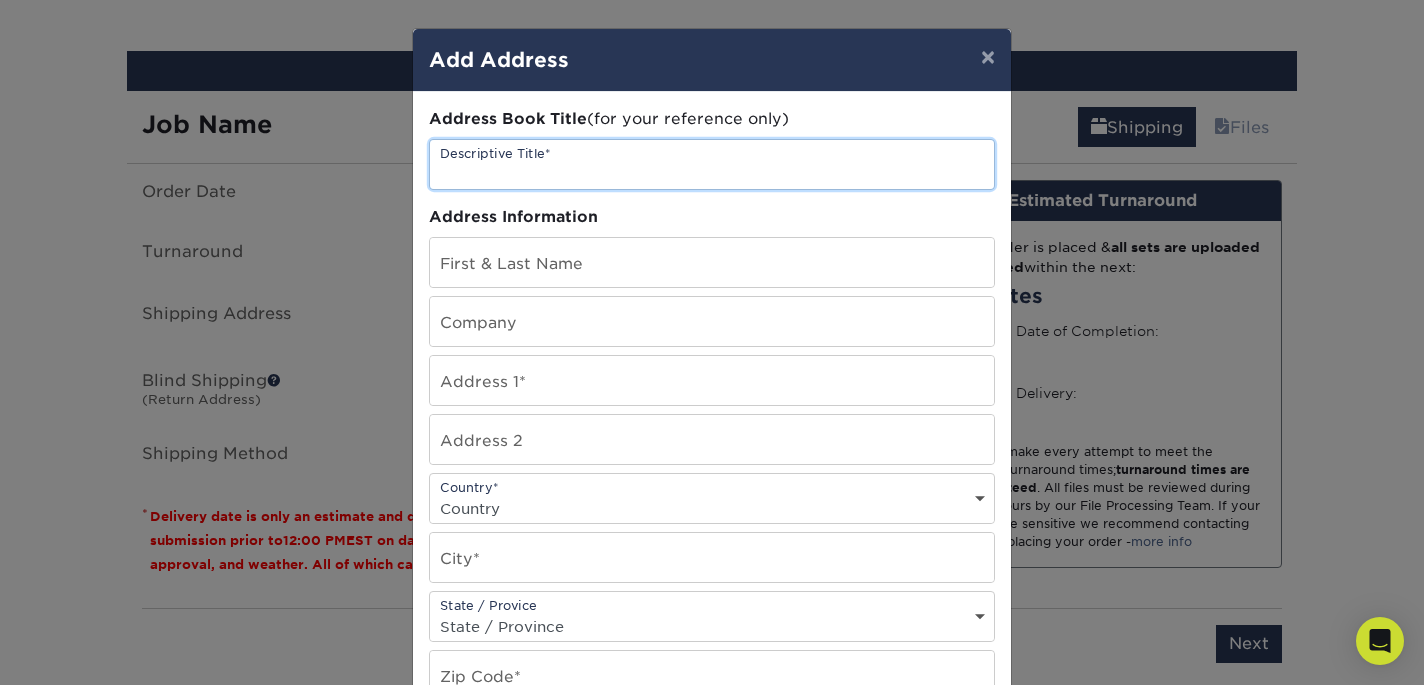 paste on "Nick Cerutti" 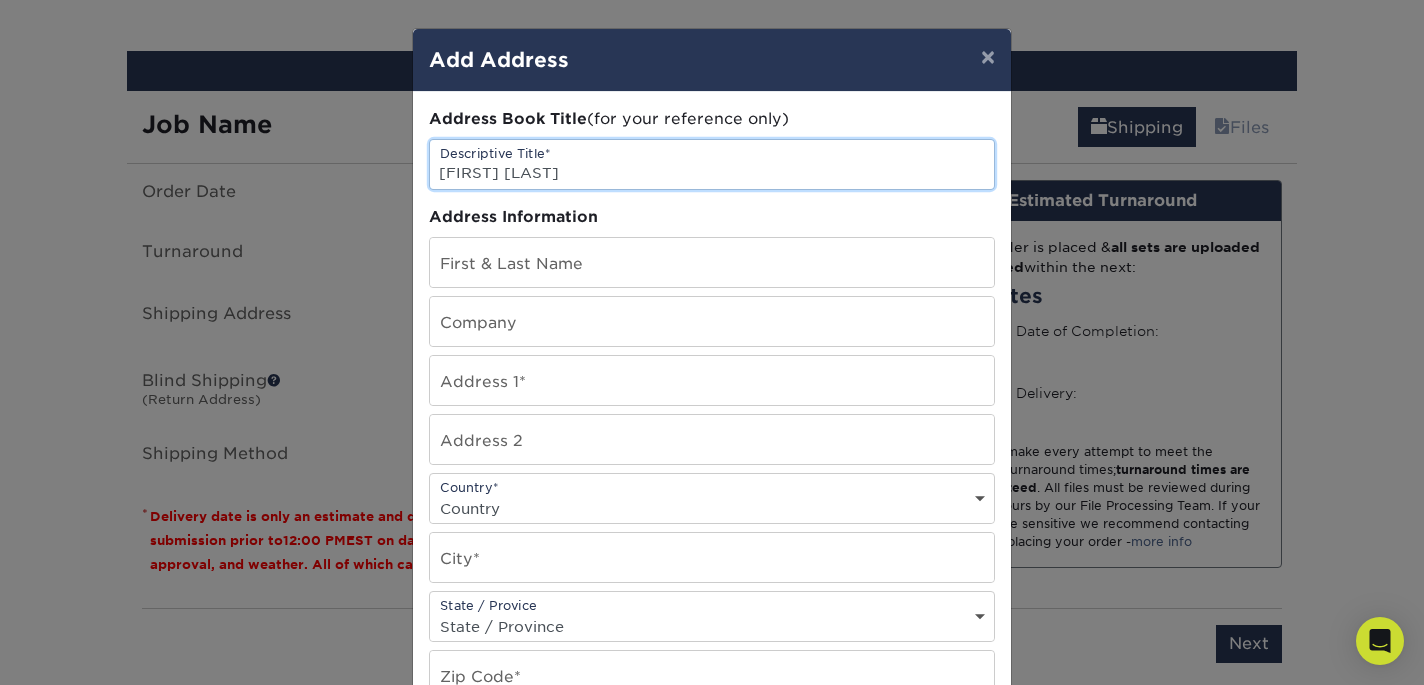 type on "Nick Cerutti" 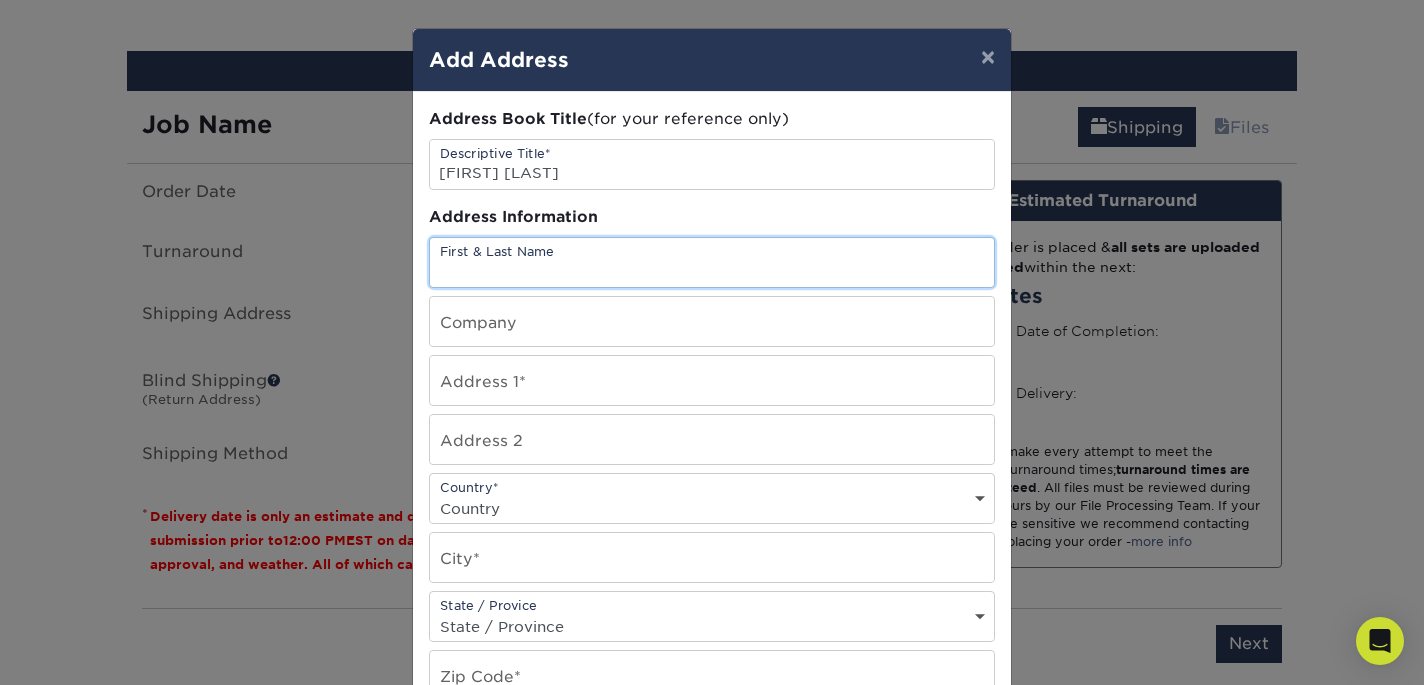 click at bounding box center [712, 262] 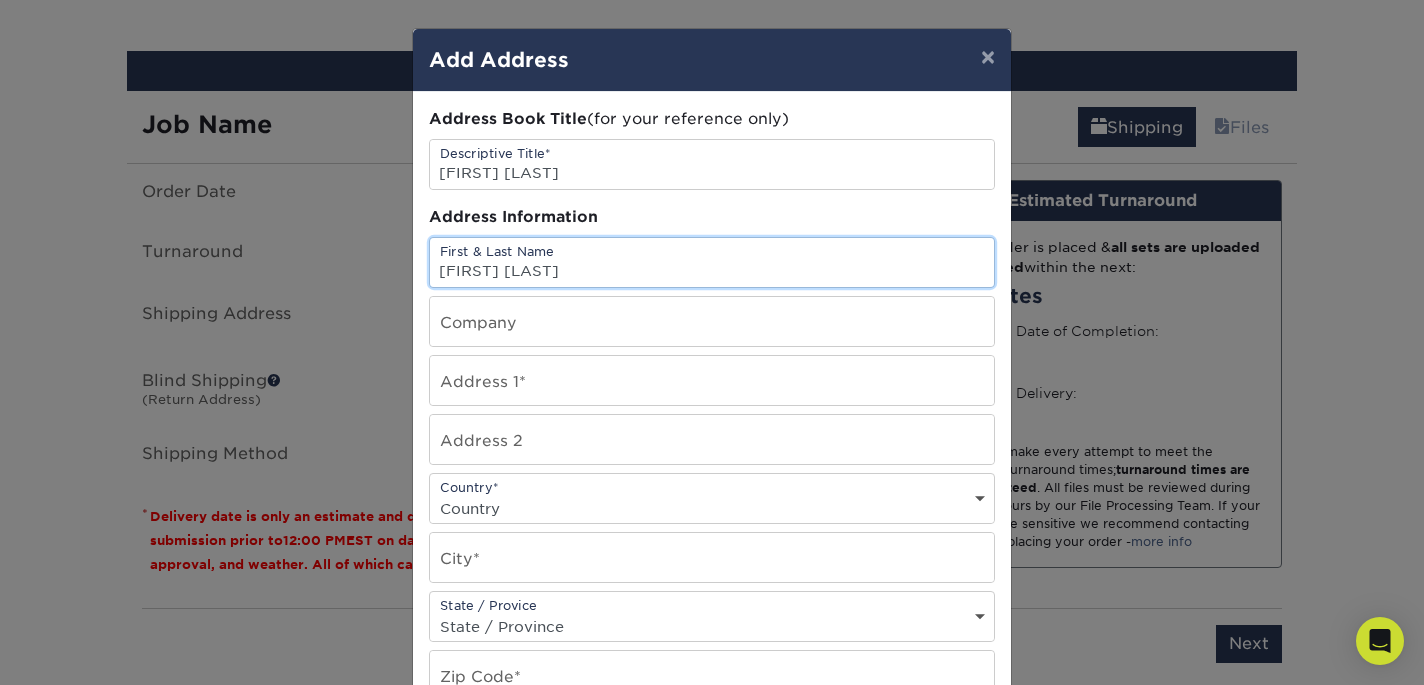 type on "Nick Cerutti" 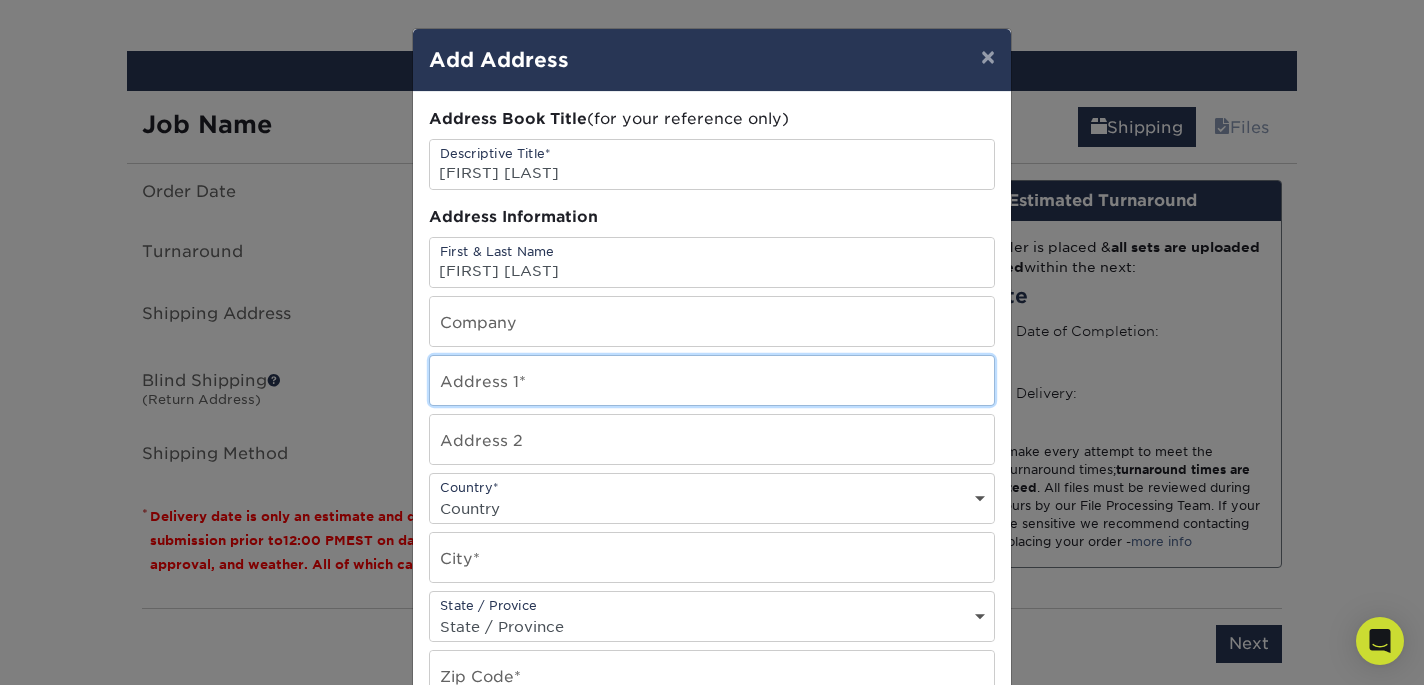 click at bounding box center (712, 380) 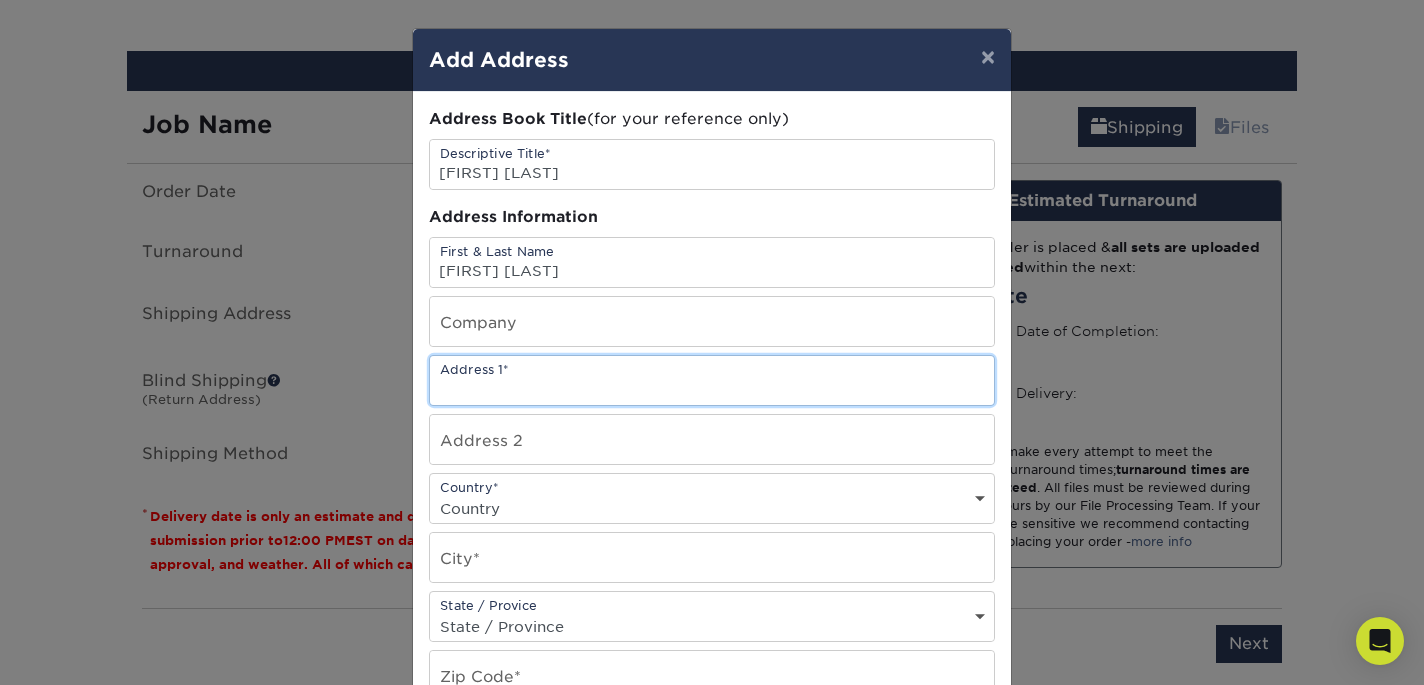 paste on "4801 Morrison road, Richmond VA, 23230" 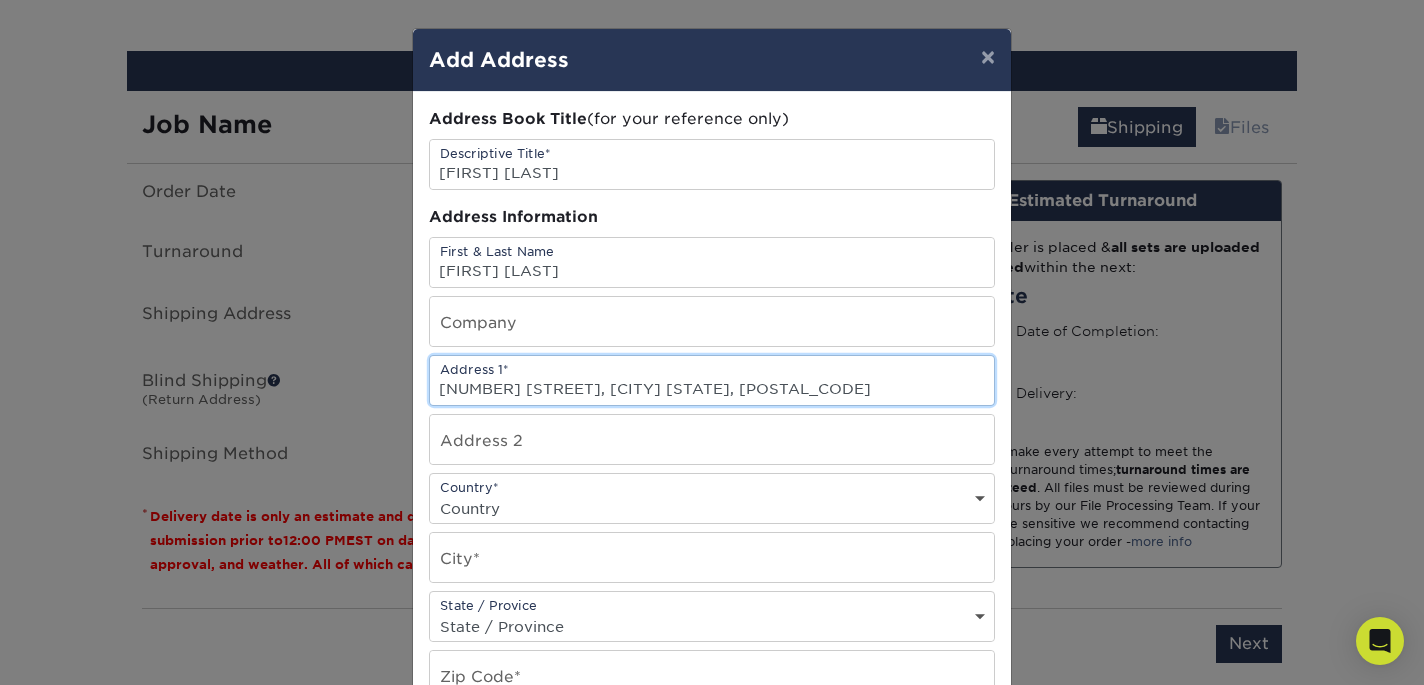 type on "4801 Morrison road, Richmond VA, 23230" 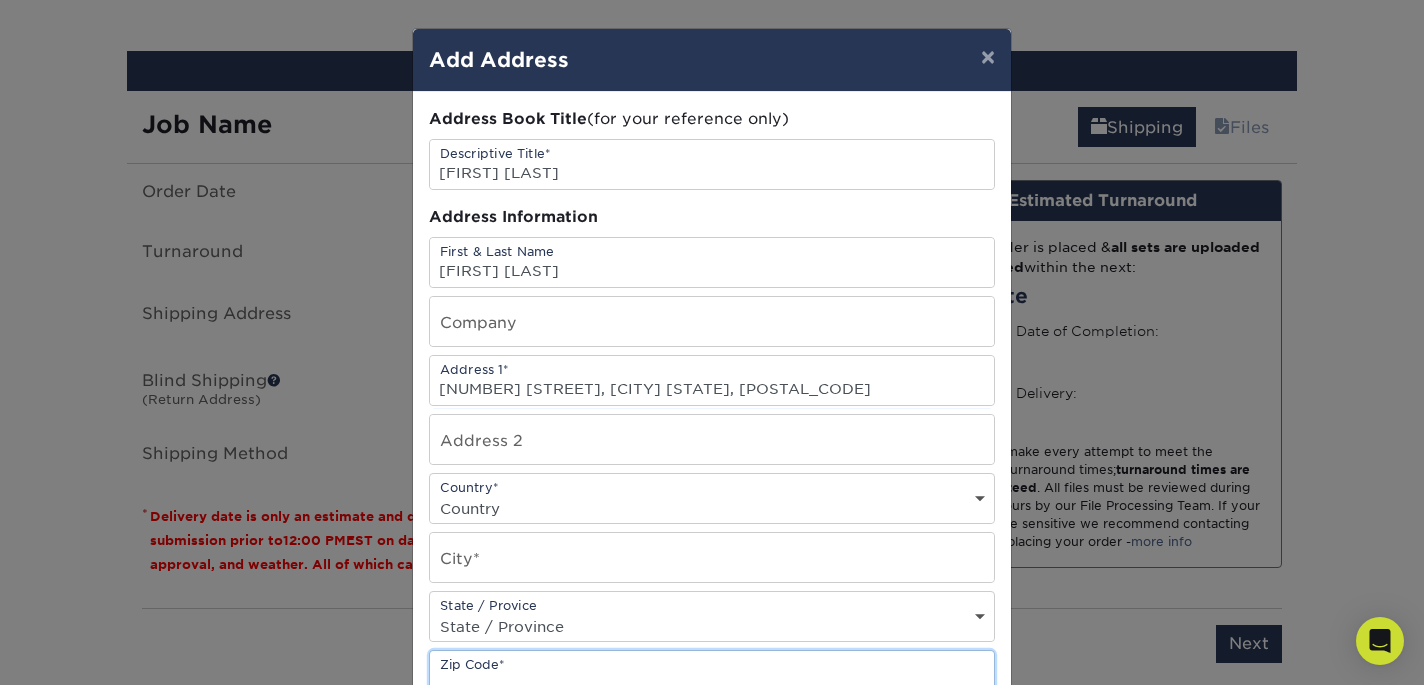 click at bounding box center [712, 675] 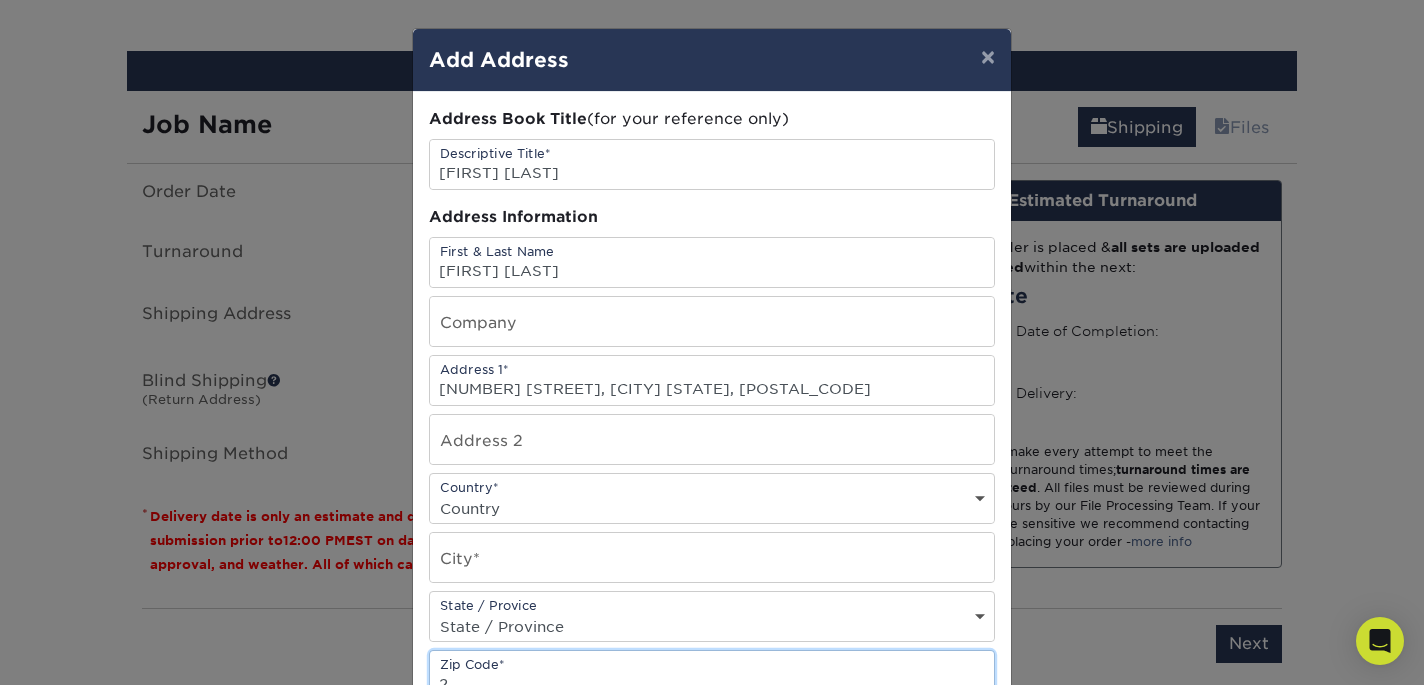 scroll, scrollTop: 6, scrollLeft: 0, axis: vertical 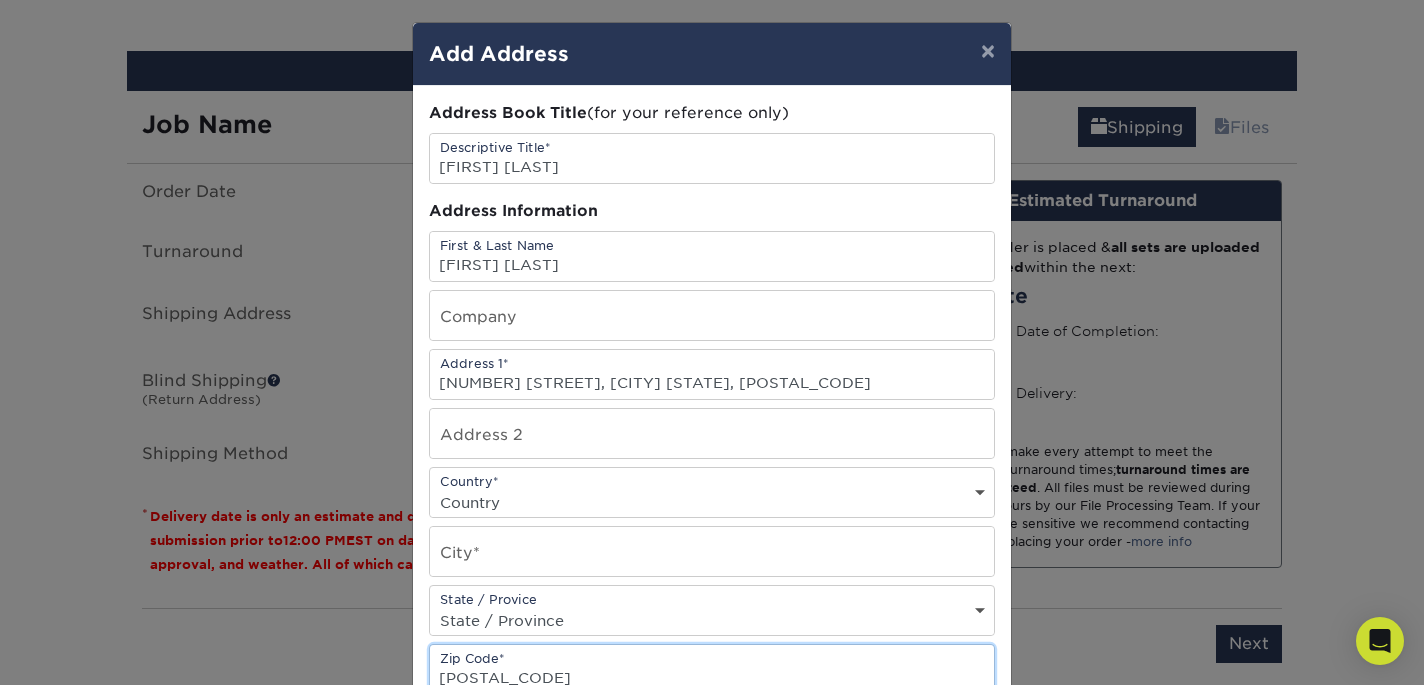 type on "223230" 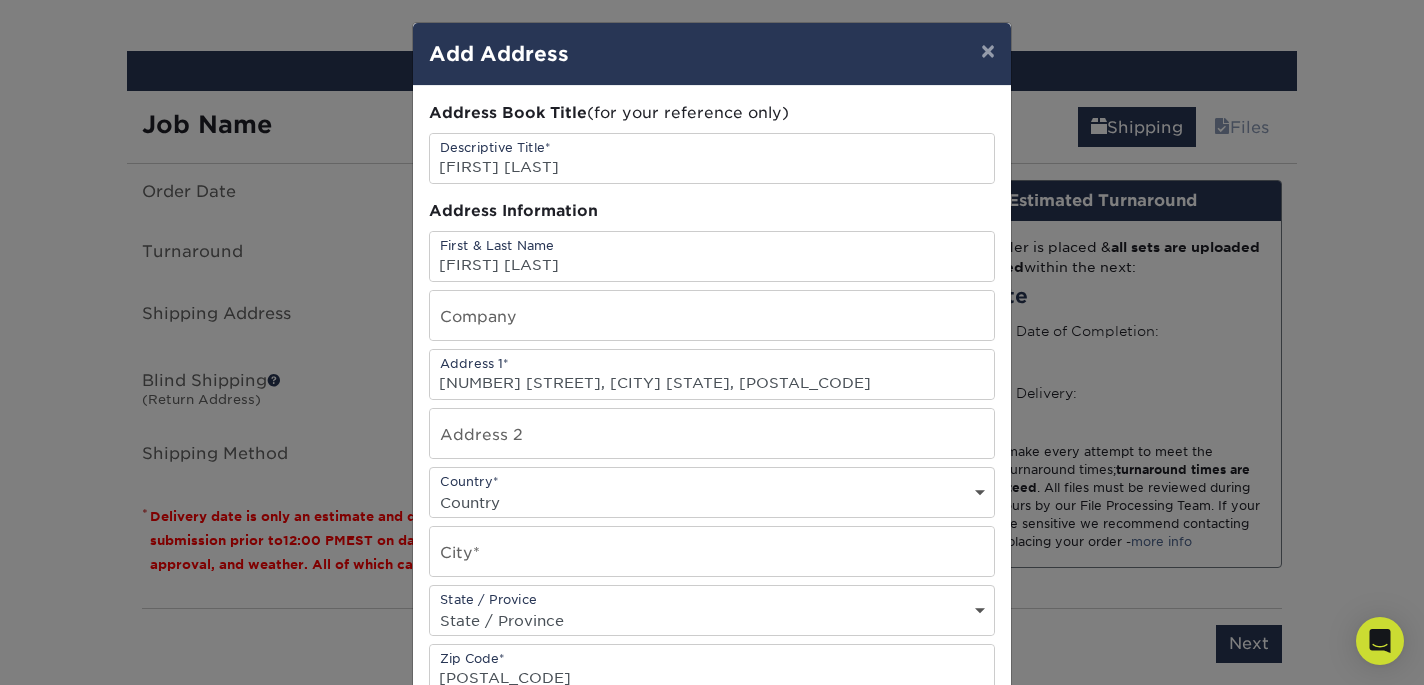 click on "State / Provice
State / Province Alabama Alaska Arizona Arkansas California Colorado Connecticut Delaware District of Columbia Florida Georgia Hawaii Idaho Illinois Indiana Iowa Kansas Kentucky Louisiana Maine Maryland Massachusetts Michigan Minnesota Mississippi Missouri Montana Nebraska Nevada New Hampshire New Jersey New Mexico New York North Carolina North Dakota Ohio Oklahoma Oregon Pennsylvania Rhode Island South Carolina South Dakota Tennessee Texas Utah Vermont Virginia Washington West Virginia Wisconsin Wyoming ACT NSW NT QLD SA TAS VIC WA NZ Alberta British Columbia Manitoba New Brunswick Newfoundland Northwest Territories Nova Scotia Nunavut Ontario Prince Edward Island Quebec Saskatchewan Yukon Puerto Rico Aguascalientes Baja California Baja California Sur Campeche Chiapas Chihuahua Coahuila Colima Distrito Federal Durango Guanajuato Guerrero Hidalgo Jalisco Mexico Michoacan Morelos Nayarit Nuevo Leon Oaxaca Puebla Queretaro Quintana Roo" at bounding box center (712, 610) 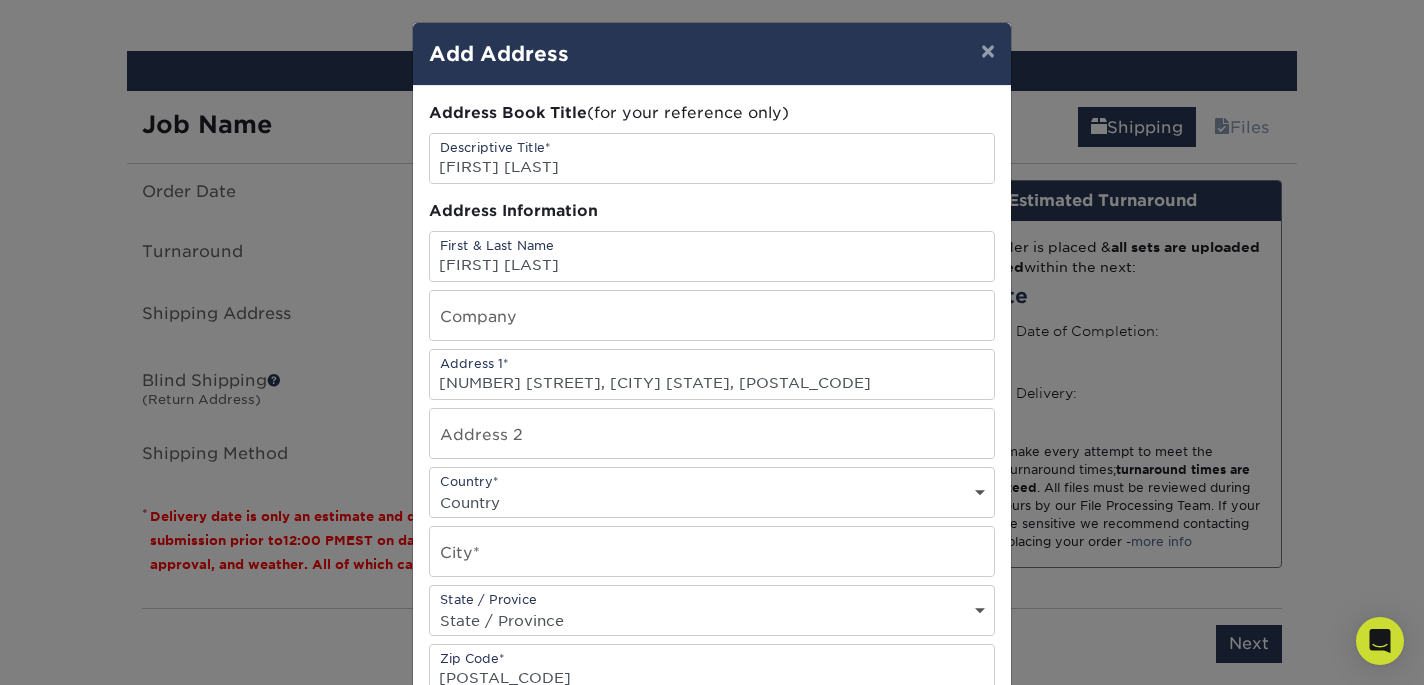 click on "State / Province Alabama Alaska Arizona Arkansas California Colorado Connecticut Delaware District of Columbia Florida Georgia Hawaii Idaho Illinois Indiana Iowa Kansas Kentucky Louisiana Maine Maryland Massachusetts Michigan Minnesota Mississippi Missouri Montana Nebraska Nevada New Hampshire New Jersey New Mexico New York North Carolina North Dakota Ohio Oklahoma Oregon Pennsylvania Rhode Island South Carolina South Dakota Tennessee Texas Utah Vermont Virginia Washington West Virginia Wisconsin Wyoming ACT NSW NT QLD SA TAS VIC WA NZ Alberta British Columbia Manitoba New Brunswick Newfoundland Northwest Territories Nova Scotia Nunavut Ontario Prince Edward Island Quebec Saskatchewan Yukon Puerto Rico Aguascalientes Baja California Baja California Sur Campeche Chiapas Chihuahua Coahuila Colima Distrito Federal Durango Guanajuato Guerrero Hidalgo Jalisco Mexico Michoacan Morelos Nayarit Nuevo Leon Oaxaca Puebla Queretaro Quintana Roo San Luis Patosi Sinaloa Sonora Tabasco Tamaulipas Tlaxcala Veracruz Yucatan" at bounding box center (712, 620) 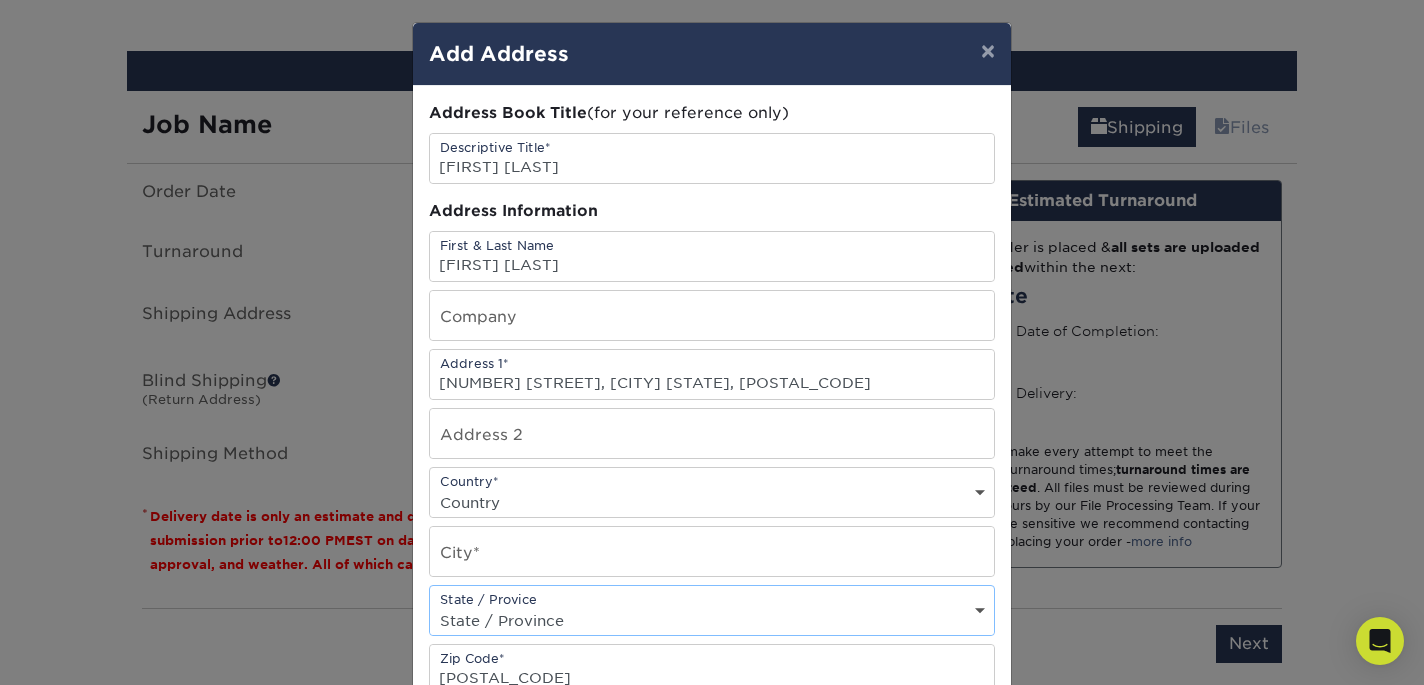 select on "VA" 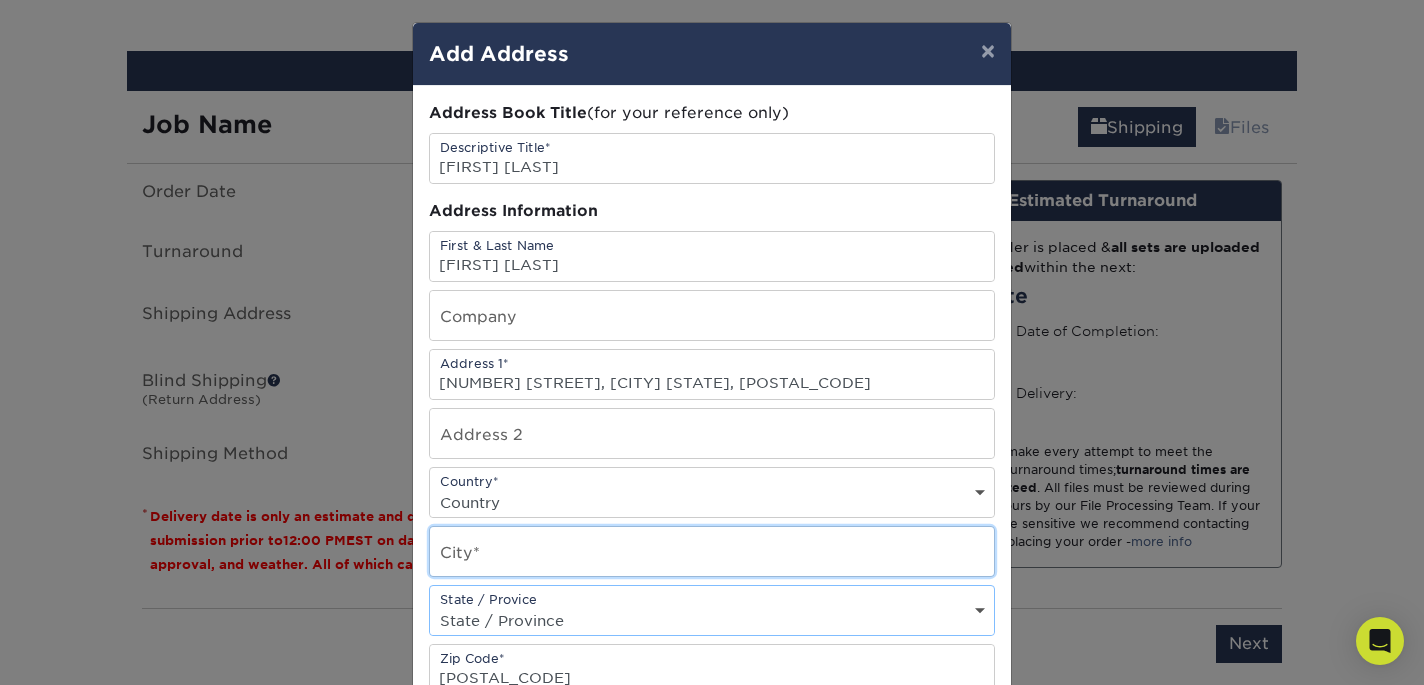 click at bounding box center (712, 551) 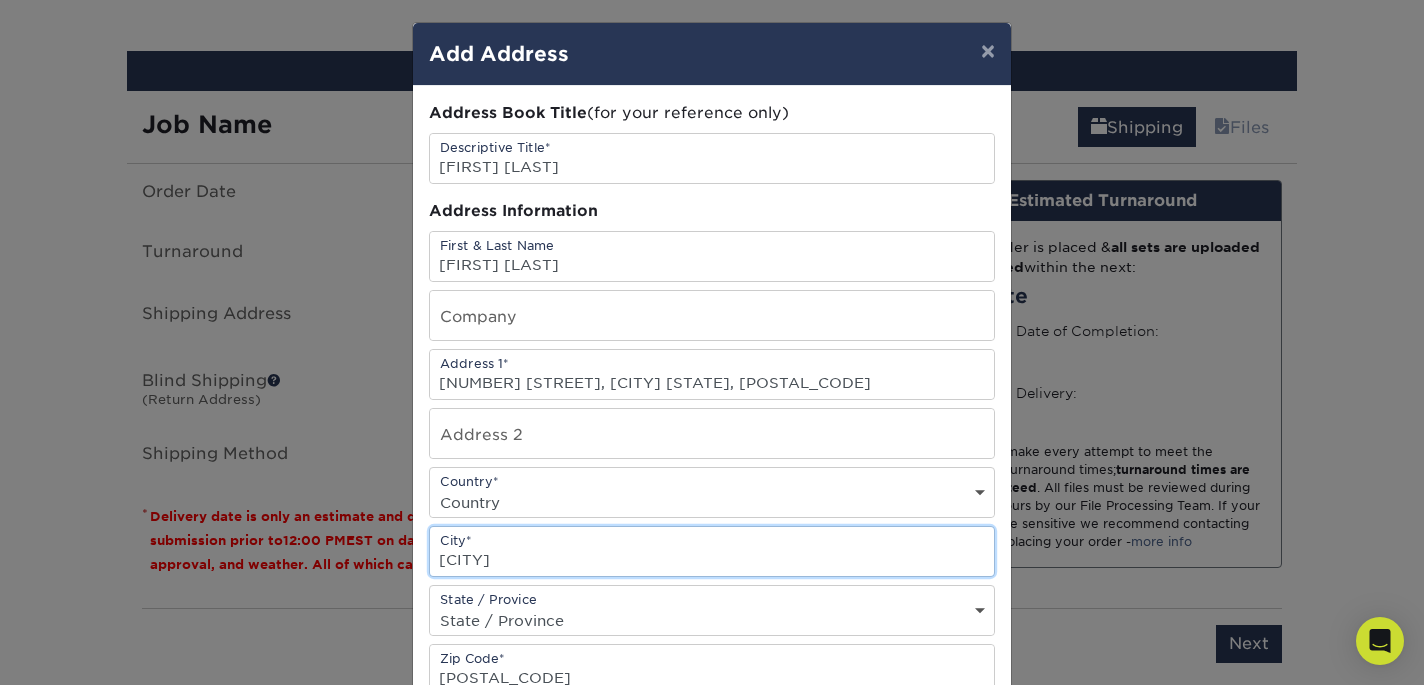 type on "Richmond" 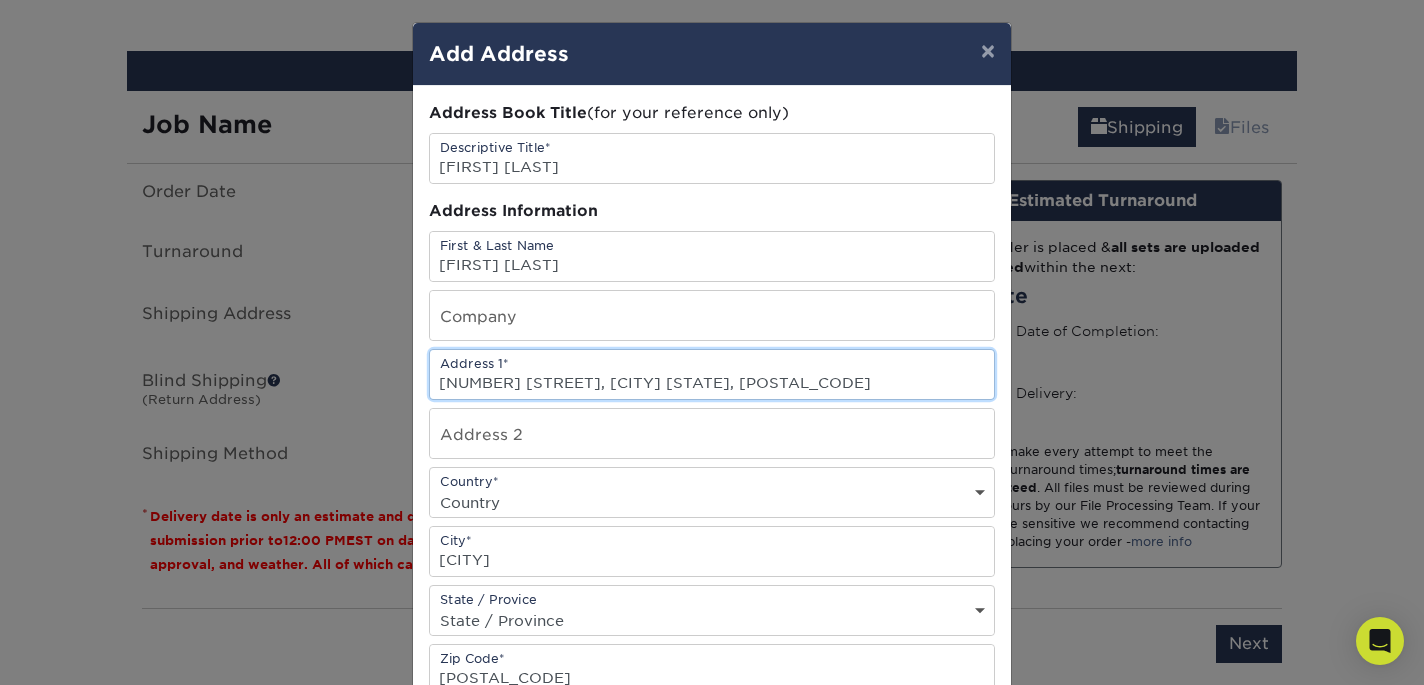 scroll, scrollTop: 0, scrollLeft: 0, axis: both 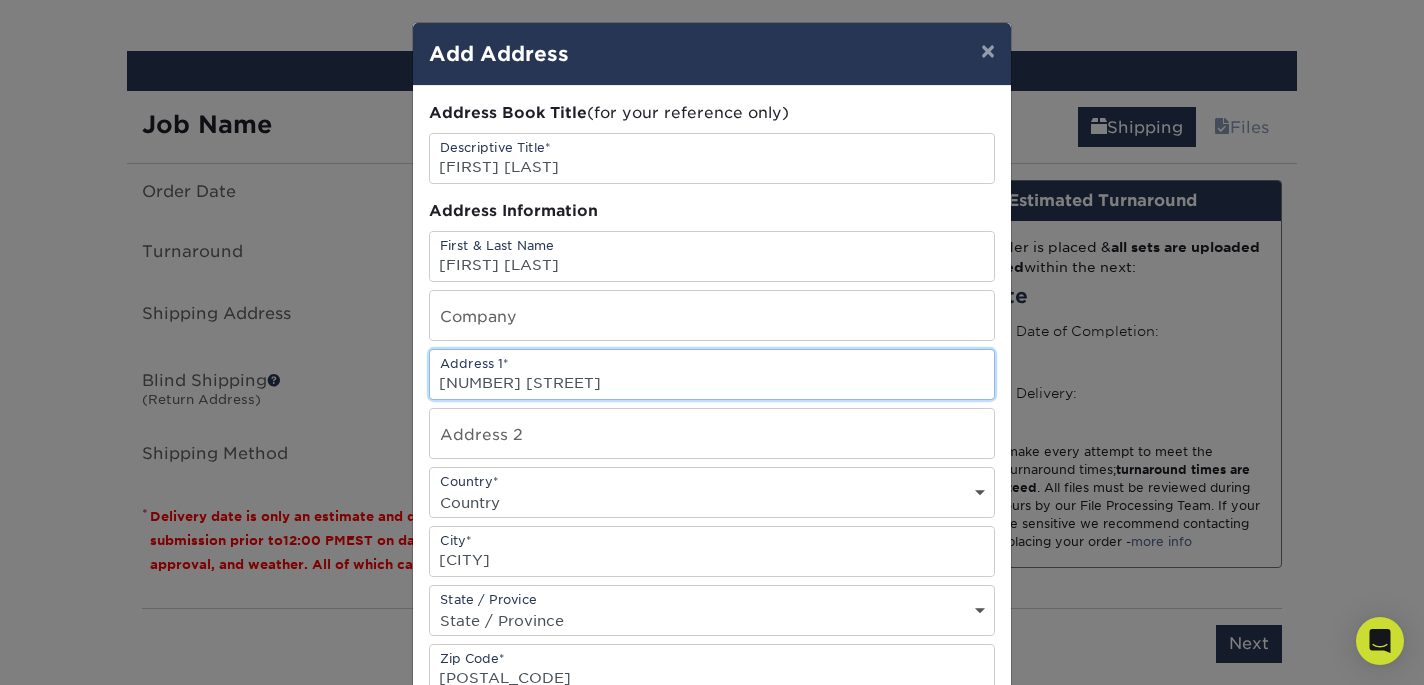 click on "4801 Morrison road" at bounding box center [712, 374] 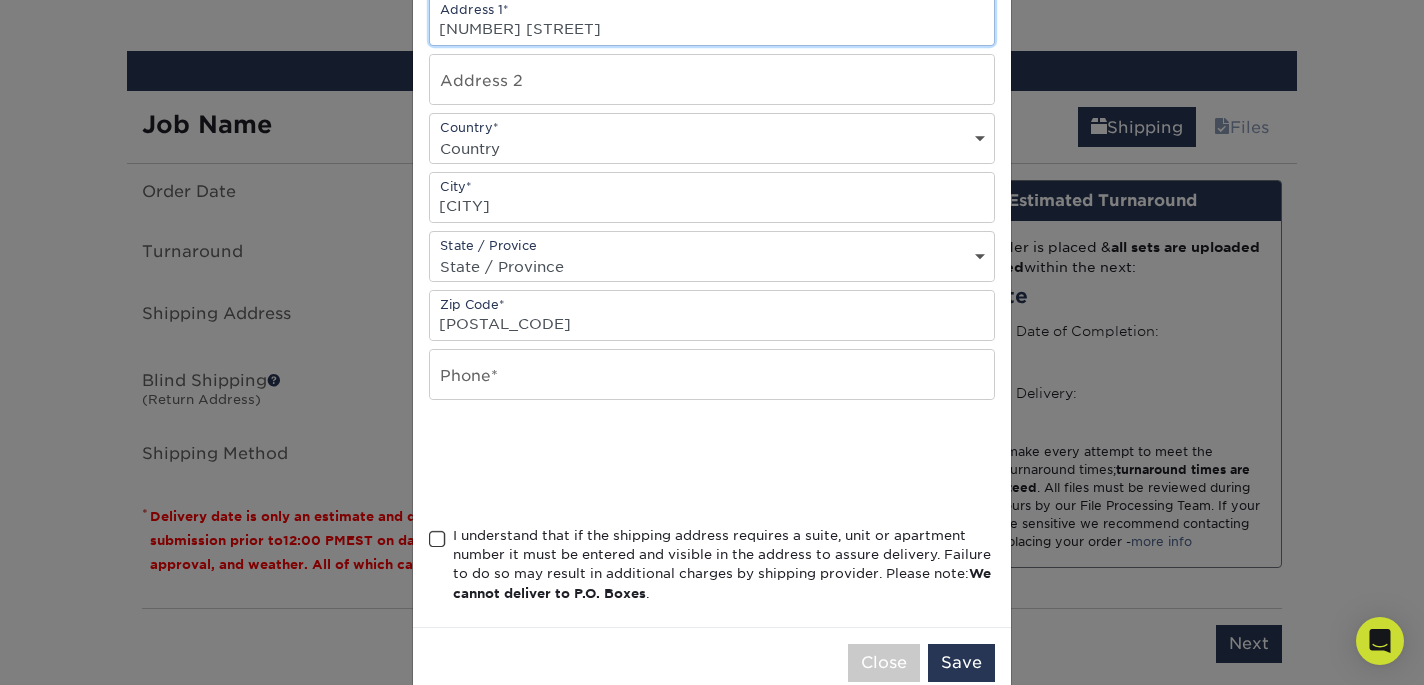 scroll, scrollTop: 364, scrollLeft: 0, axis: vertical 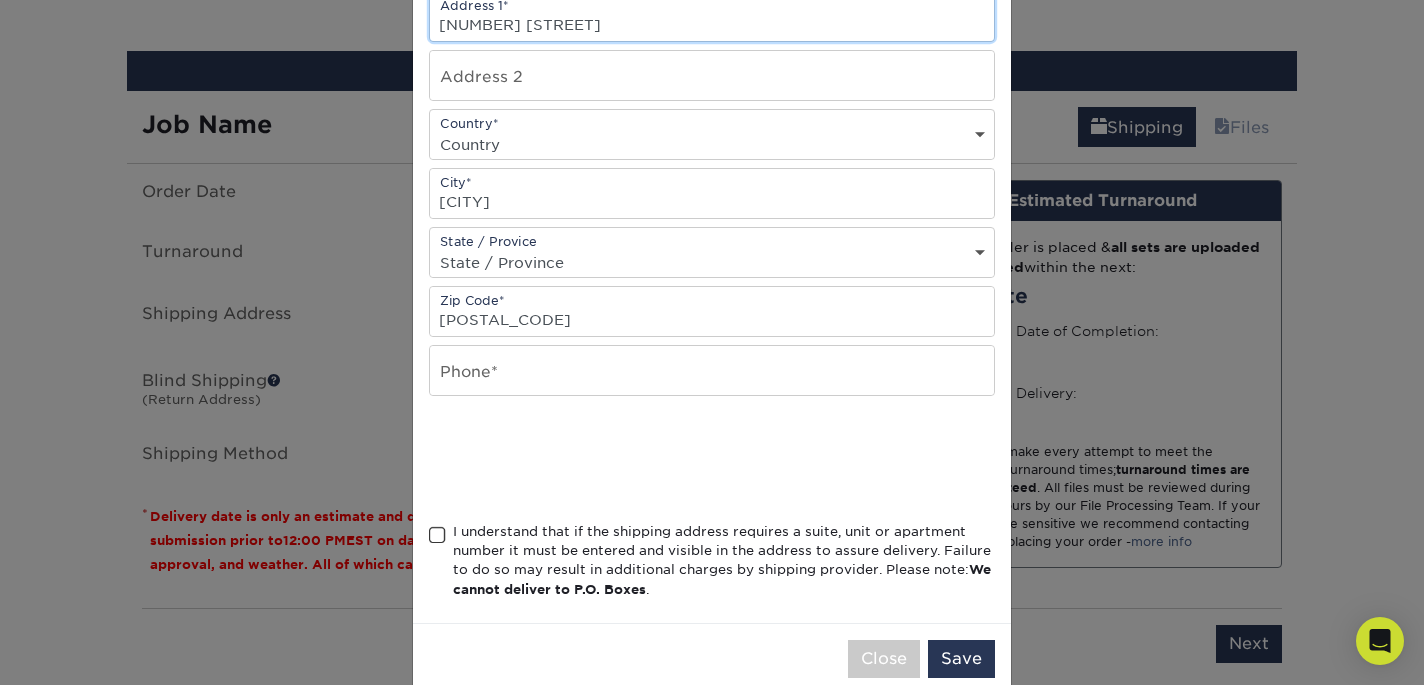 type on "4801 Morrison Road" 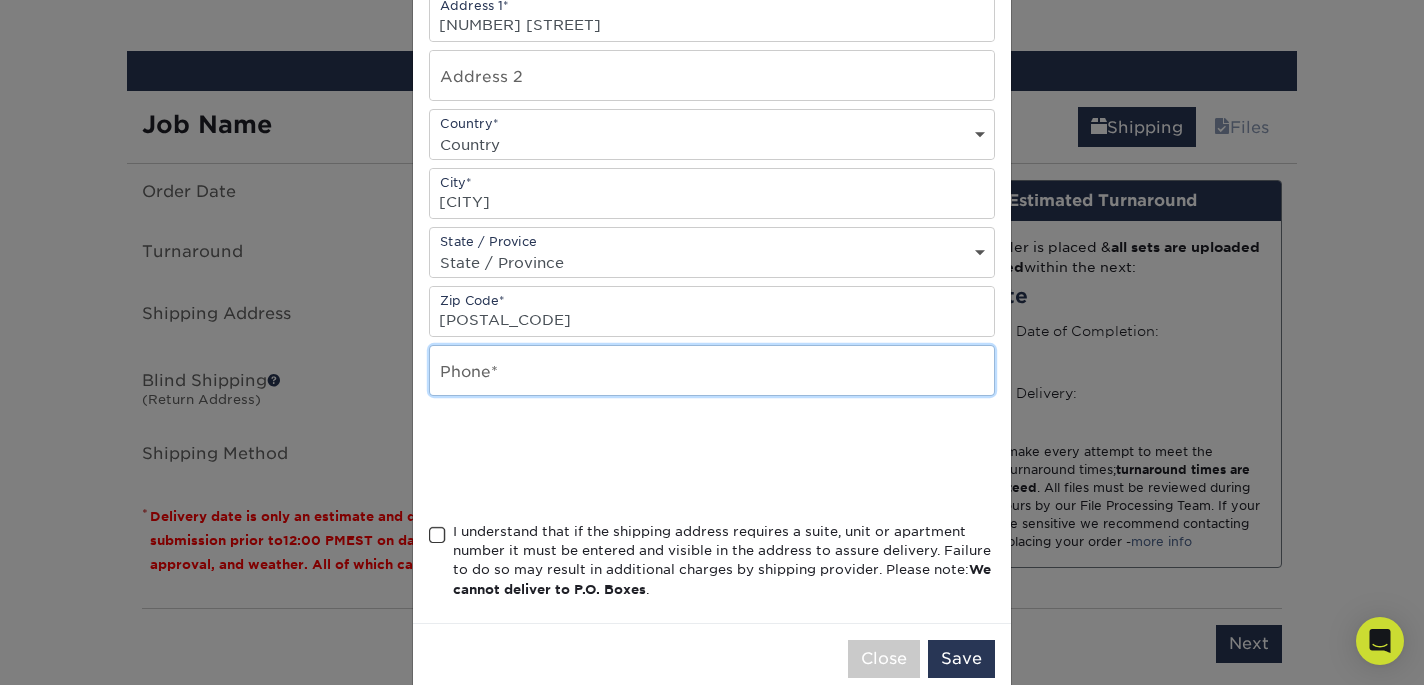 click at bounding box center [712, 370] 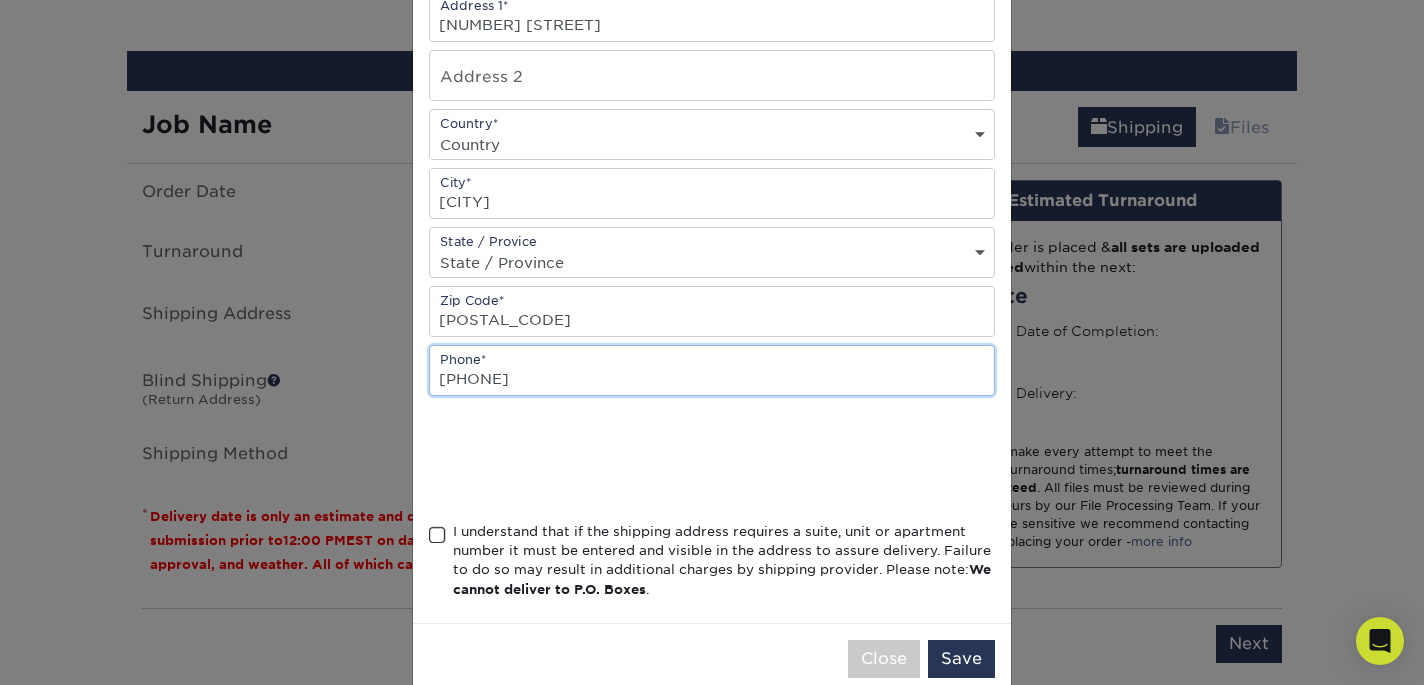 type on "2123546500" 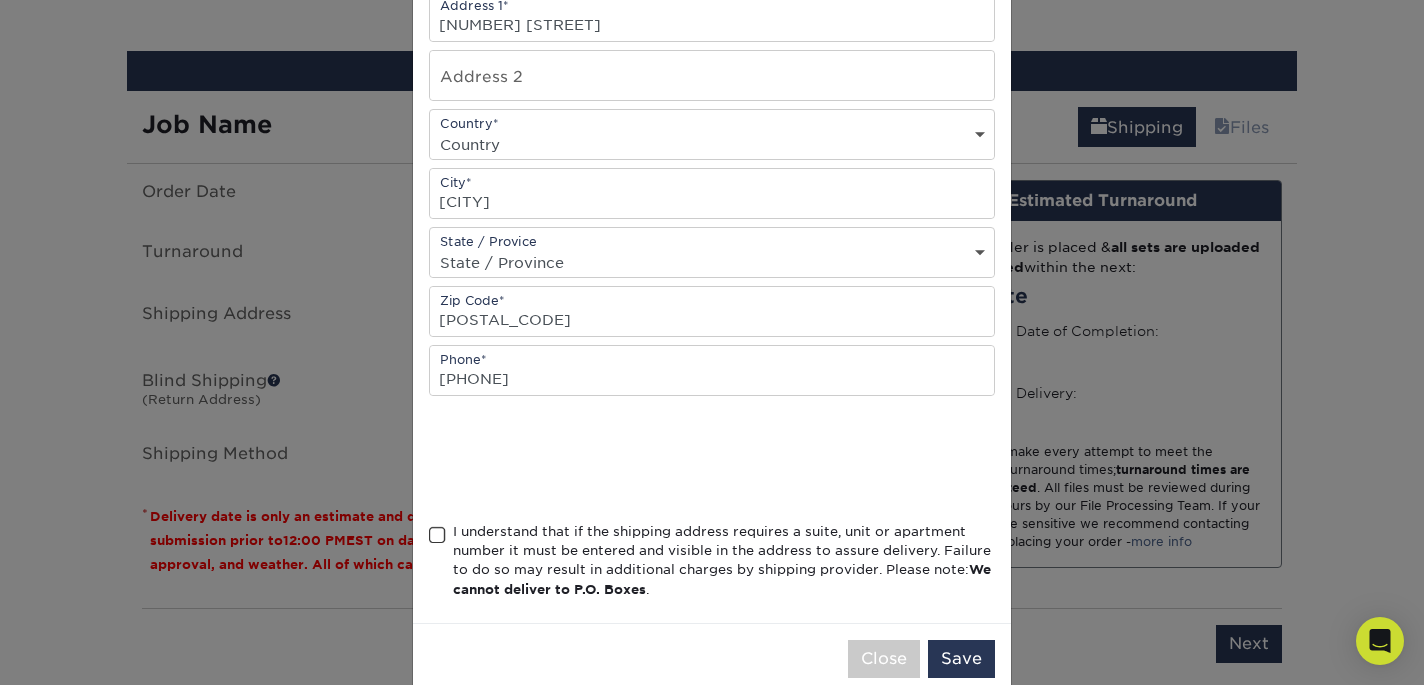 click at bounding box center (437, 535) 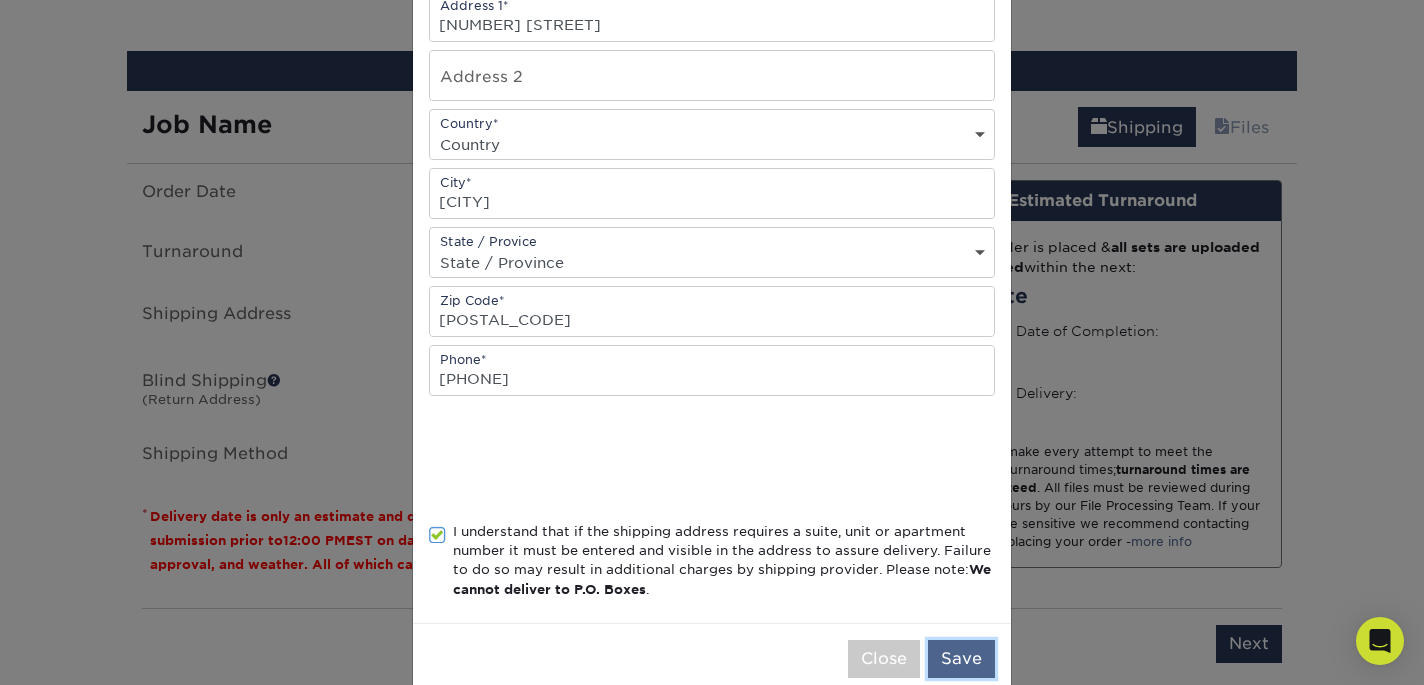 click on "Save" at bounding box center [961, 659] 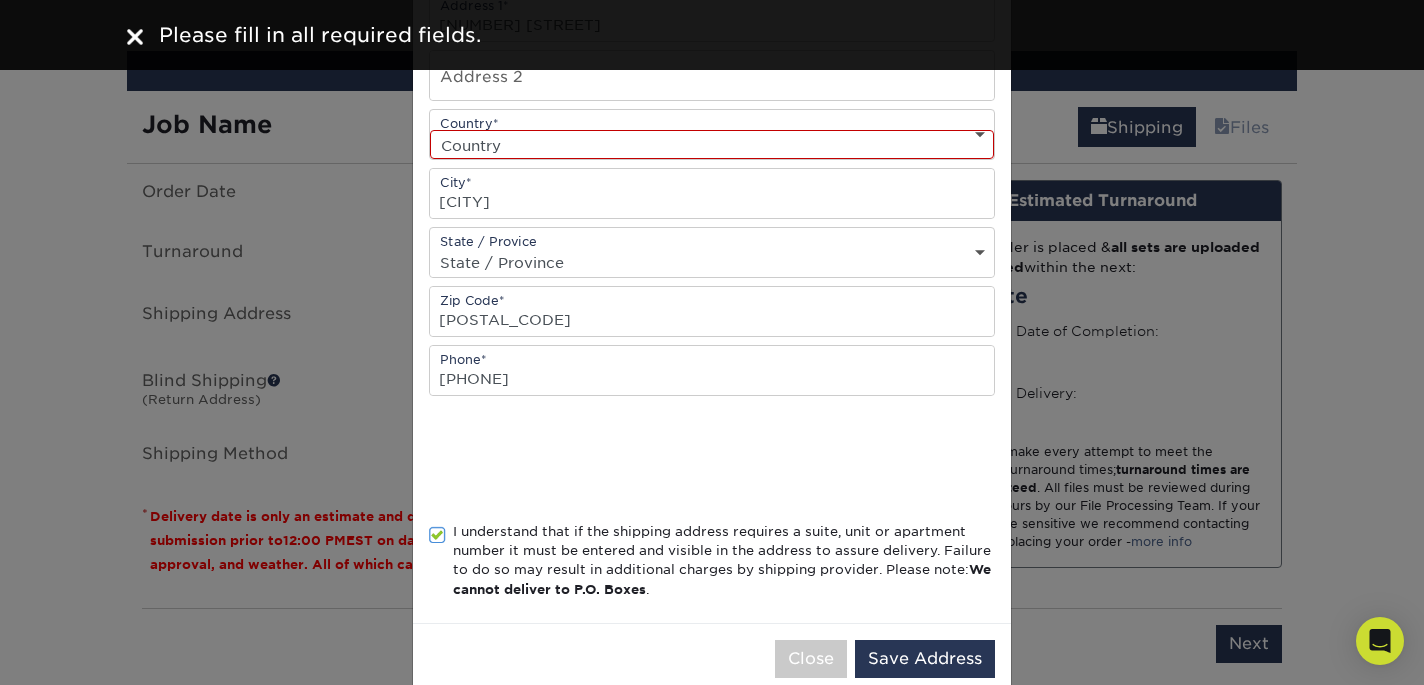click on "Country United States Canada ----------------------------- Afghanistan Albania Algeria American Samoa Andorra Angola Anguilla Antarctica Antigua and Barbuda Argentina Armenia Aruba Australia Austria Azerbaijan Bahamas Bahrain Bangladesh Barbados Belarus Belgium Belize Benin Bermuda Bhutan Bolivia Bosnia and Herzegovina Botswana Bouvet Island Brazil British Indian Ocean Territory British Virgin Islands Brunei Darussalam Bulgaria Burkina Faso Burundi Cambodia Cameroon Cape Verde Cayman Islands Central African Republic Chad Chile China Christmas Island Cocos Colombia Comoros Congo Cook Islands Costa Rica Croatia Cuba Cyprus Czech Republic Denmark Djibouti Dominica Dominican Republic East Timor Ecuador Egypt El Salvador Equatorial Guinea Eritrea Estonia Ethiopia Falkland Islands Faroe Islands Fiji Finland France French Guiana French Polynesia French Southern Territories Gabon Gambia Georgia Germany Ghana Gibraltar Greece Greenland Grenada Guadeloupe Guam Guatemala Guinea Guinea-Bissau Guyana Haiti Honduras India" at bounding box center (712, 144) 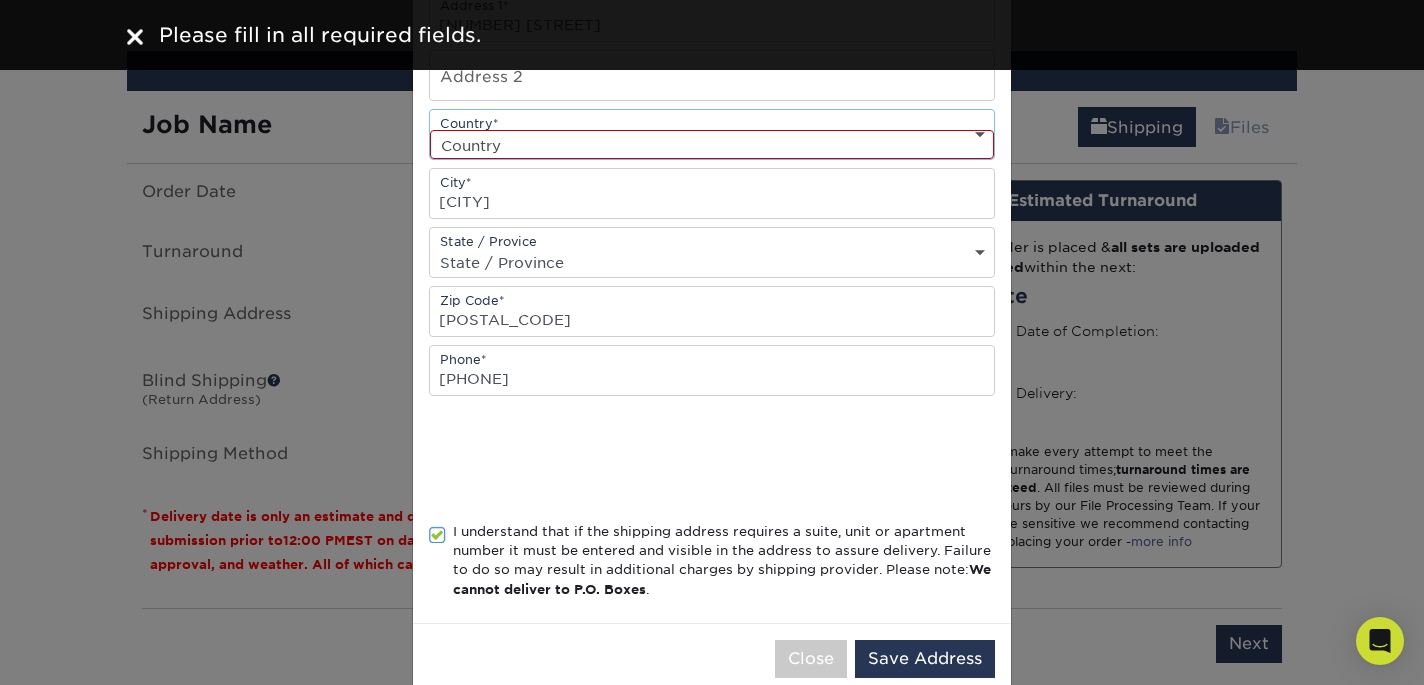 select on "US" 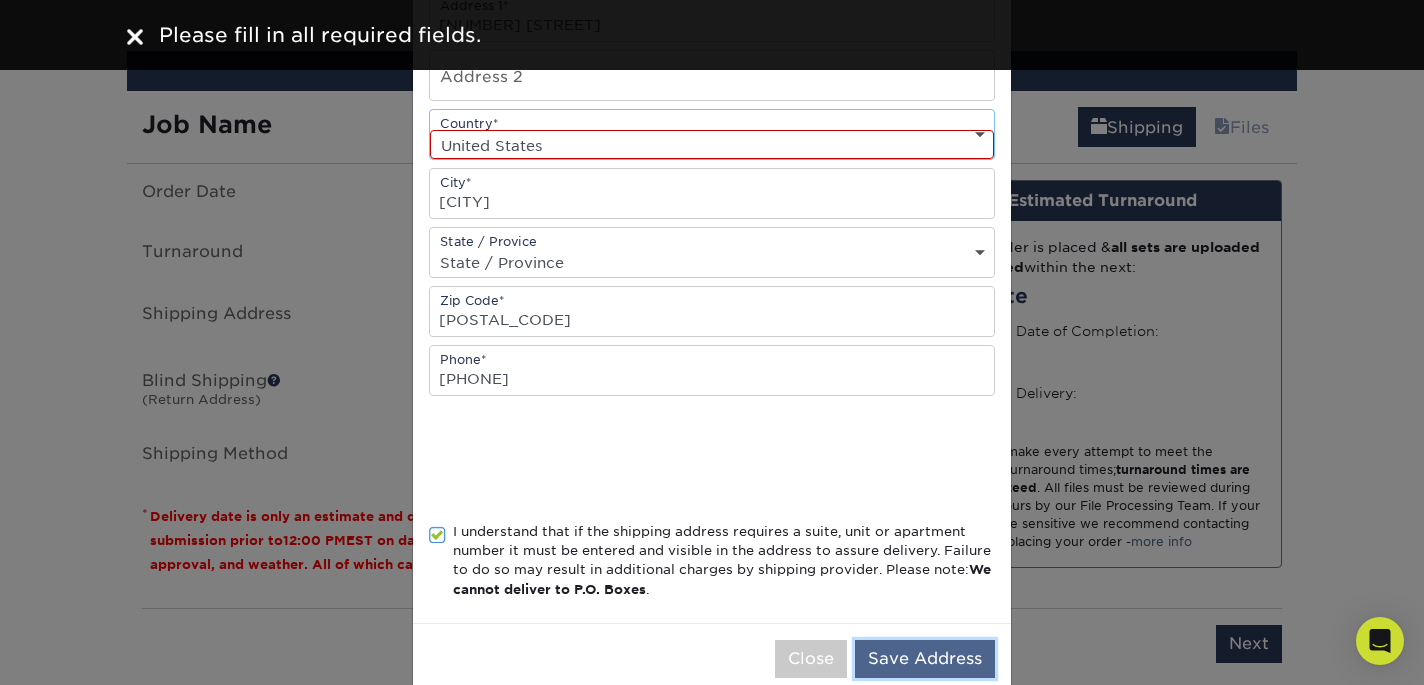 click on "Save Address" at bounding box center (925, 659) 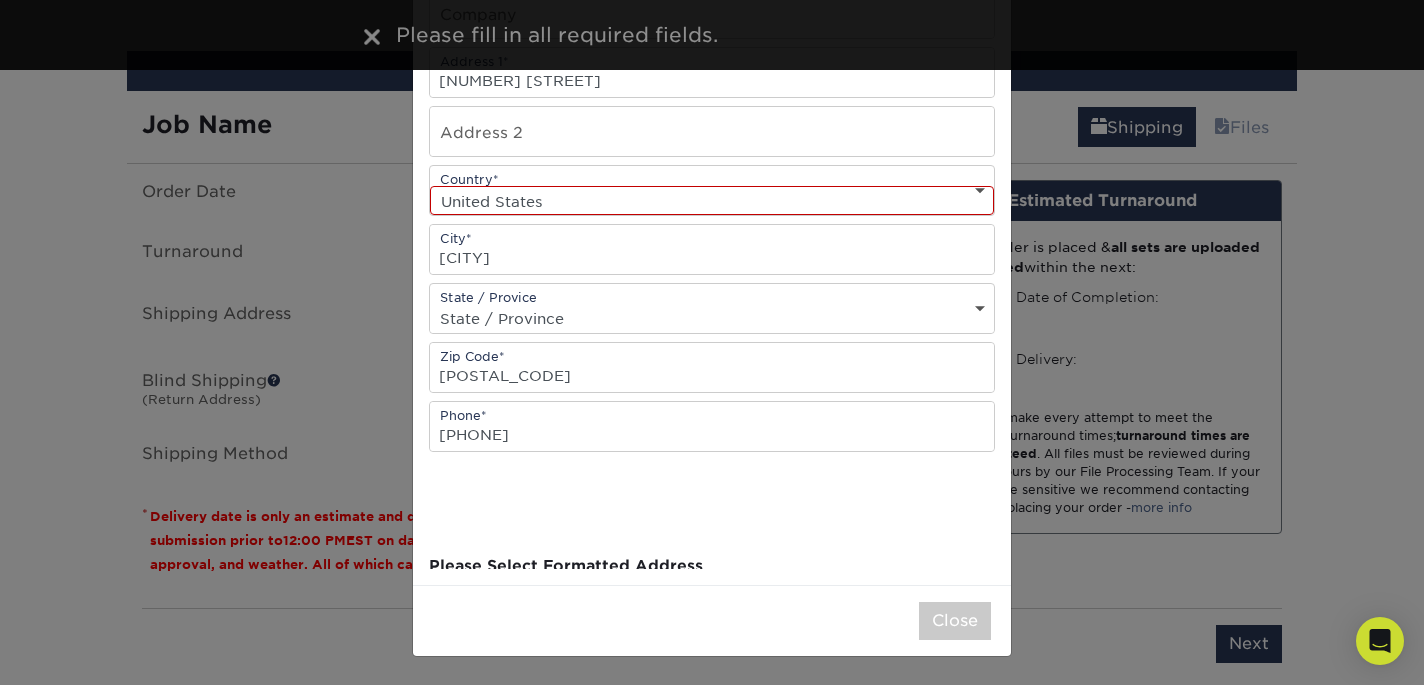 scroll, scrollTop: 0, scrollLeft: 0, axis: both 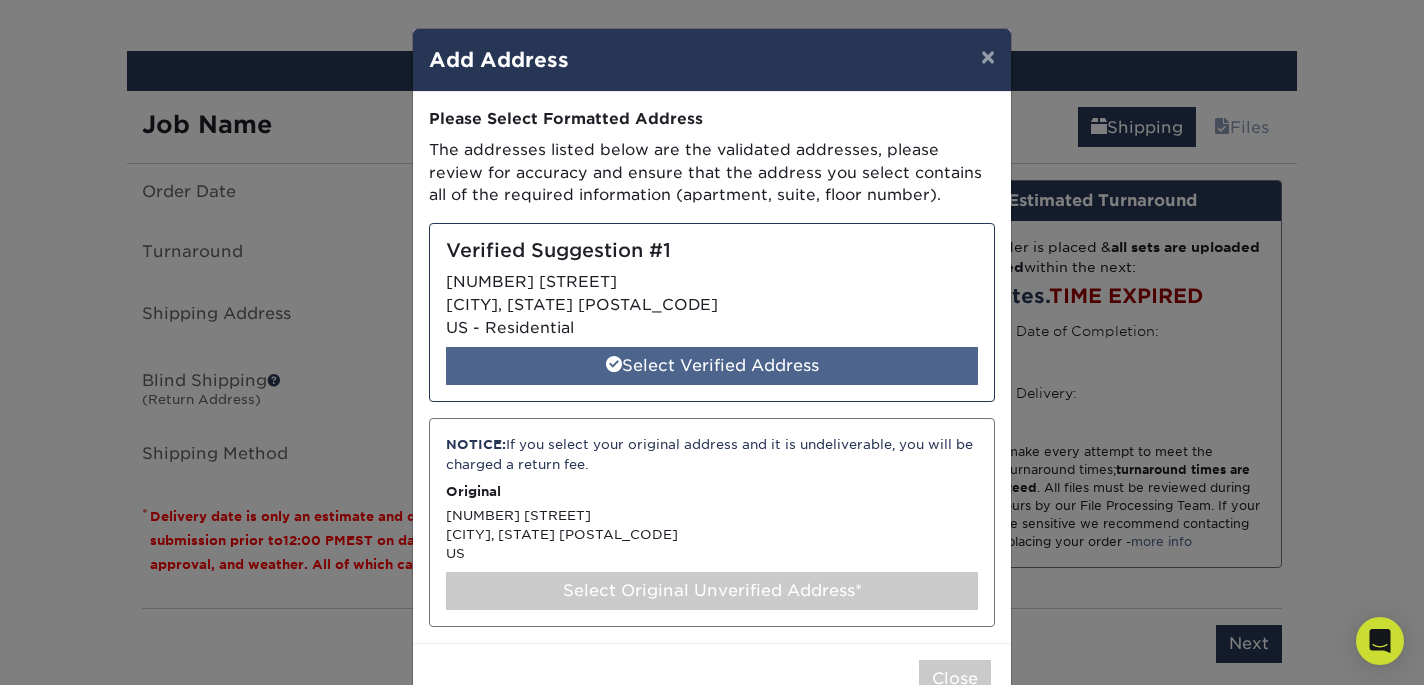 click on "Select Verified Address" at bounding box center [712, 366] 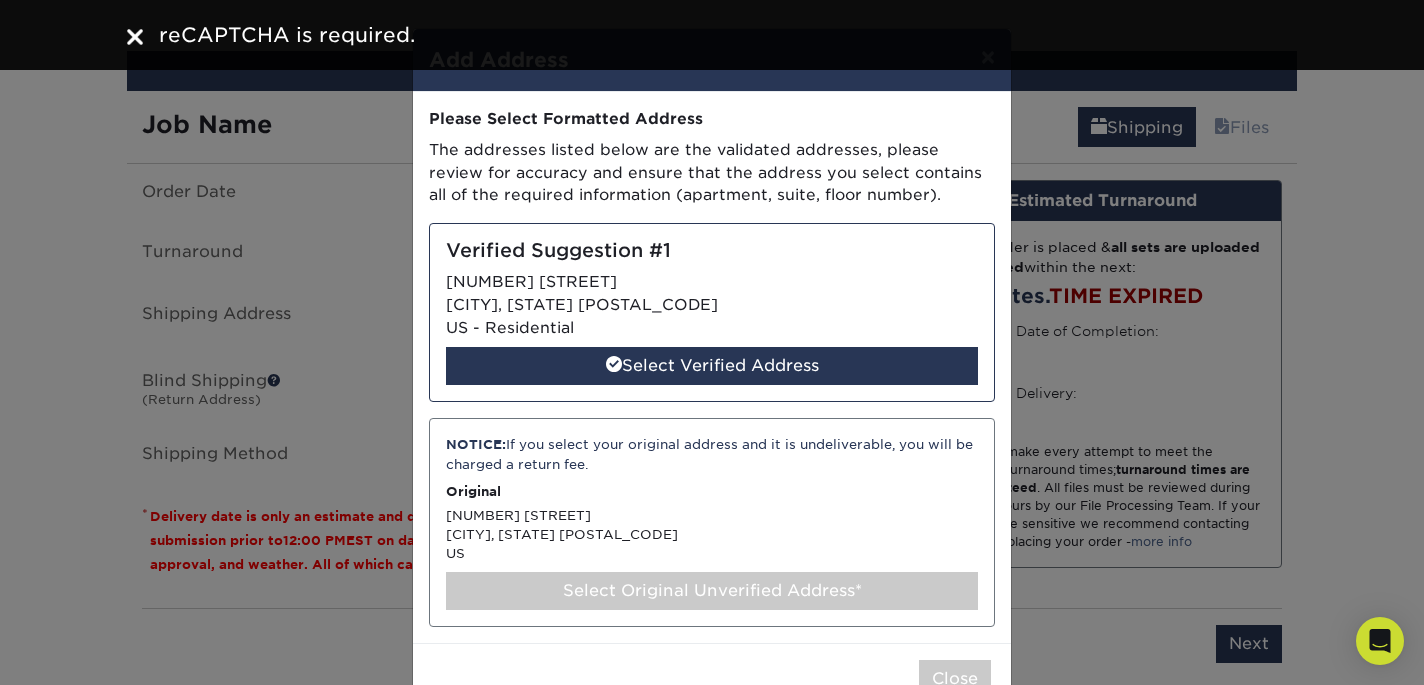 scroll, scrollTop: 57, scrollLeft: 0, axis: vertical 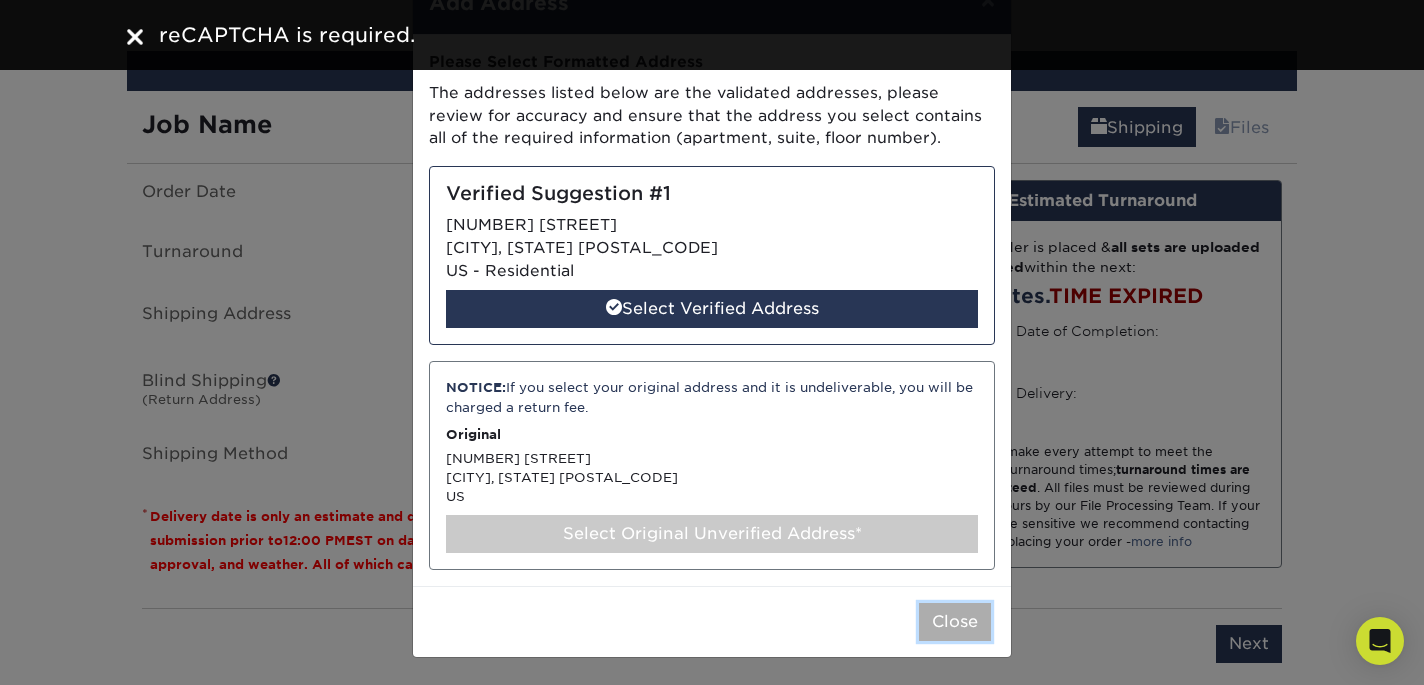 click on "Close" at bounding box center [955, 622] 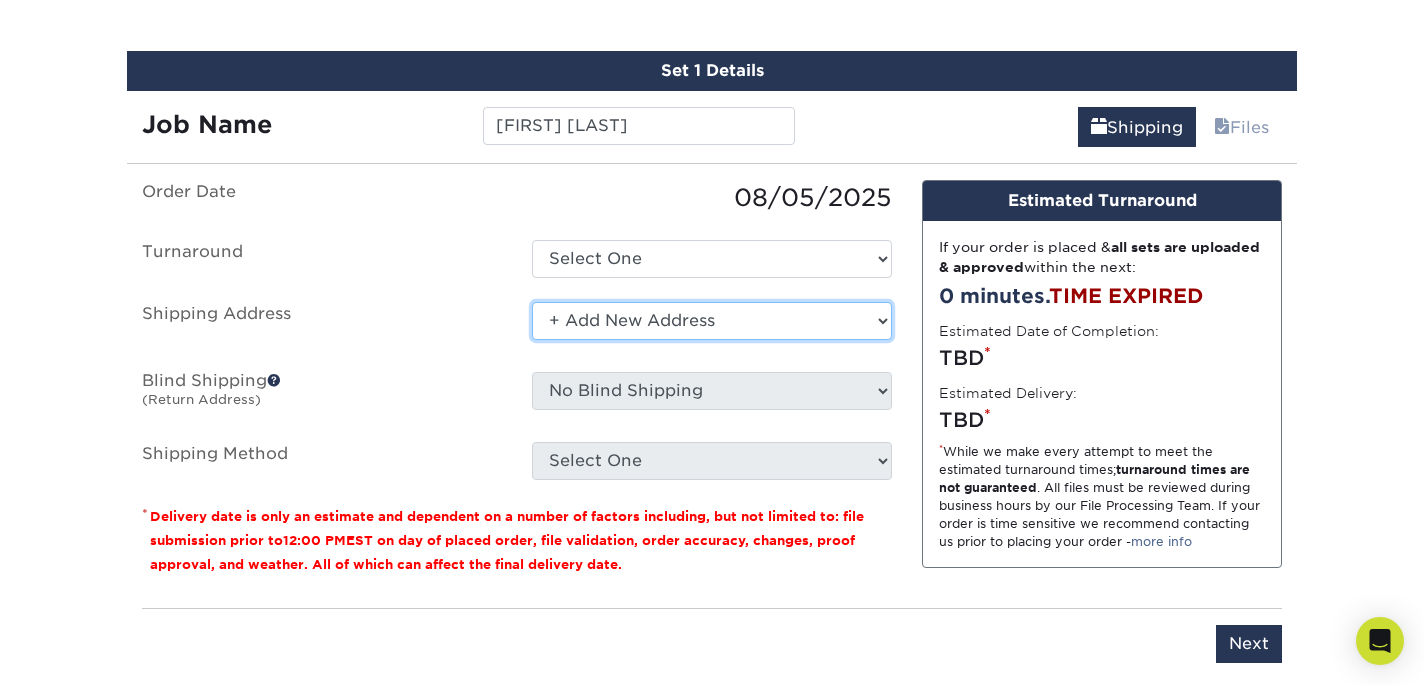 click on "Select One
[CITY] CO
[FIRST] [LAST] Home
[FIRST] [LAST]
[FIRST] [LAST]
[FIRST] [LAST]
[FIRST] [LAST]
[FIRST] [LAST]
[CITY] IL
[FIRST] [LAST]
[FIRST] [LAST] [LAST]
[STATE] Office
[LAST] CA
[FIRST] [LAST]
[FIRST] [LAST]
[LAST]
[LAST]
[FIRST] [LAST]
[LAST]/[LAST]
[FIRST] [LAST]
[LAST] S.'s Home Address
[LAST] Residence
[FIRST] [LAST]
[FIRST] [LAST]
[LAST]" at bounding box center [712, 321] 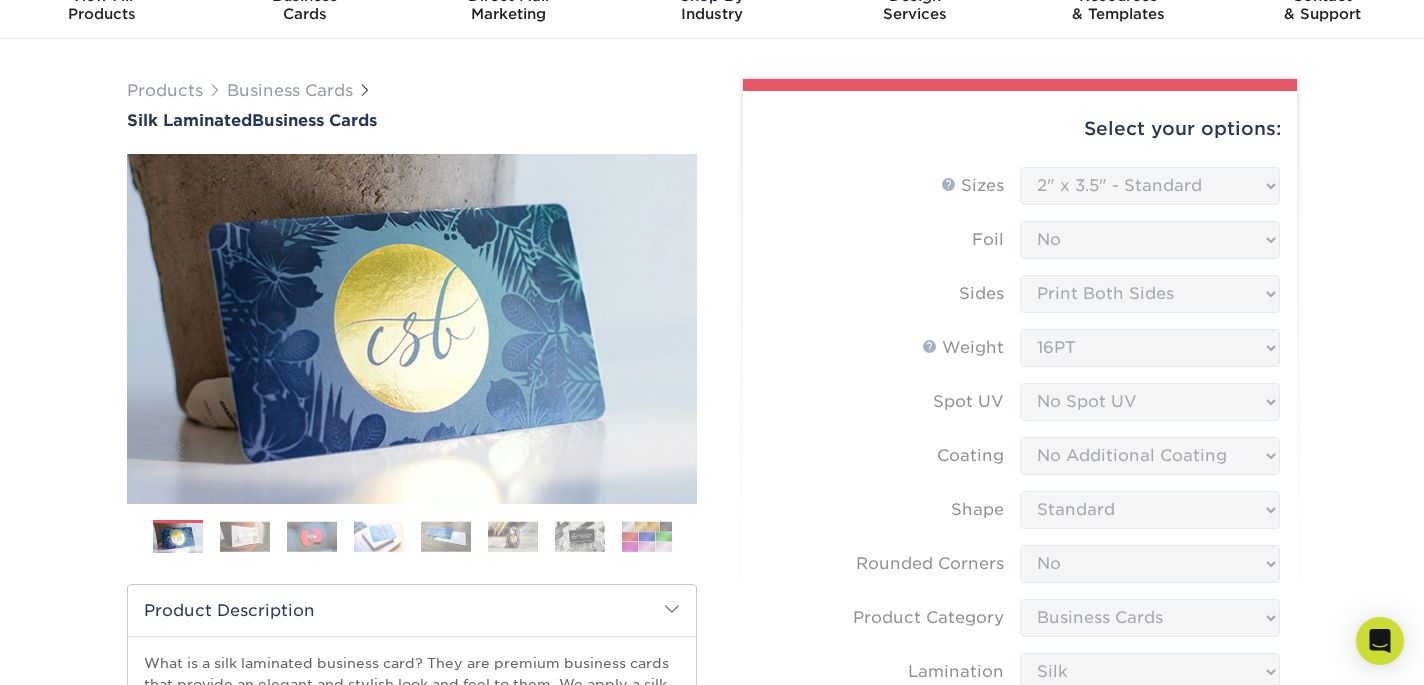 scroll, scrollTop: 0, scrollLeft: 0, axis: both 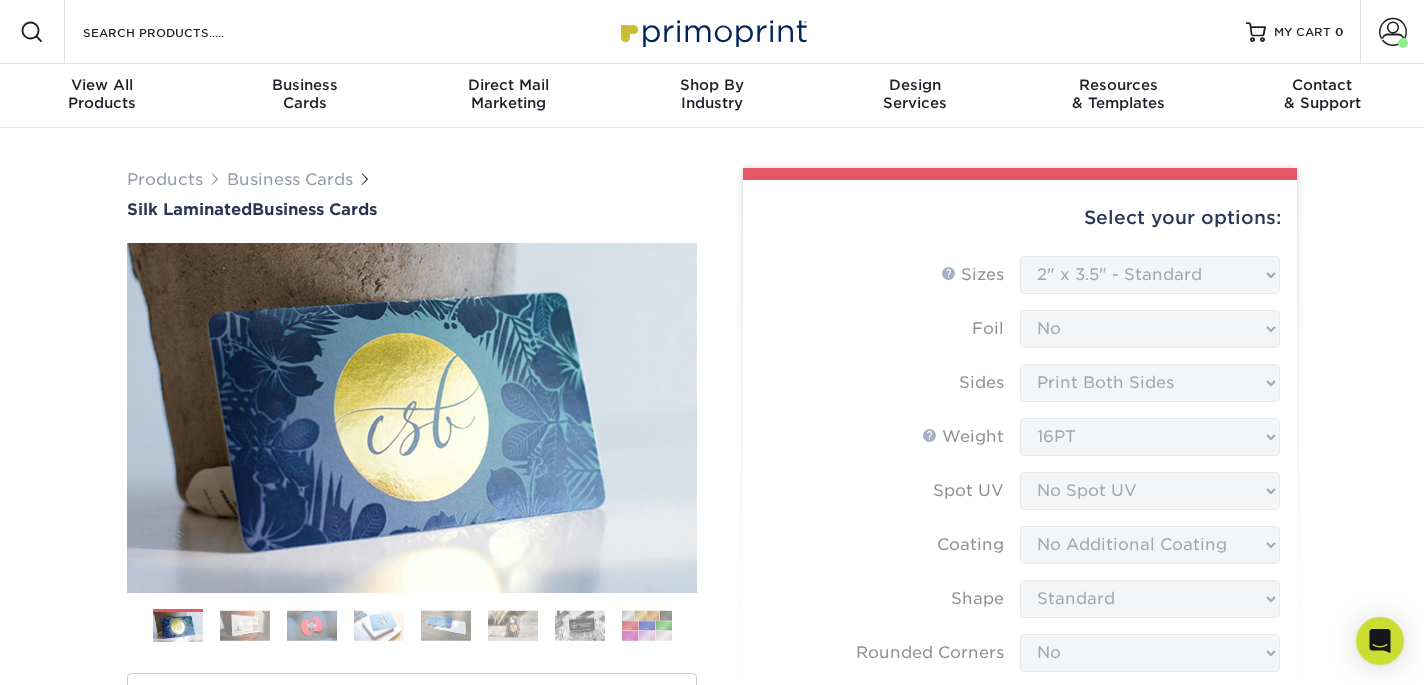 click on "Sizes Help Sizes
Please Select
1.5" x 3.5"  - Mini
1.75" x 3.5" - Mini 2" x 2" - Square 2" x 3" - Mini No" at bounding box center [1020, 693] 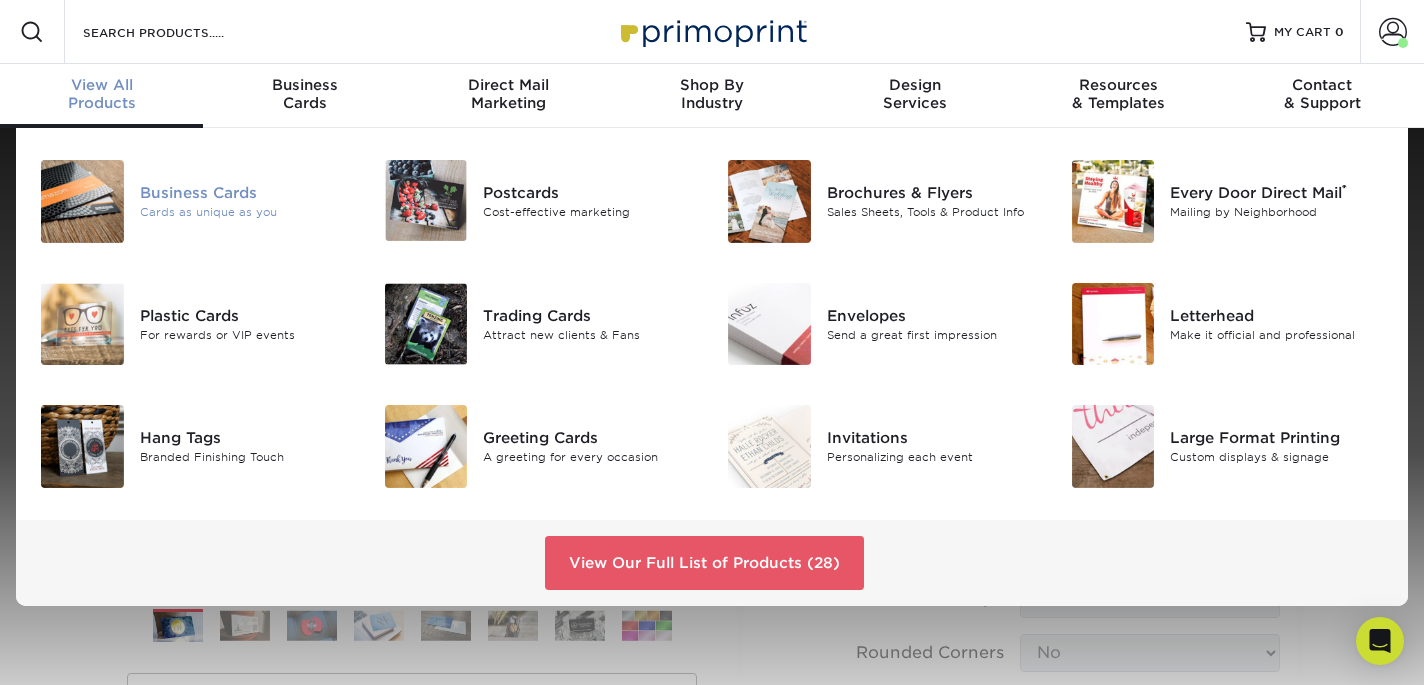 click on "Business Cards" at bounding box center [247, 193] 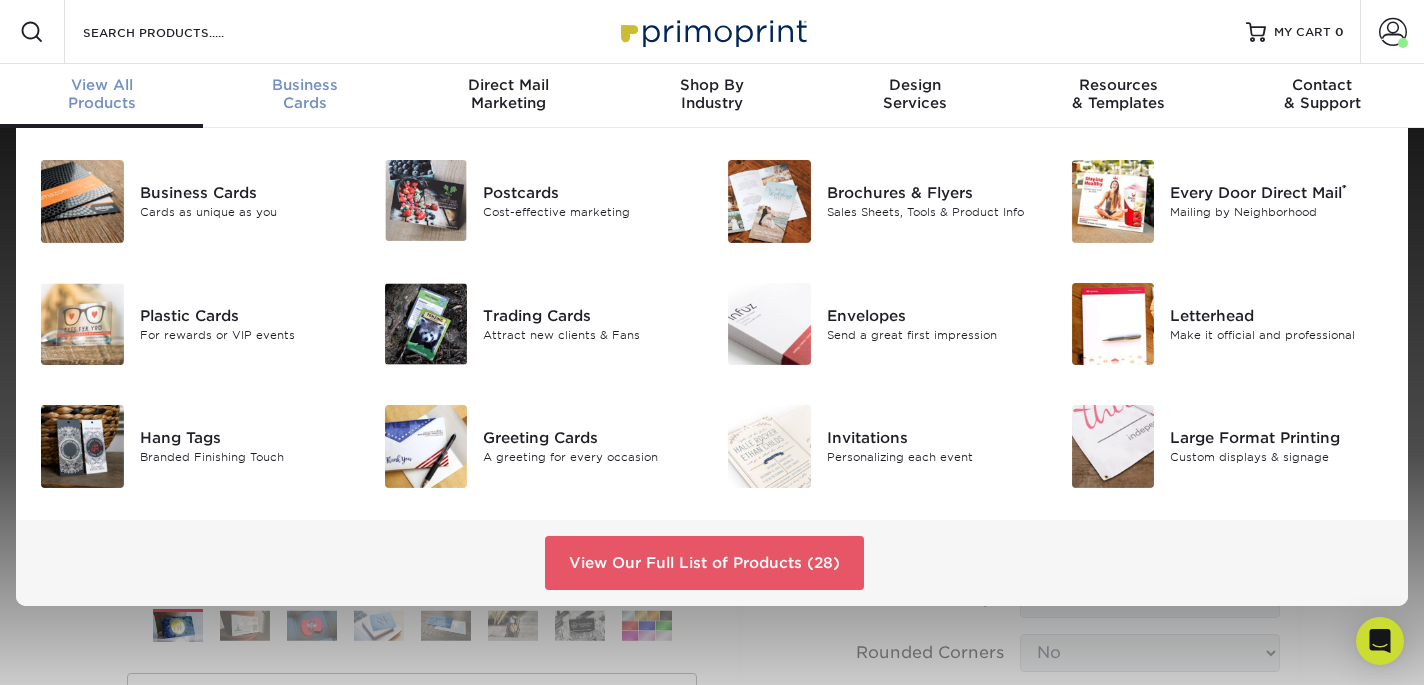 click on "Business" at bounding box center [304, 85] 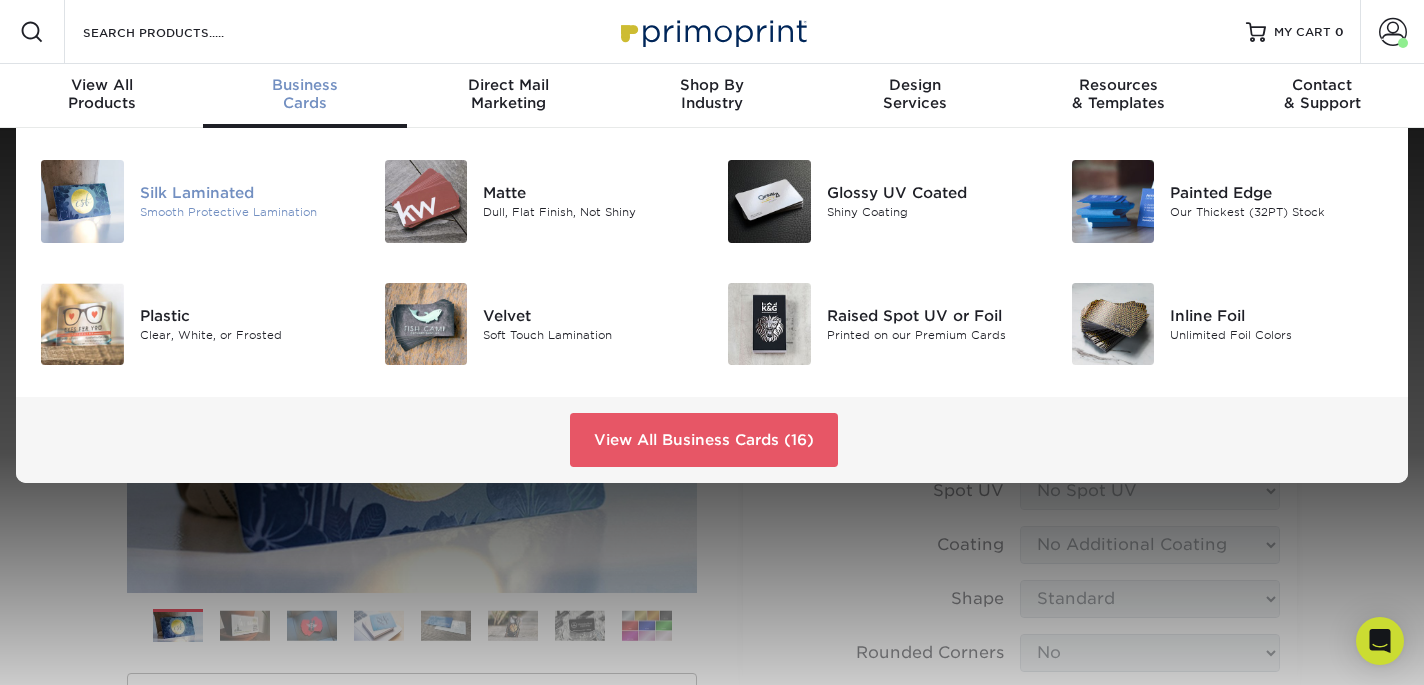 click on "Smooth Protective Lamination" at bounding box center (247, 212) 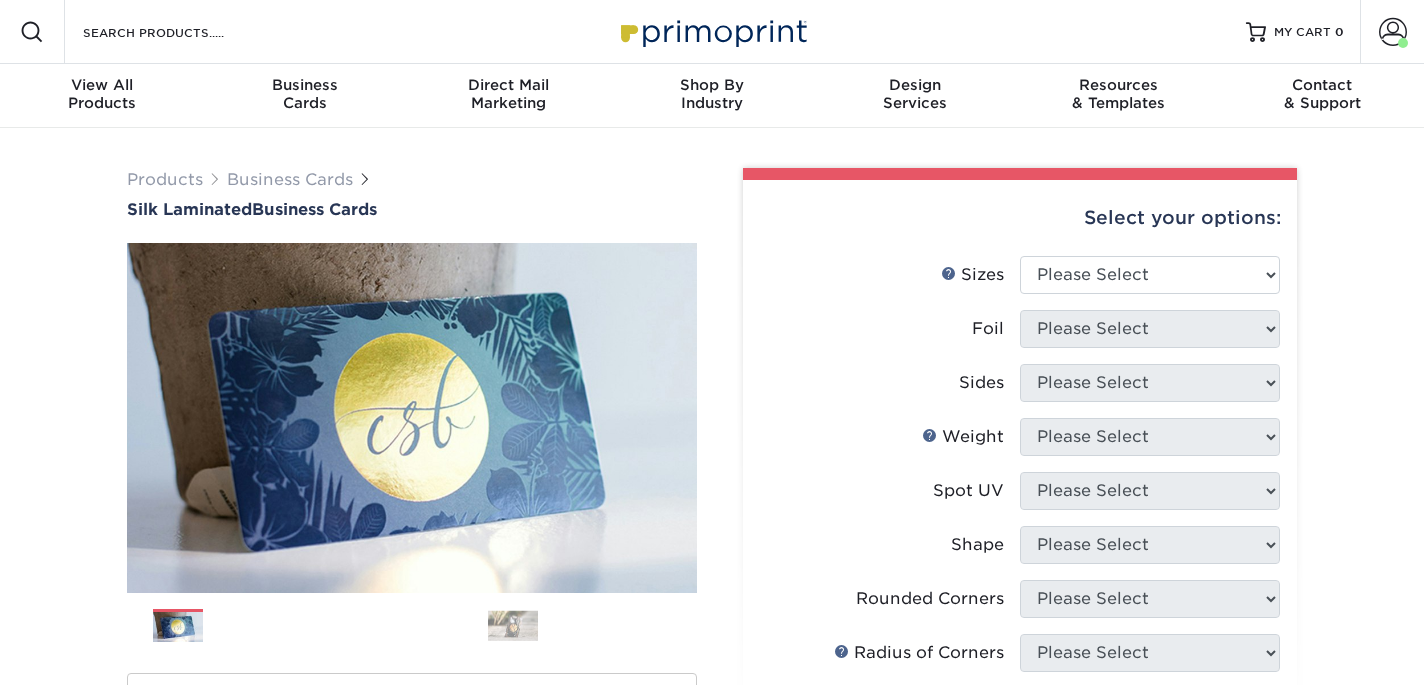 scroll, scrollTop: 0, scrollLeft: 0, axis: both 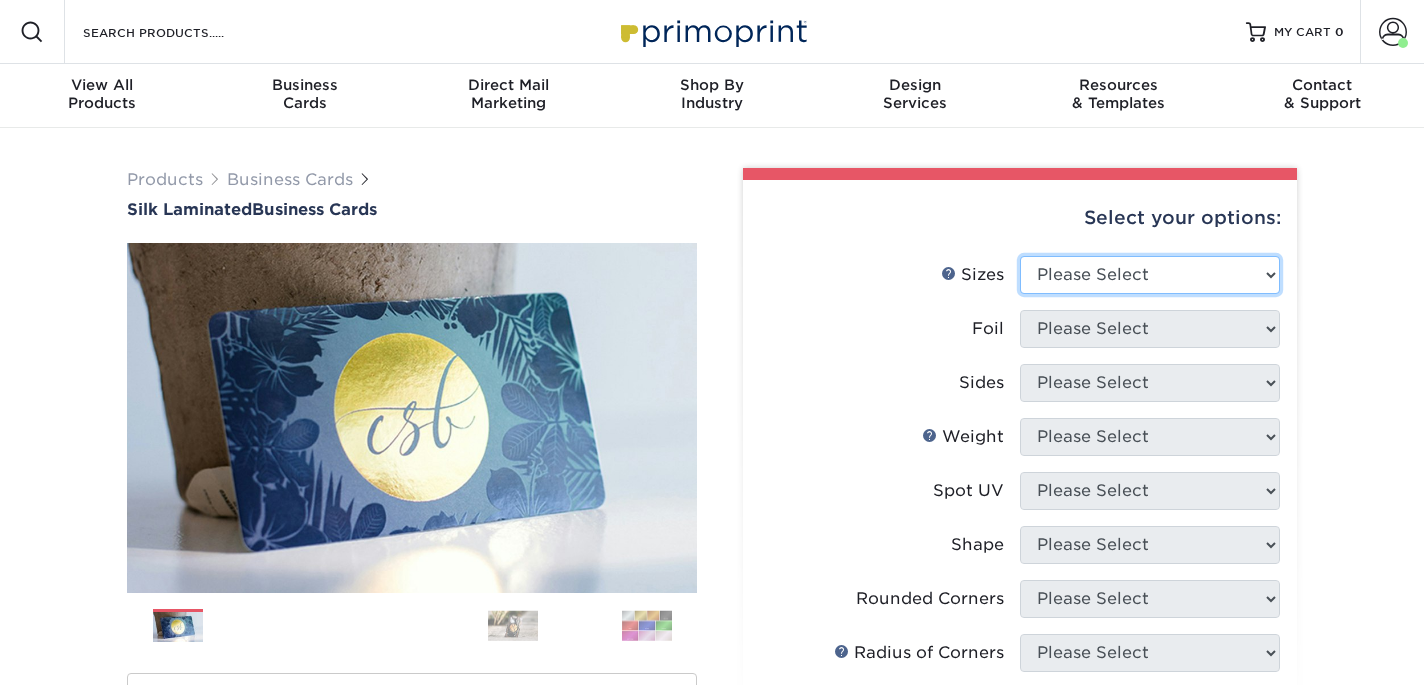 click on "Please Select
1.5" x 3.5"  - Mini
1.75" x 3.5" - Mini
2" x 2" - Square
2" x 3" - Mini
2" x 3.5" - Standard
2" x 7" - Foldover Card
2.125" x 3.375" - European
2.5" x 2.5" - Square 3.5" x 4" - Foldover Card" at bounding box center [1150, 275] 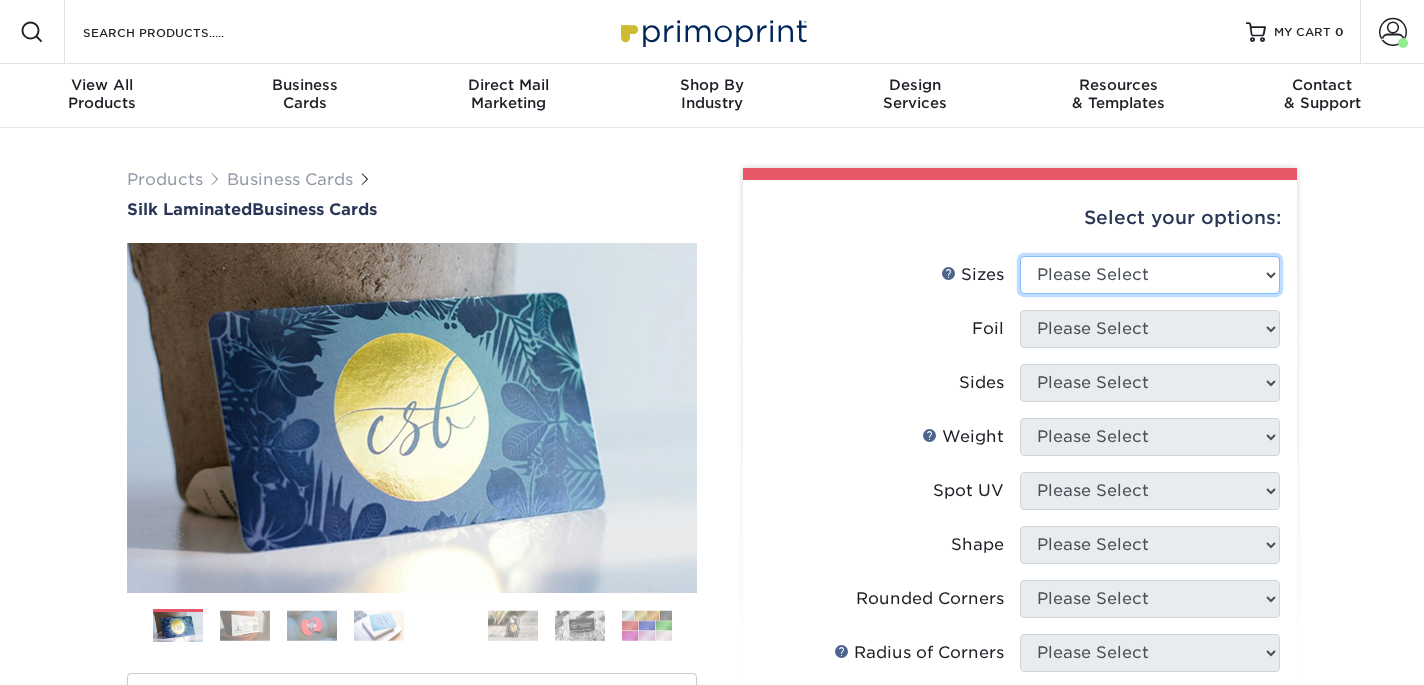select on "2.00x3.50" 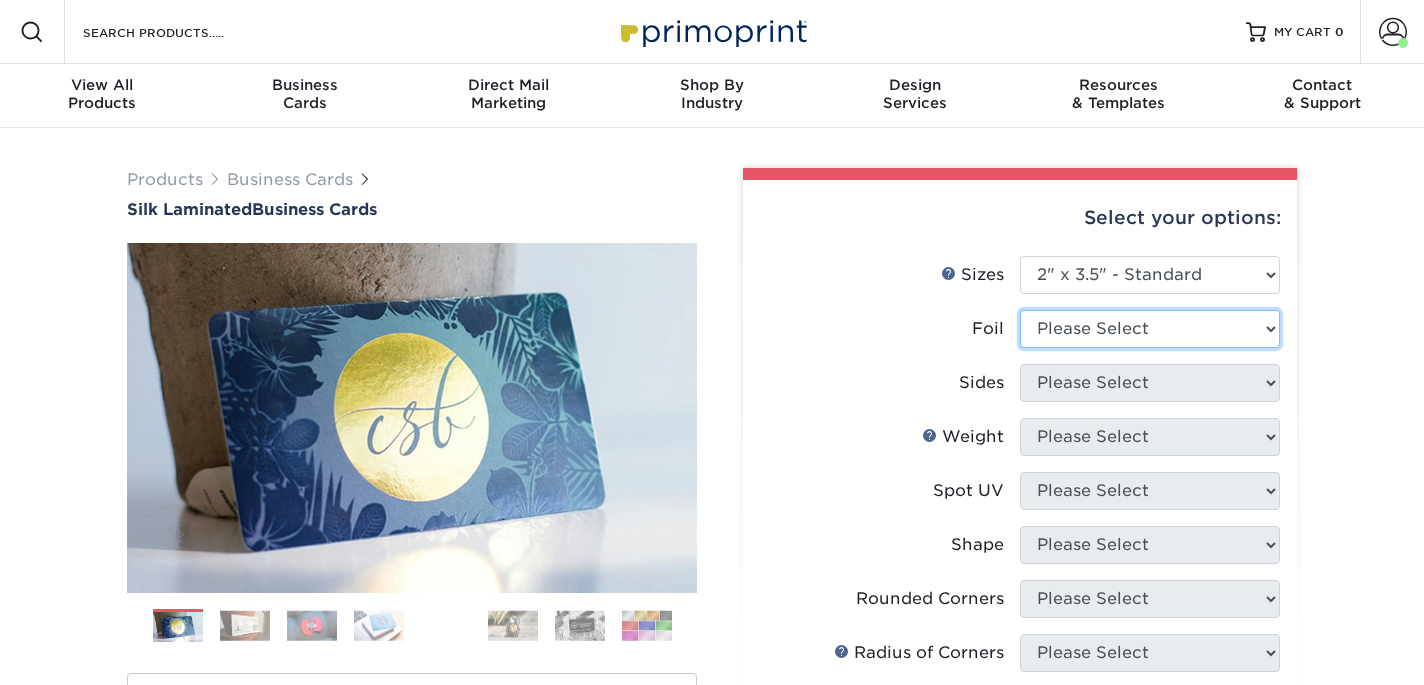 click on "Please Select Yes No" at bounding box center [1150, 329] 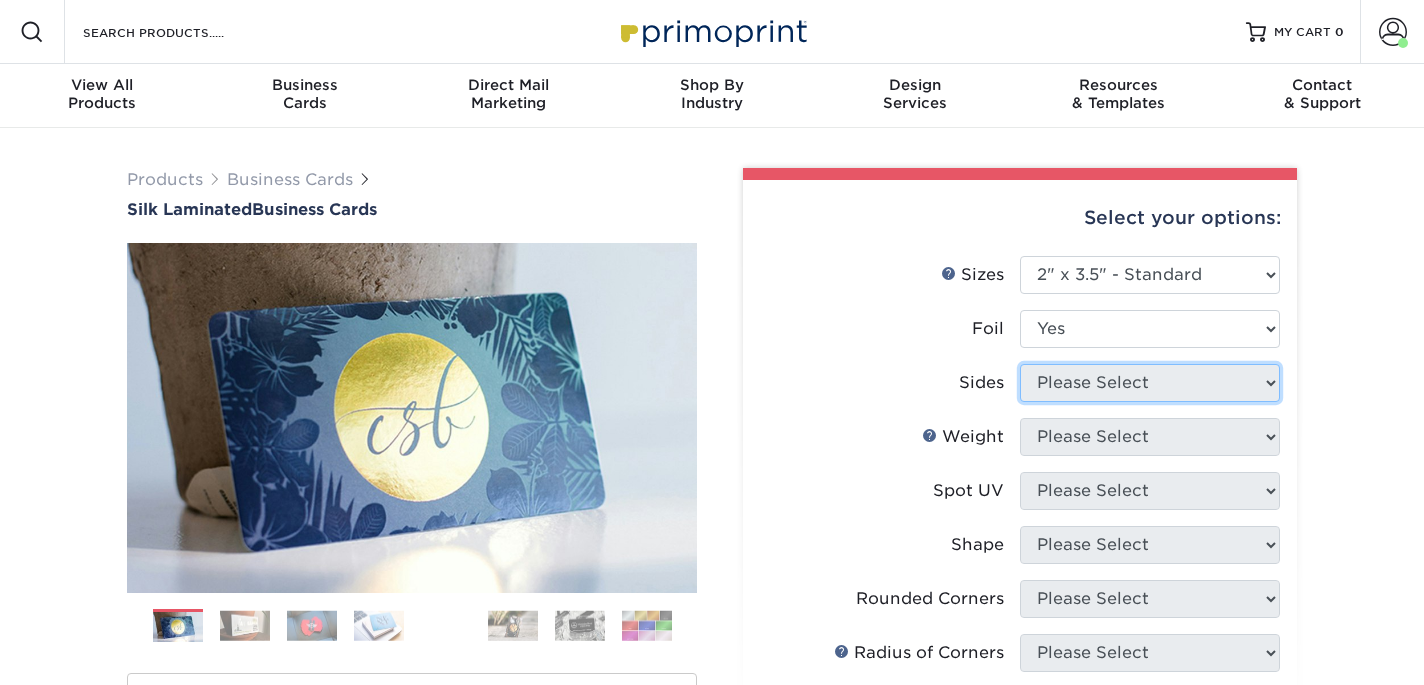 click on "Please Select Print Both Sides Print Both Sides - Foil Both Sides Print Both Sides - Foil Front Only Print Front Only Print Front Only - Foil Front Only" at bounding box center [1150, 383] 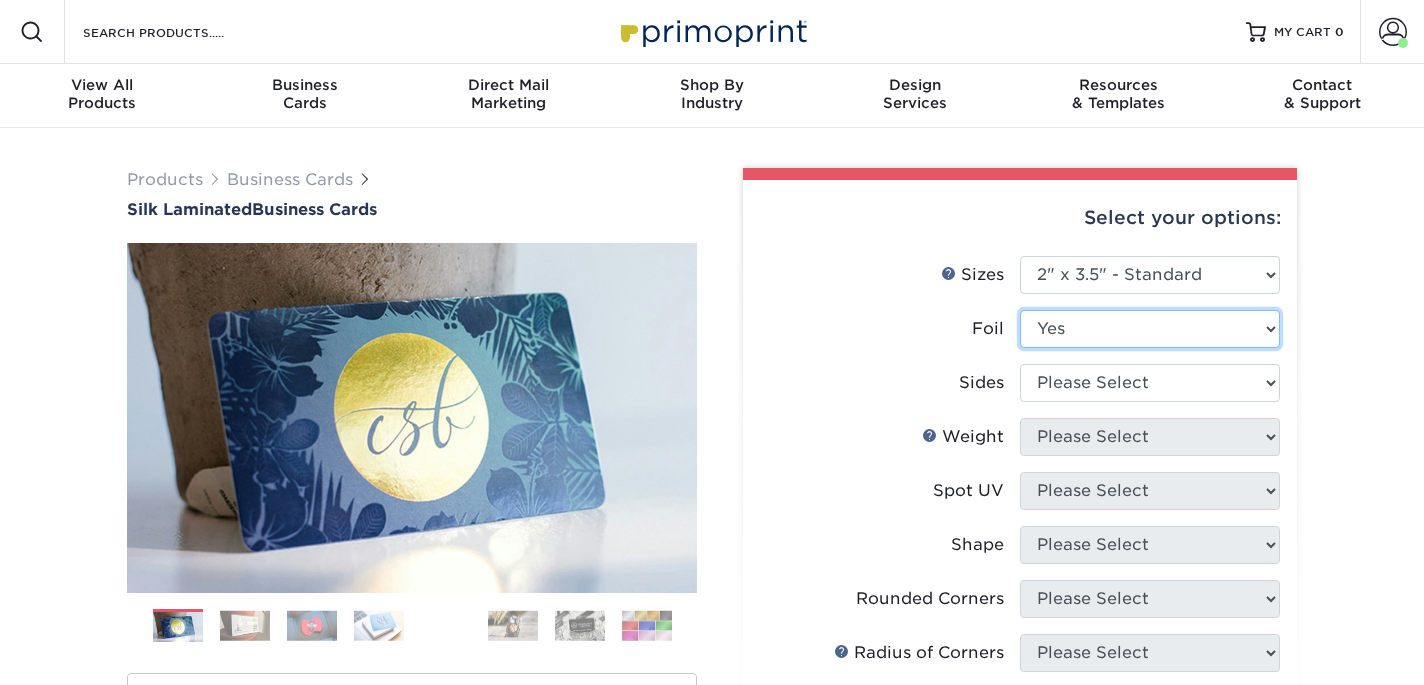 click on "Please Select Yes No" at bounding box center [1150, 329] 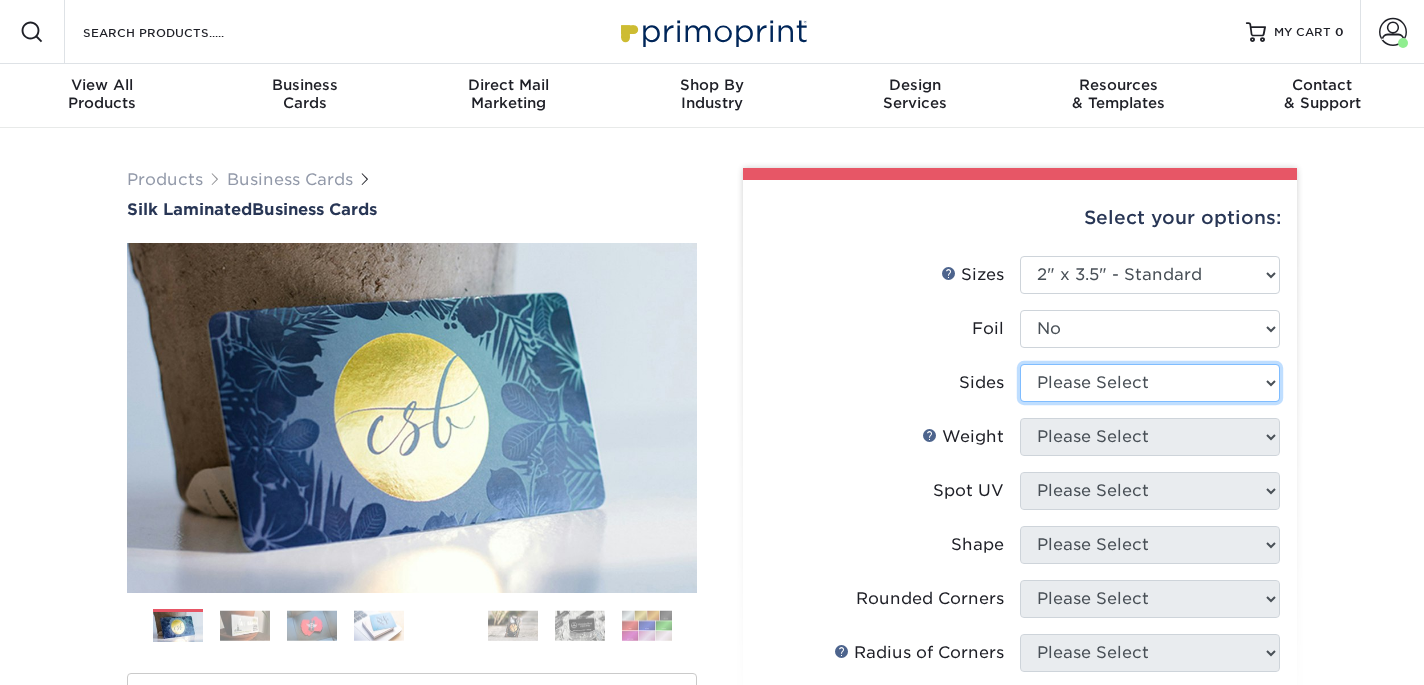 click on "Please Select Print Both Sides - Foil Both Sides Print Both Sides - Foil Front Only Print Front Only - Foil Front Only" at bounding box center (1150, 383) 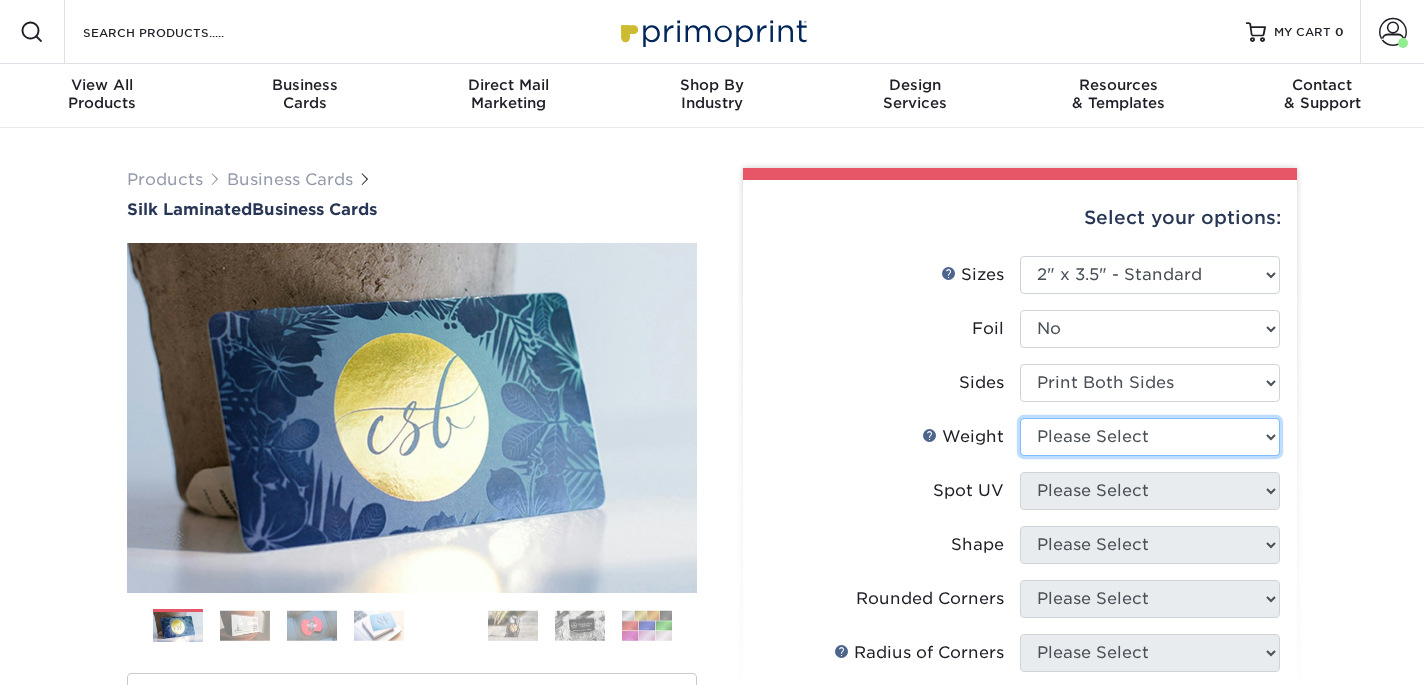 click on "Please Select 16PT" at bounding box center [1150, 437] 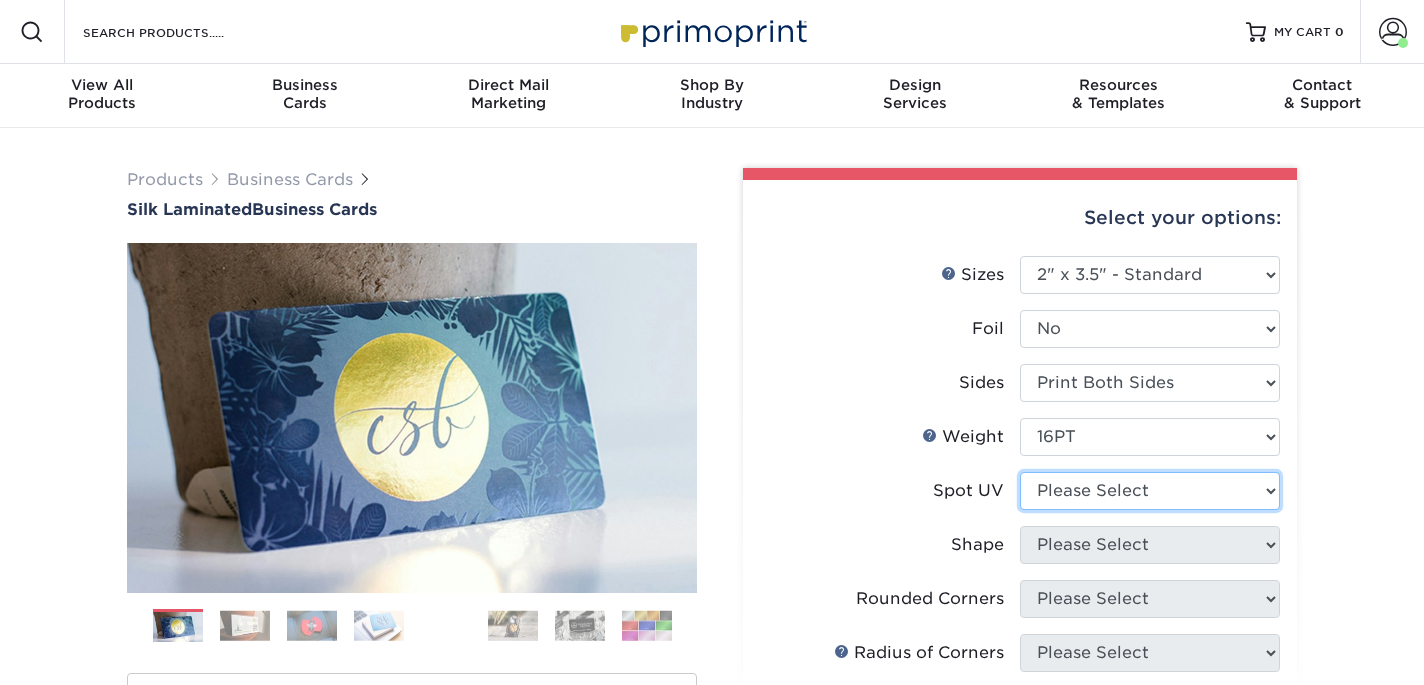 click on "Please Select No Spot UV Front and Back (Both Sides) Front Only Back Only" at bounding box center [1150, 491] 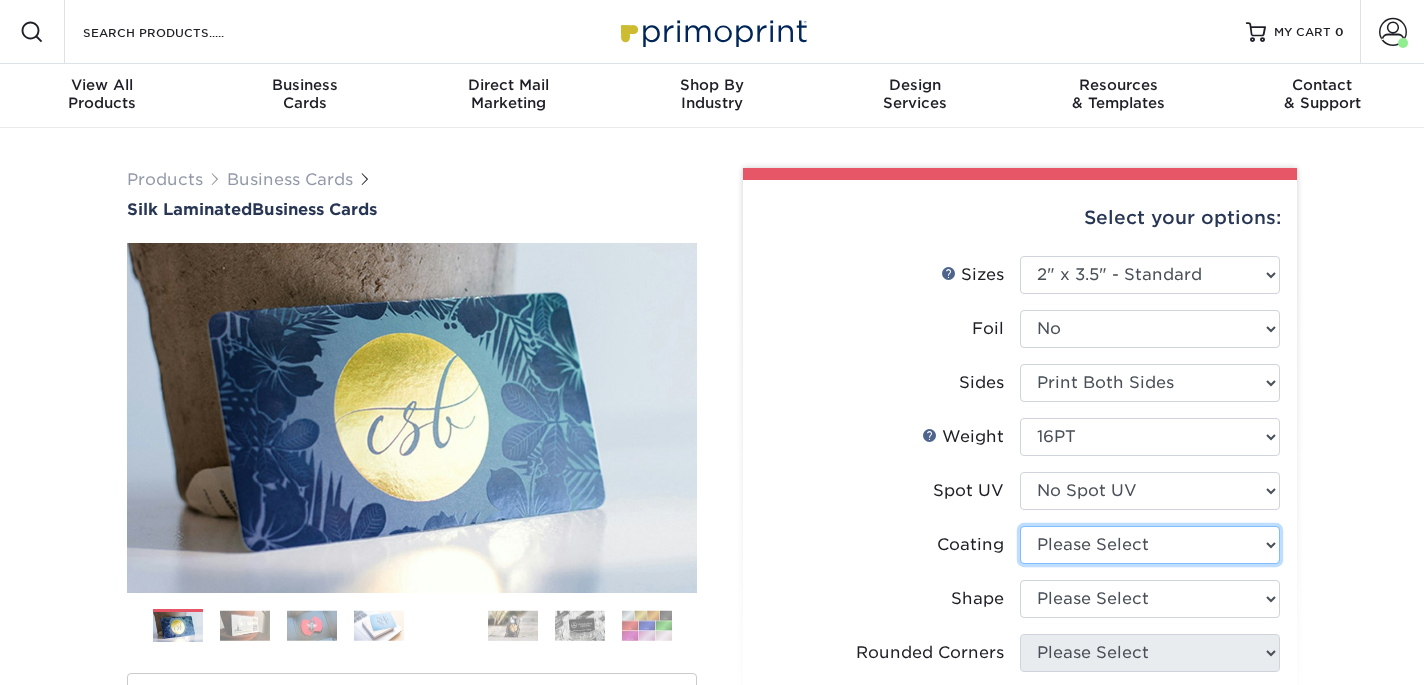 click at bounding box center (1150, 545) 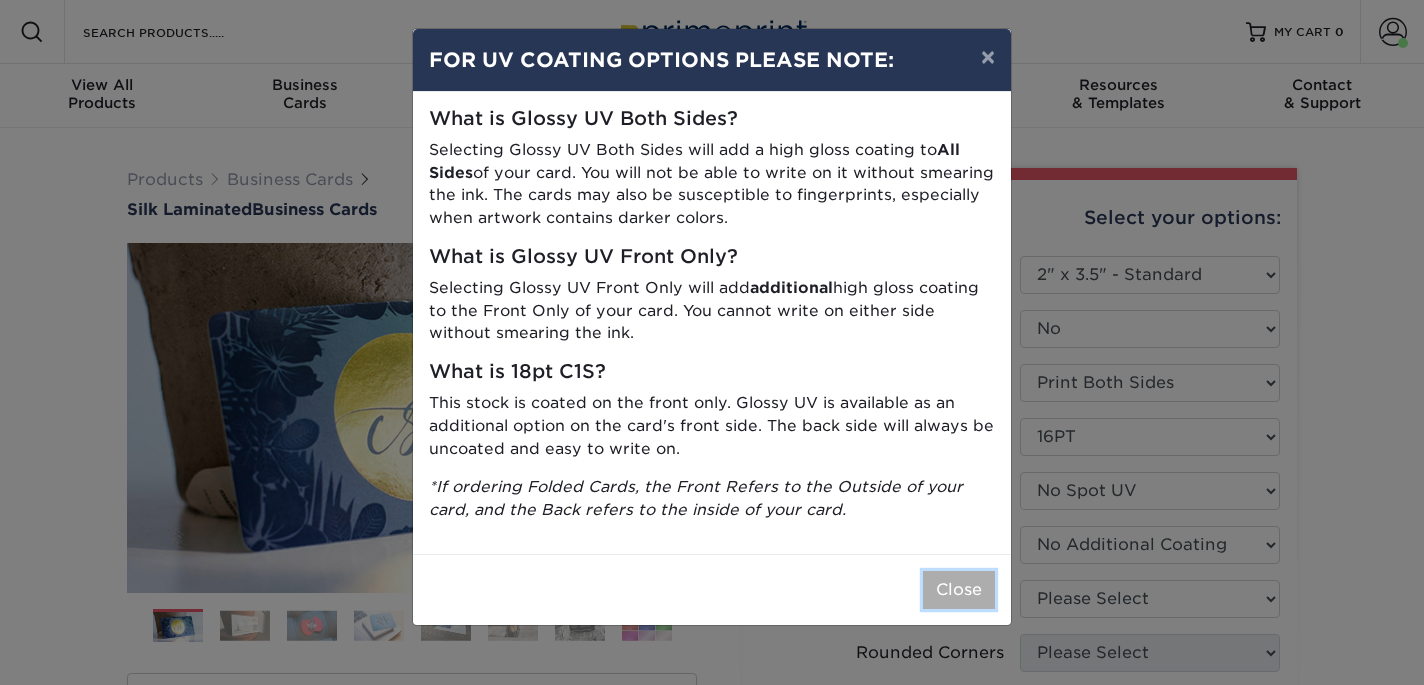 click on "Close" at bounding box center [959, 590] 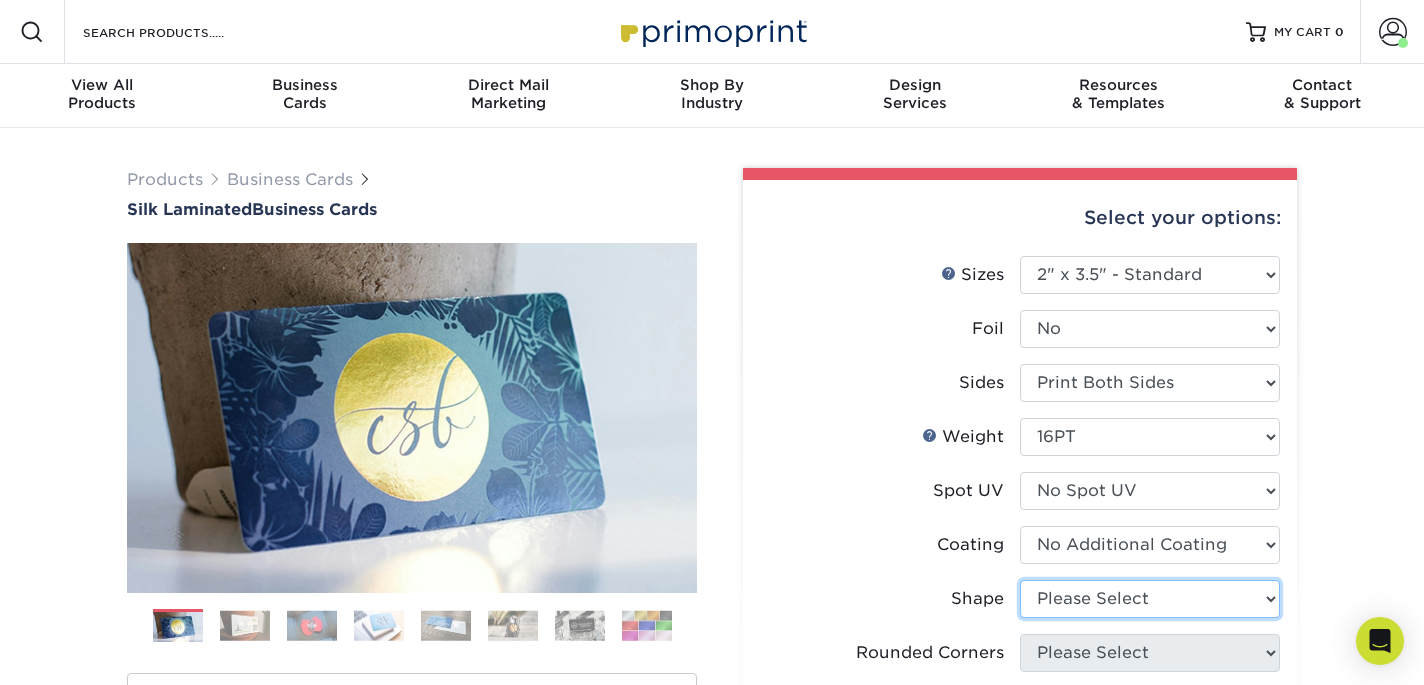 click on "Please Select Standard Oval" at bounding box center (1150, 599) 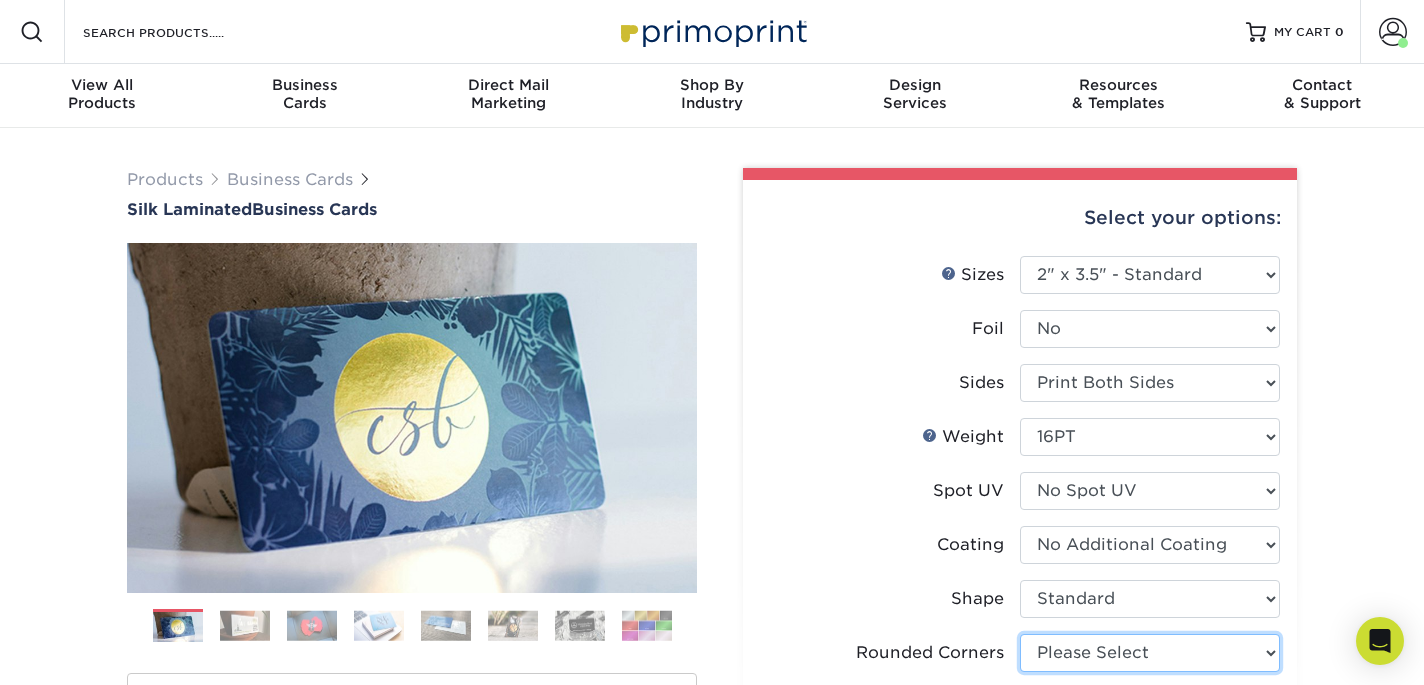 click on "Please Select
Yes - Round 2 Corners                                                    Yes - Round 4 Corners                                                    No" at bounding box center (1150, 653) 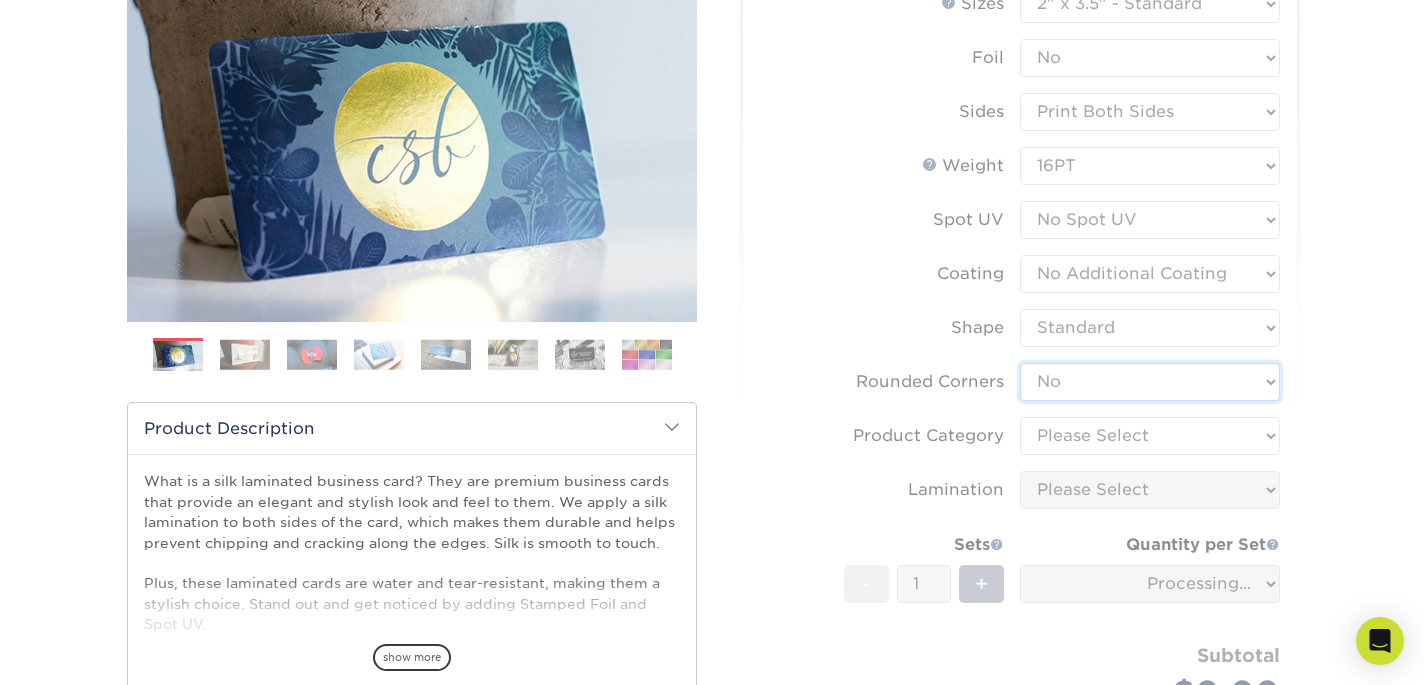 scroll, scrollTop: 276, scrollLeft: 0, axis: vertical 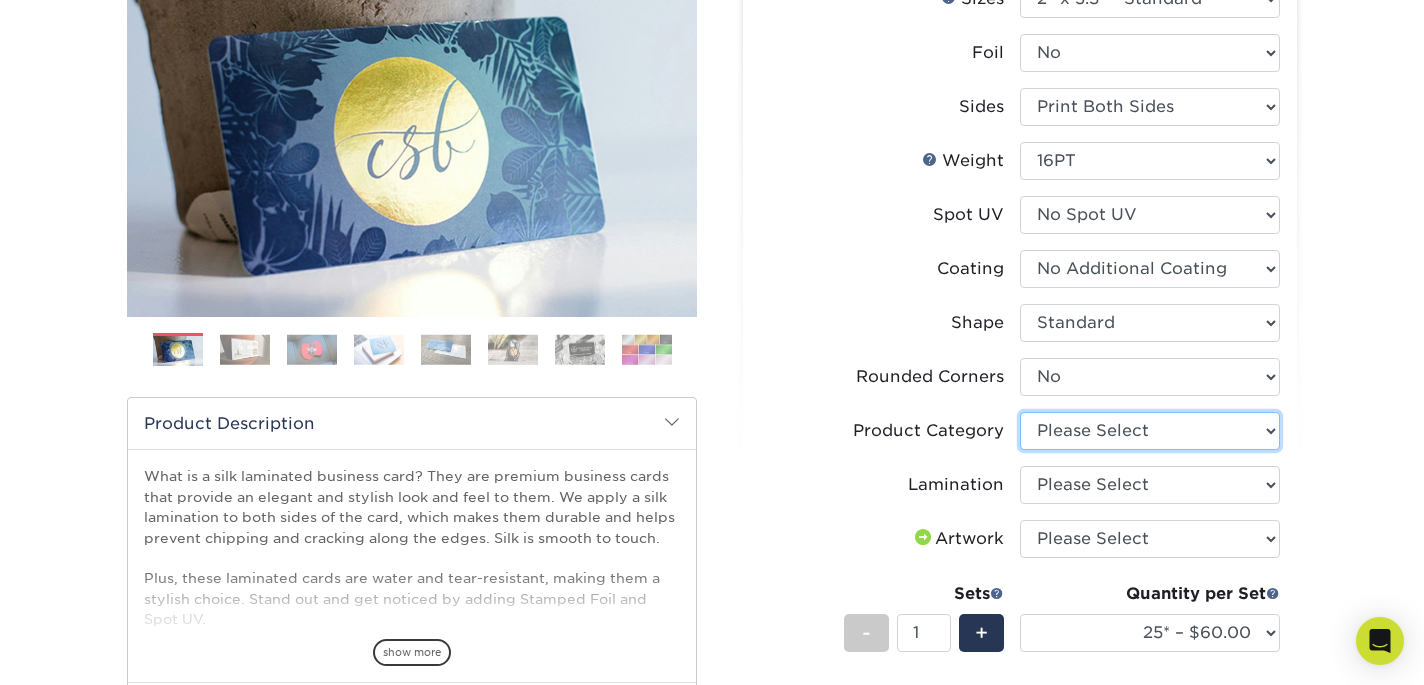 click on "Please Select Business Cards" at bounding box center (1150, 431) 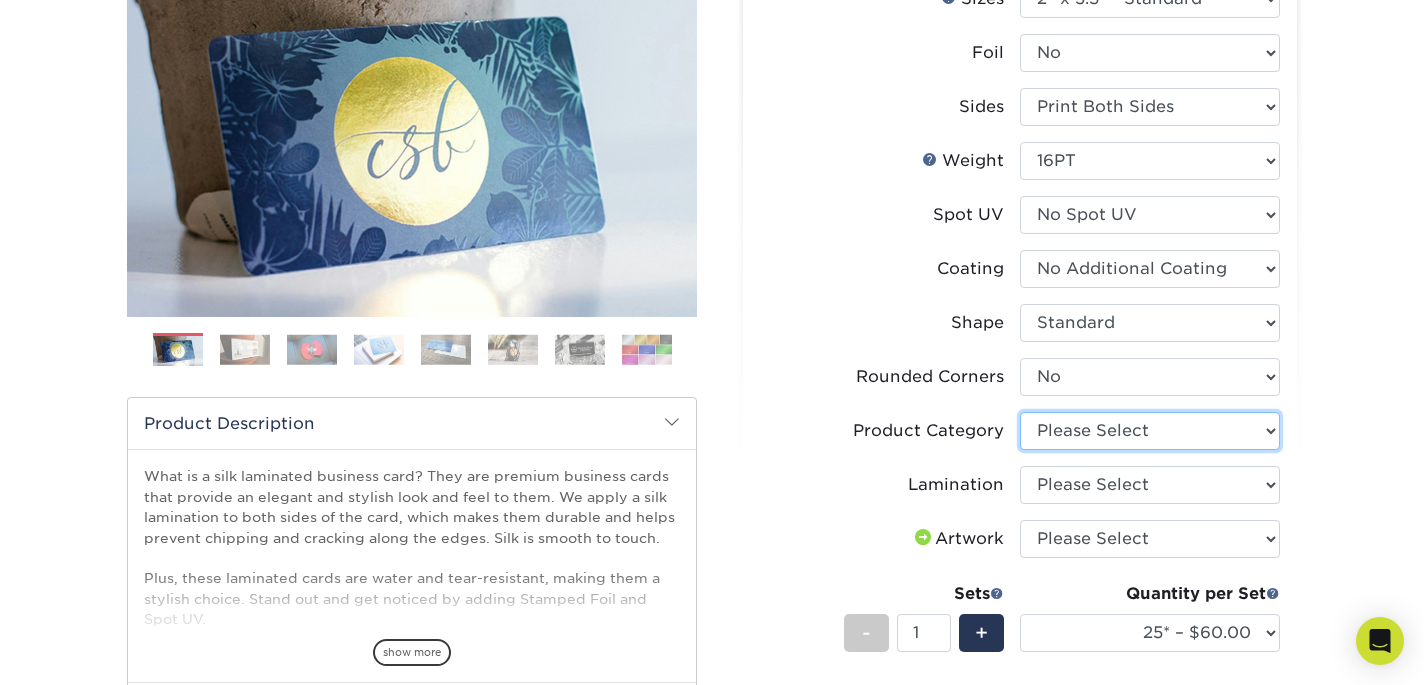 select on "3b5148f1-0588-4f88-a218-97bcfdce65c1" 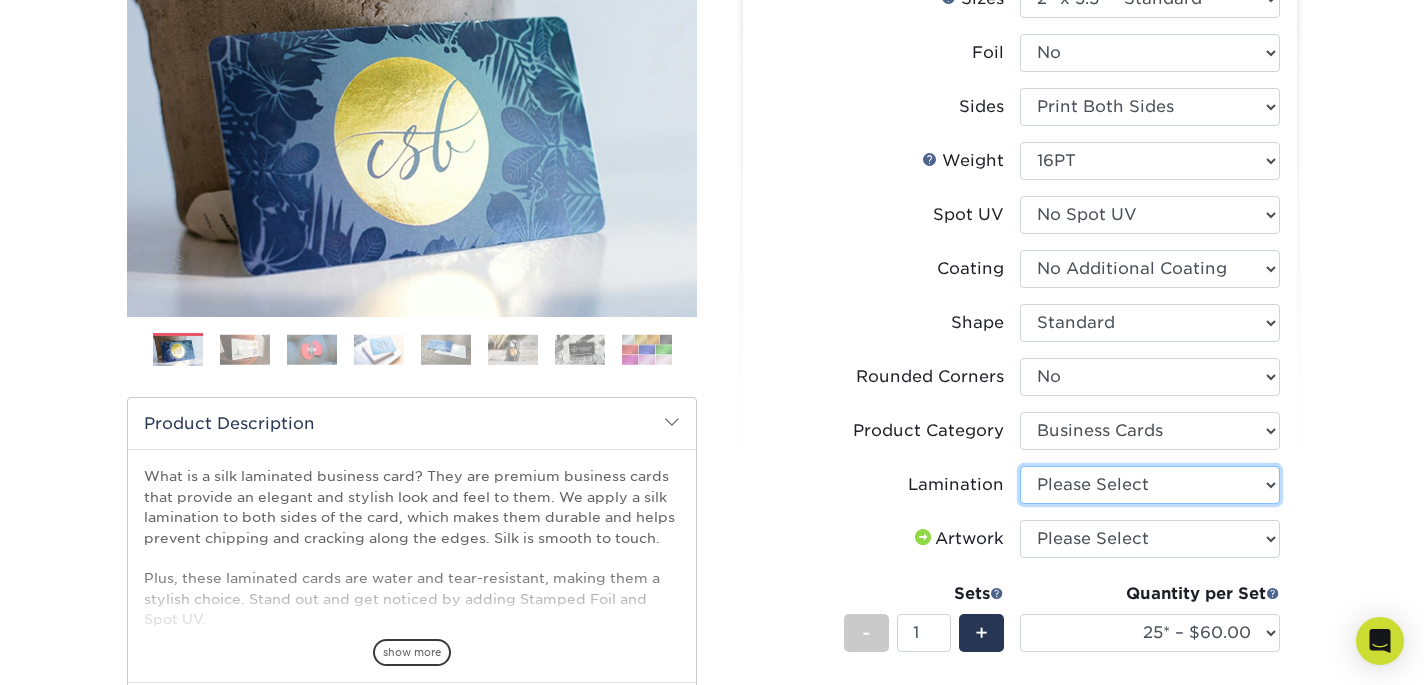 click on "Please Select Silk" at bounding box center [1150, 485] 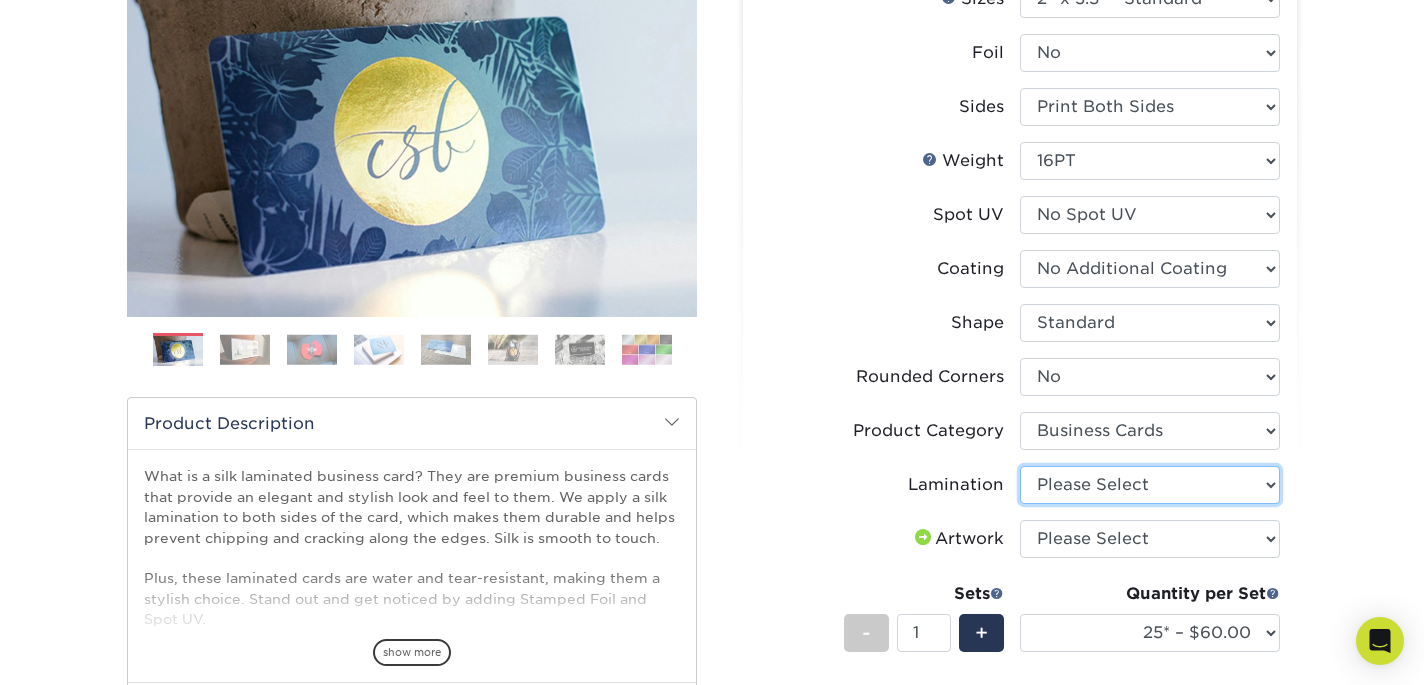 select on "ccacb42f-45f7-42d3-bbd3-7c8421cf37f0" 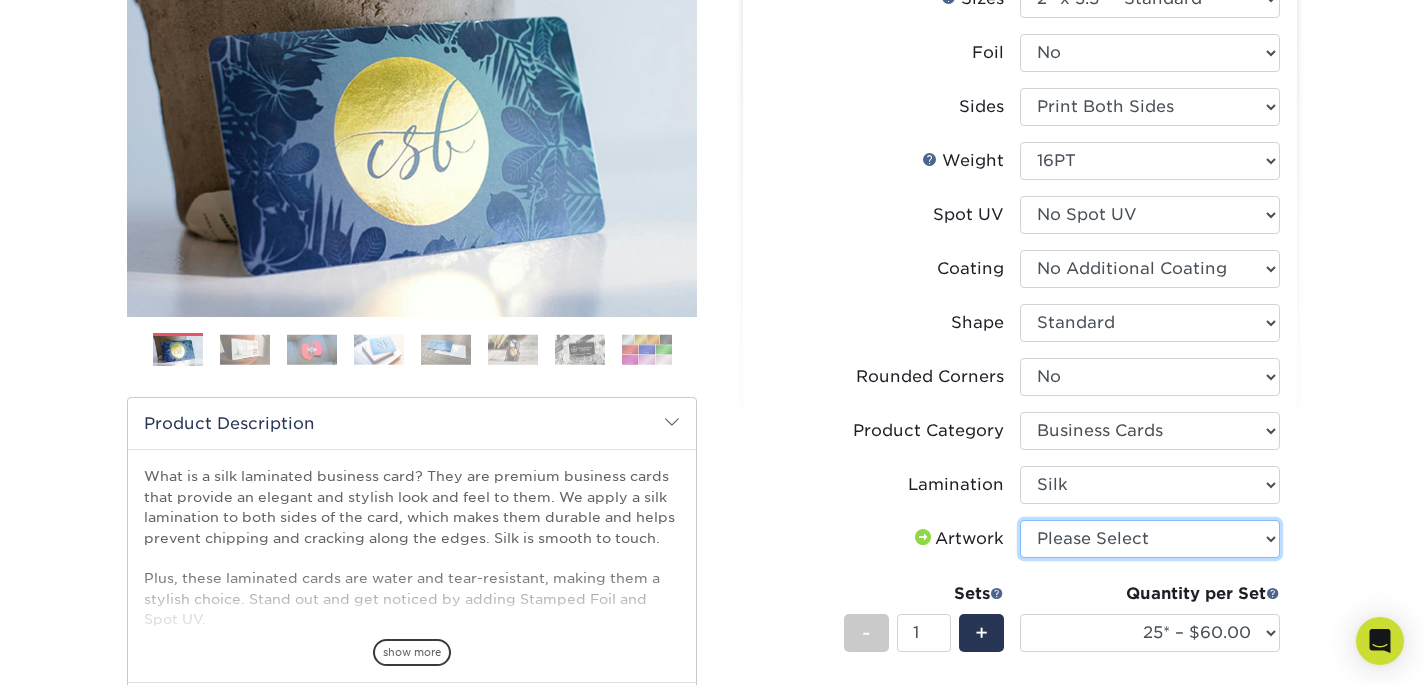 click on "Please Select I will upload files I need a design - $100" at bounding box center [1150, 539] 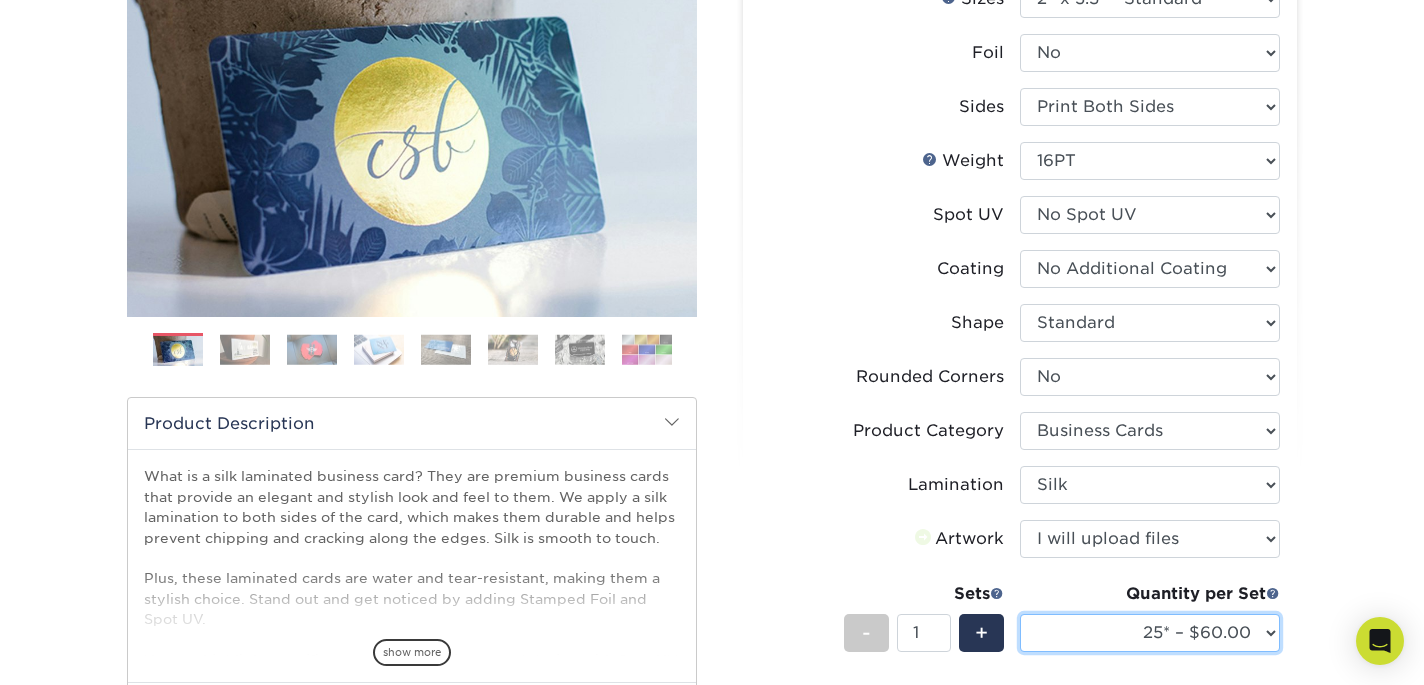 click on "25* – $60.00 50* – $68.00 75* – $76.00 100* – $84.00 250* – $92.00 500 – $96.00 1000 – $128.00 2500 – $264.00 5000 – $399.00 10000 – $710.00" at bounding box center (1150, 633) 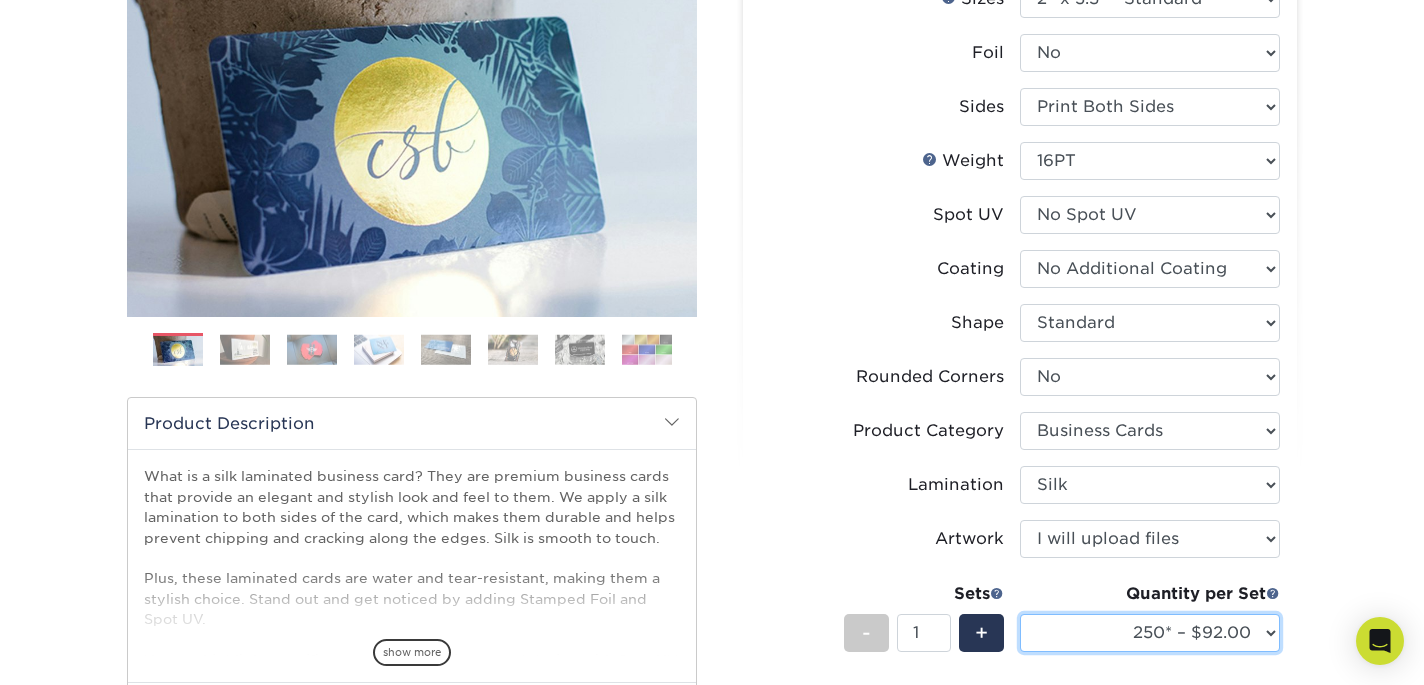 click on "25* – $60.00 50* – $68.00 75* – $76.00 100* – $84.00 250* – $92.00 500 – $96.00 1000 – $128.00 2500 – $264.00 5000 – $399.00 10000 – $710.00" at bounding box center (1150, 633) 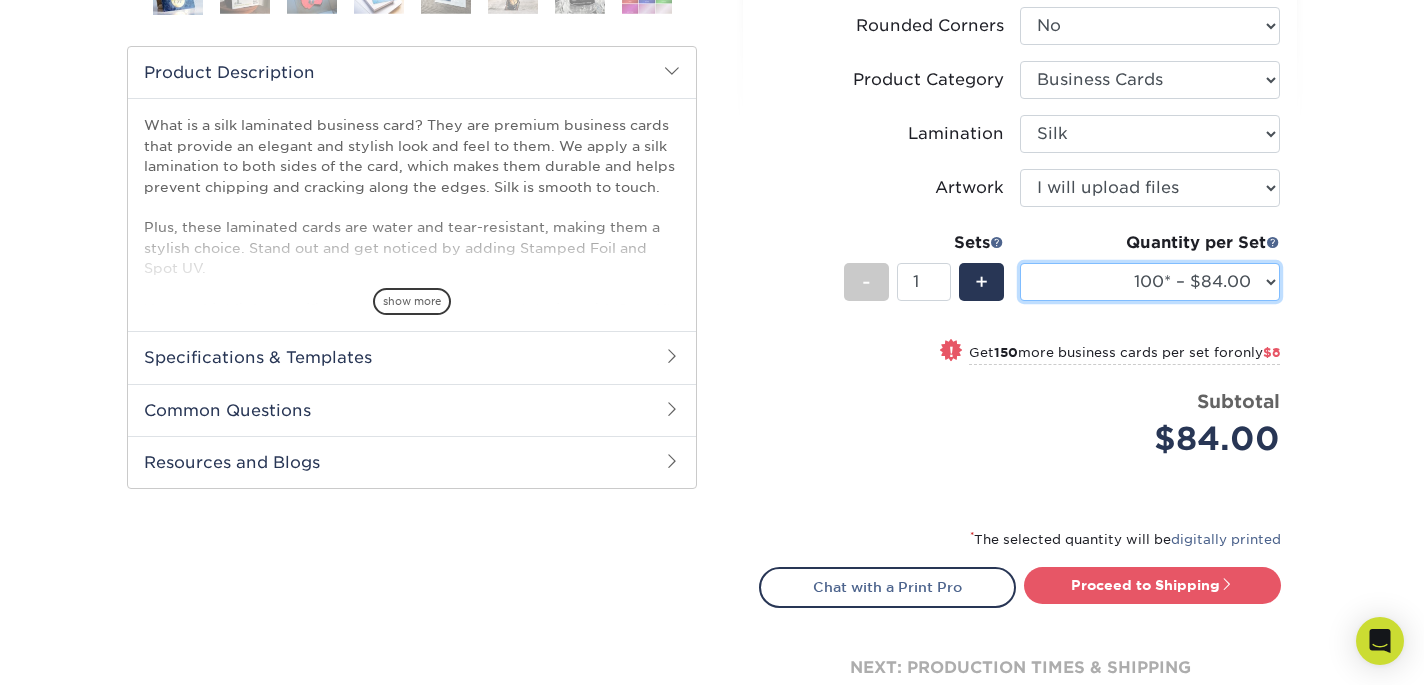 scroll, scrollTop: 642, scrollLeft: 0, axis: vertical 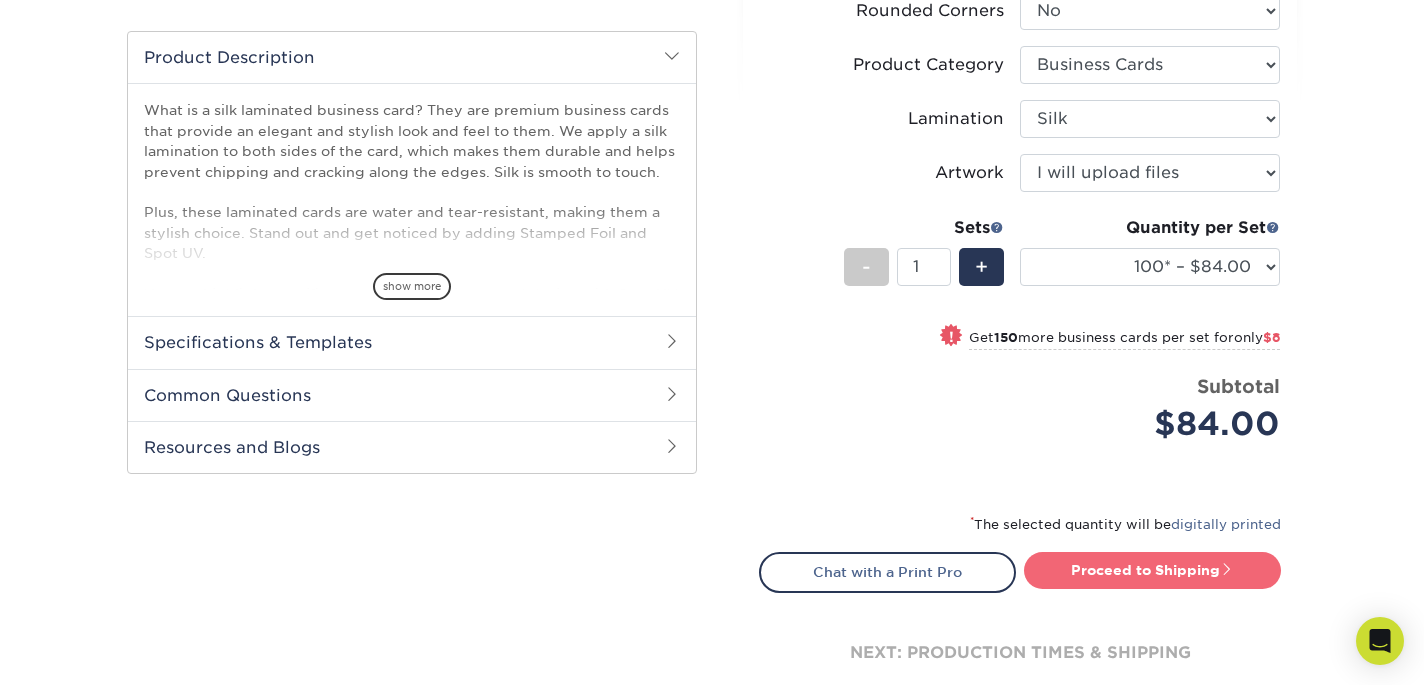 click on "Proceed to Shipping" at bounding box center [1152, 570] 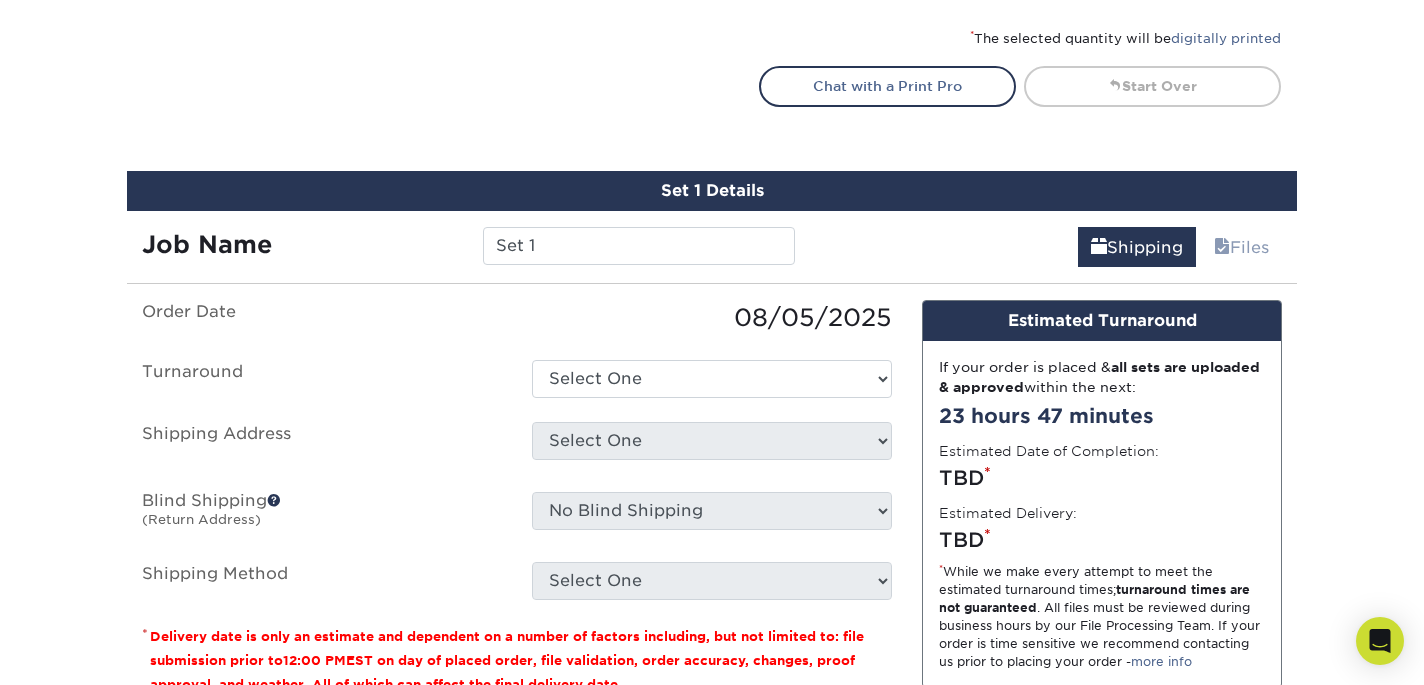 scroll, scrollTop: 1248, scrollLeft: 0, axis: vertical 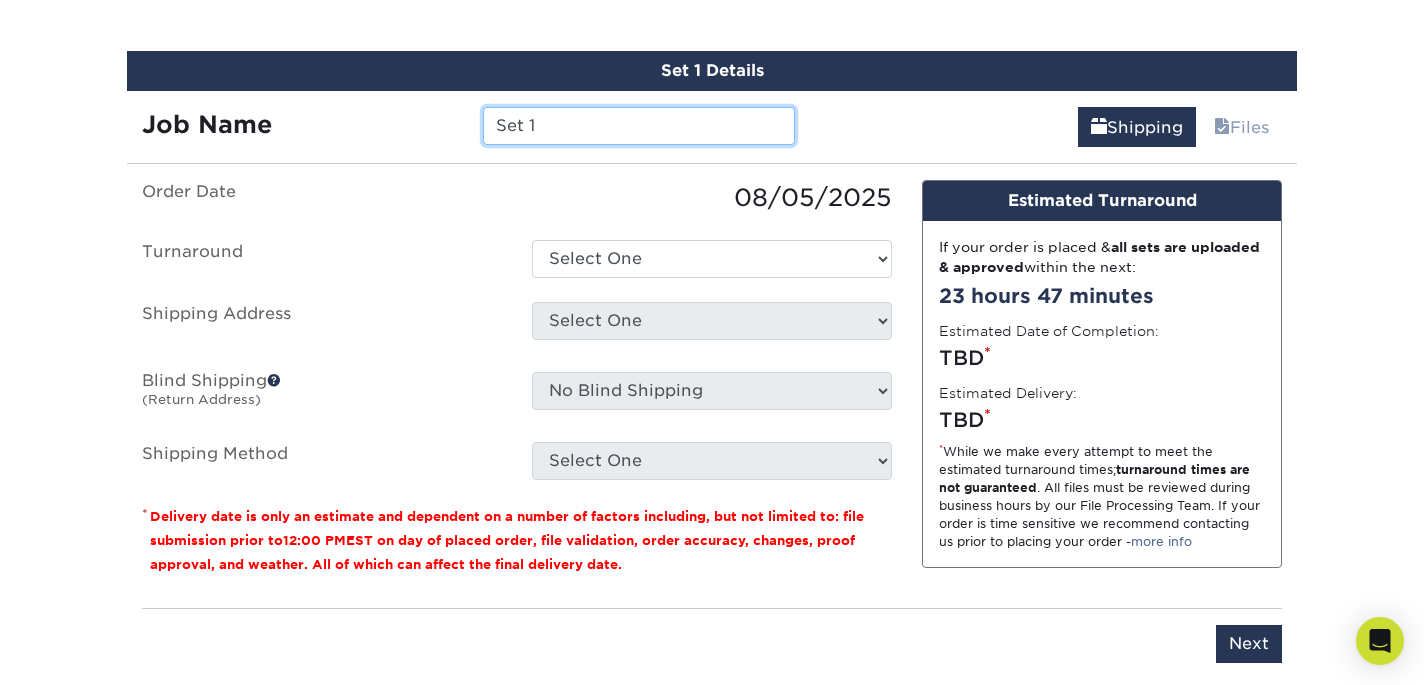 click on "Set 1" at bounding box center (638, 126) 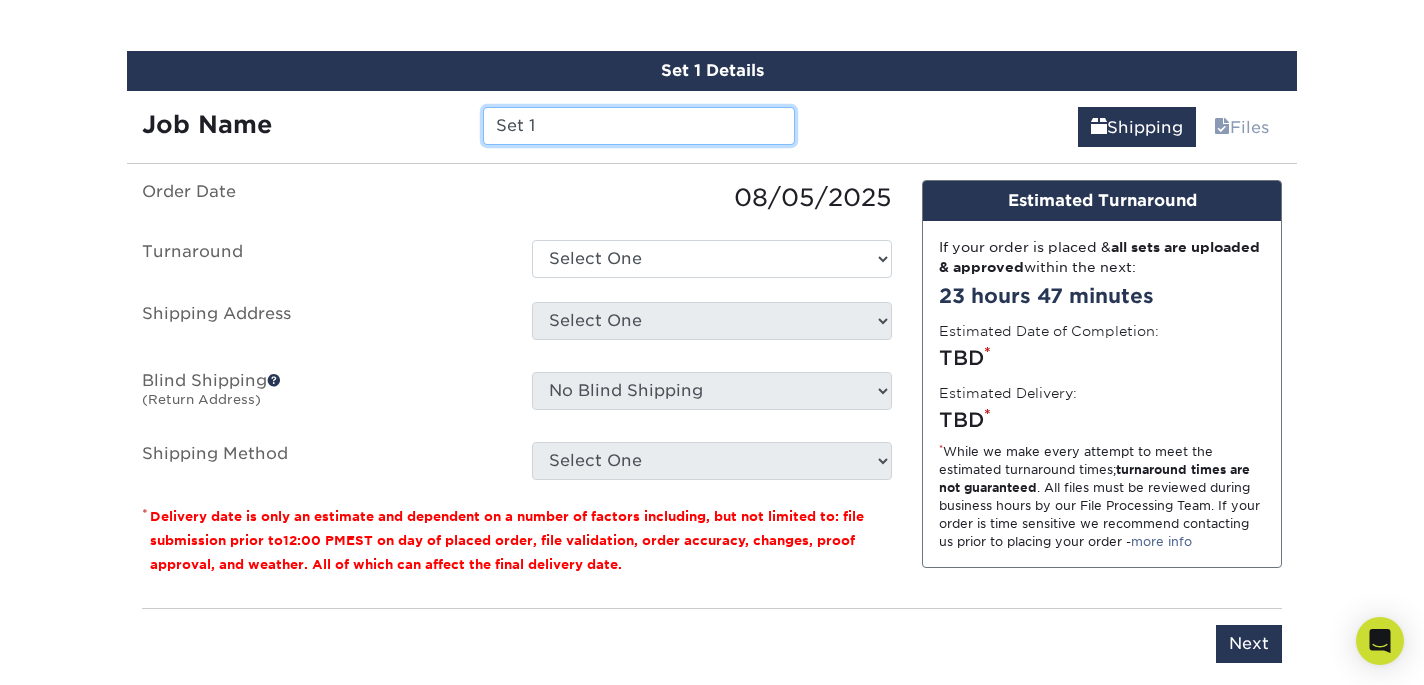 paste on "Nick Cerutti" 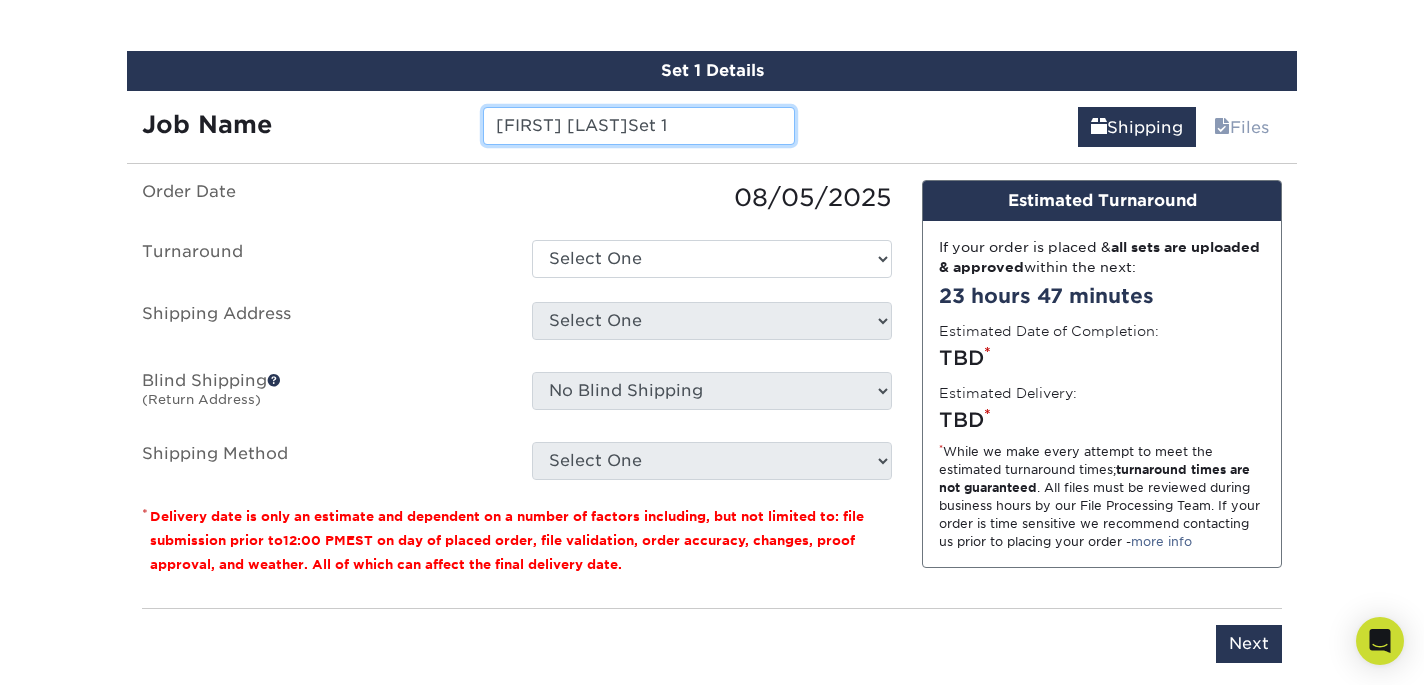 type on "Nick CeruttiSet 1" 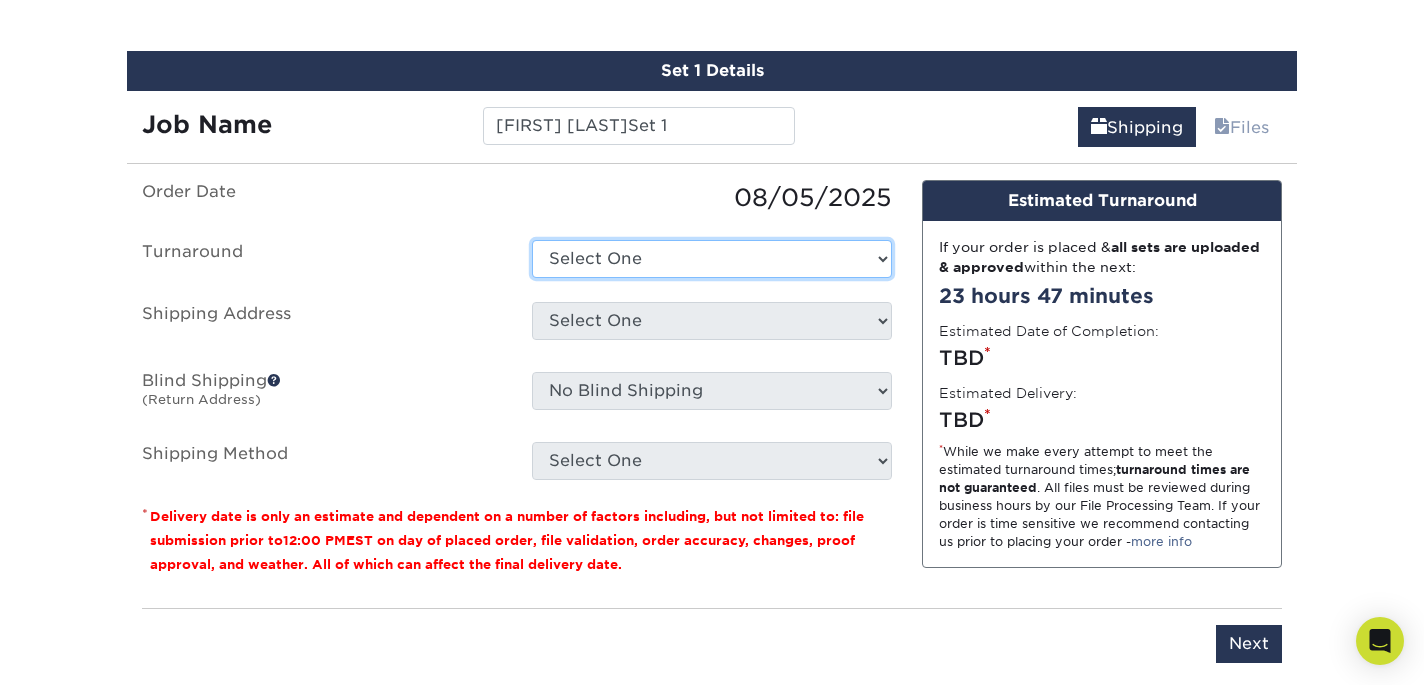 click on "Select One 2-4 Business Days 2 Day Next Business Day" at bounding box center [712, 259] 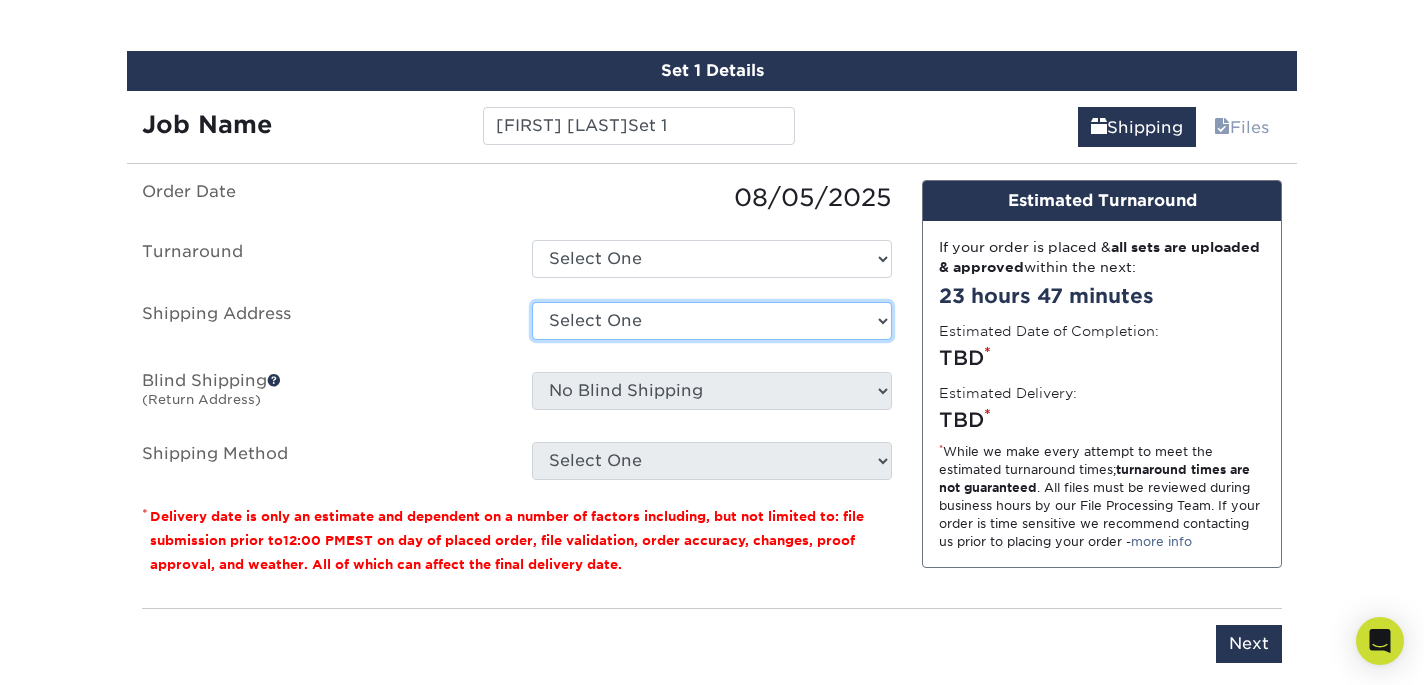 click on "Select One
Abernathy CO
Alison Sinicropi Home
Beth Judy
Brandon Semilof
Brian Meek
Bryan Pace
Bryan Pace
Carlino IL
Claire Pullen
CLAIRE PULLEN ZENONI
Connecticut Office
Cullen CA
Dan Farrell
Danielle Neiport
Edstrom
Edstrom
Eric Lansky
Gareis/Andrade
Greg Waters
Henley S.'s Home Address
Hinkle Residence
Howard Jonas
Joel Shearrow
Jonas" at bounding box center (712, 321) 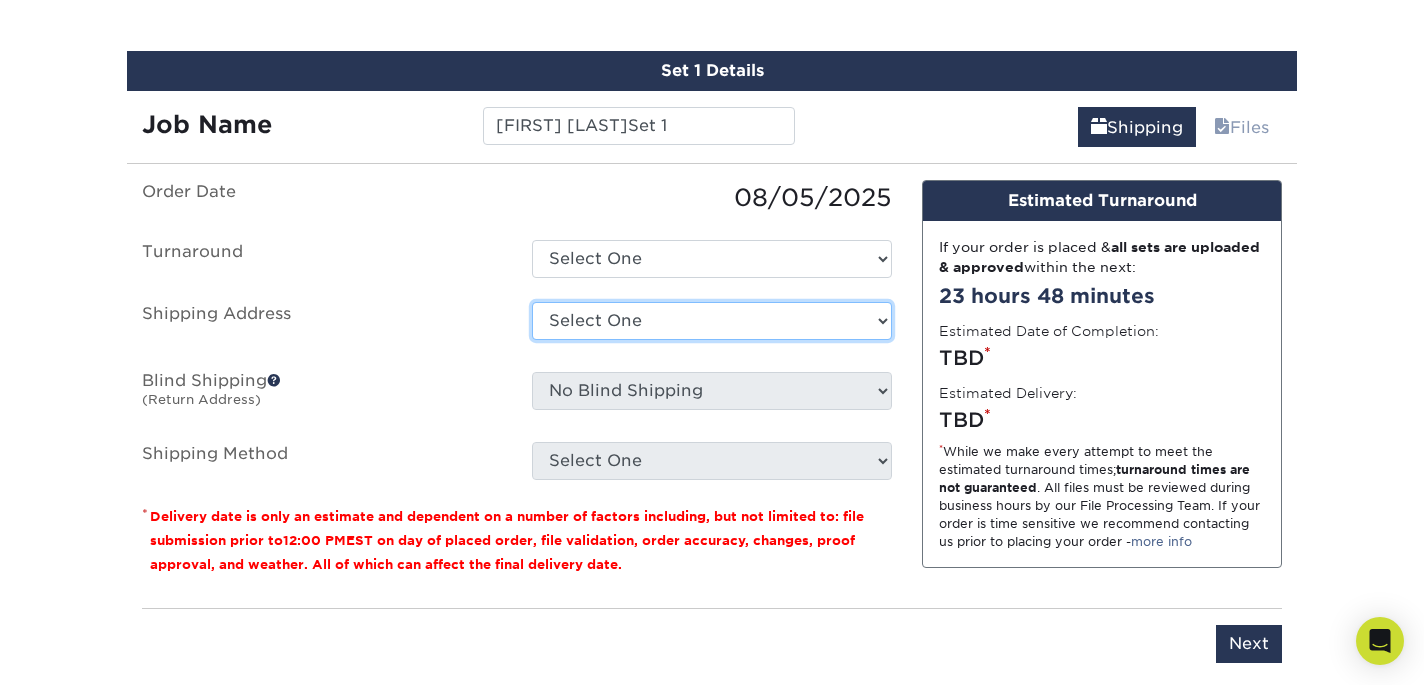 select on "newaddress" 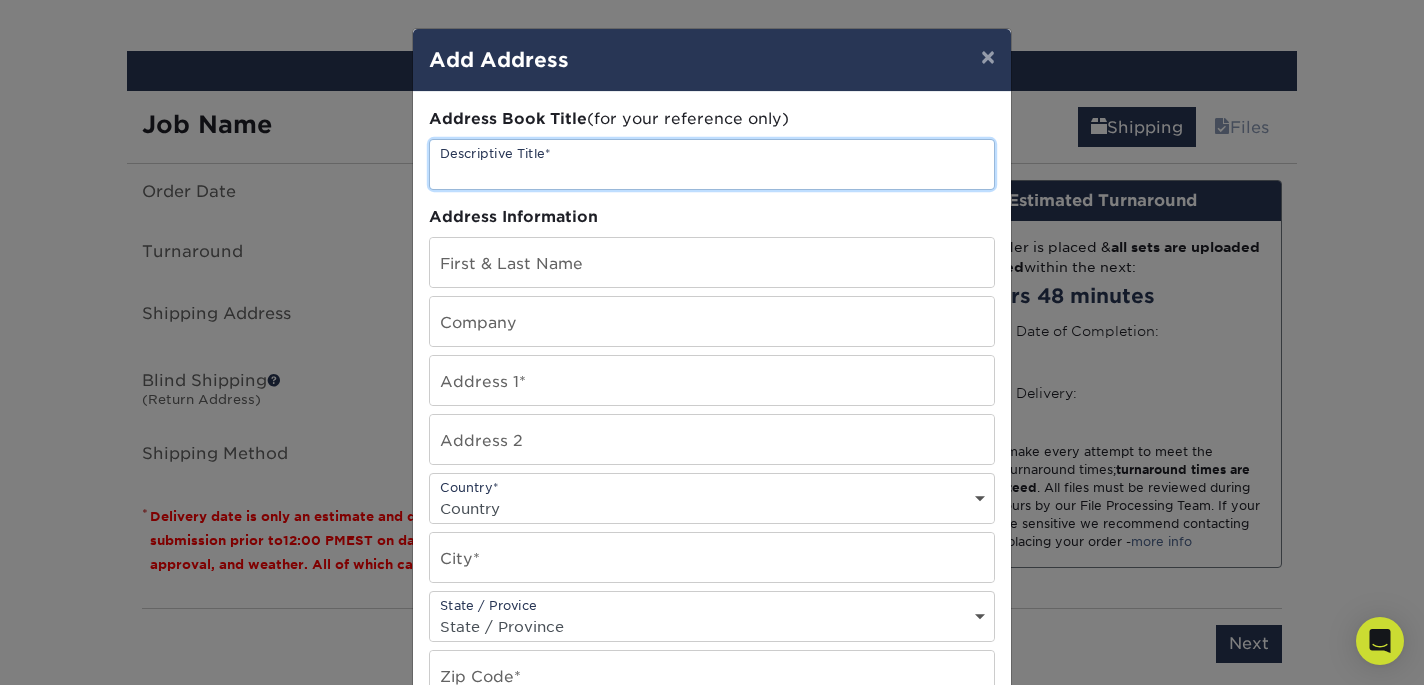 click at bounding box center [712, 164] 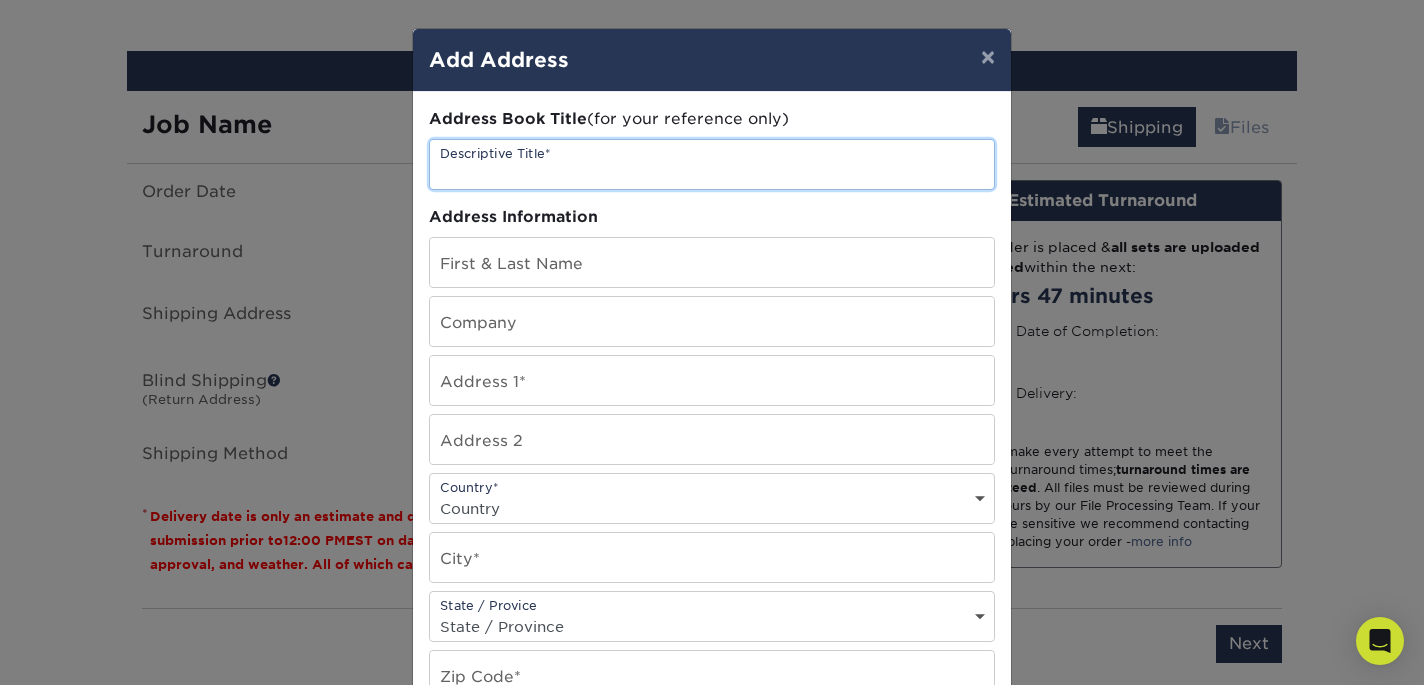 paste on "[FIRST] [LAST]" 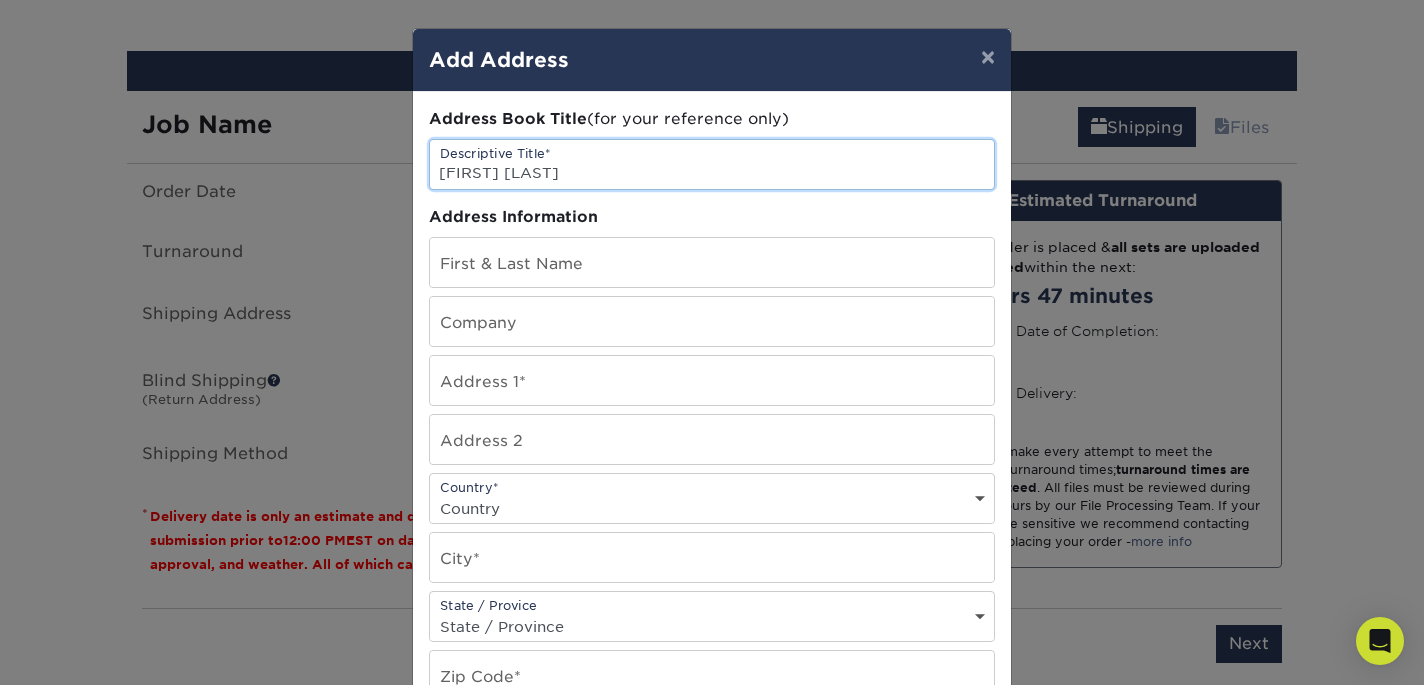 type on "[FIRST] [LAST]" 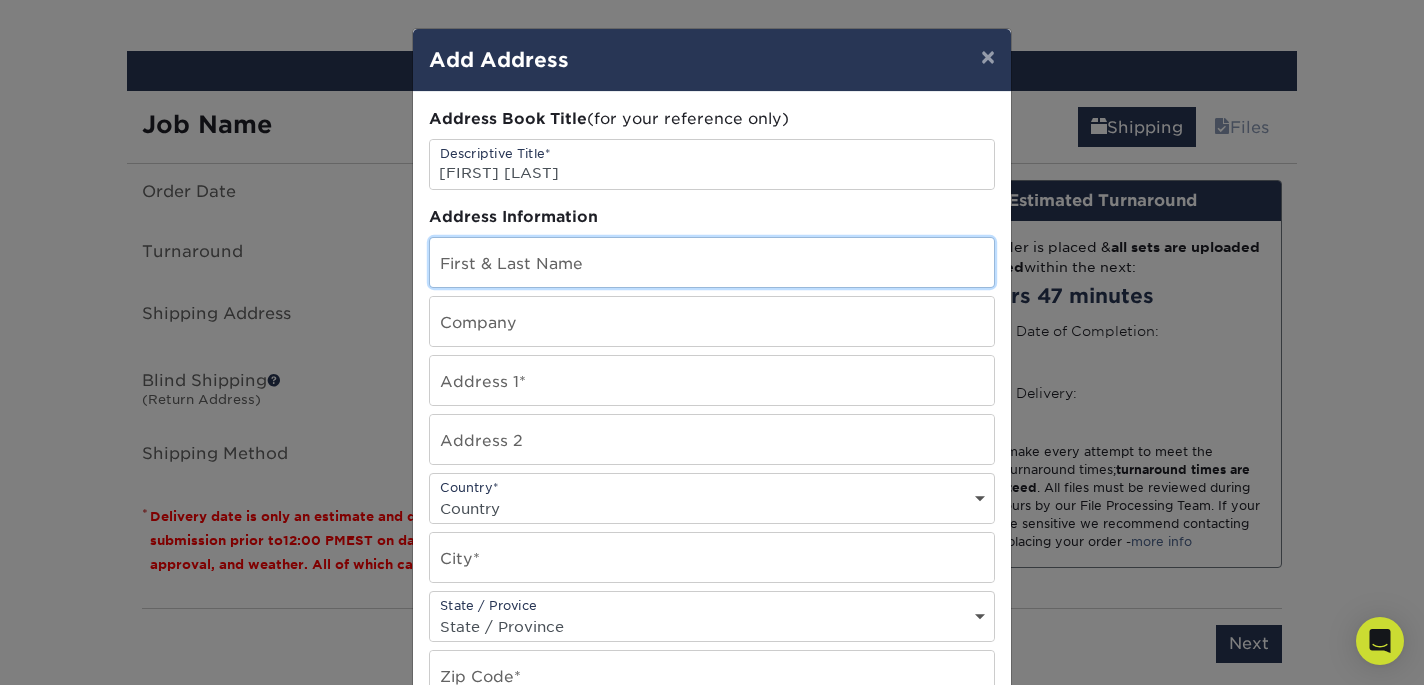 click at bounding box center [712, 262] 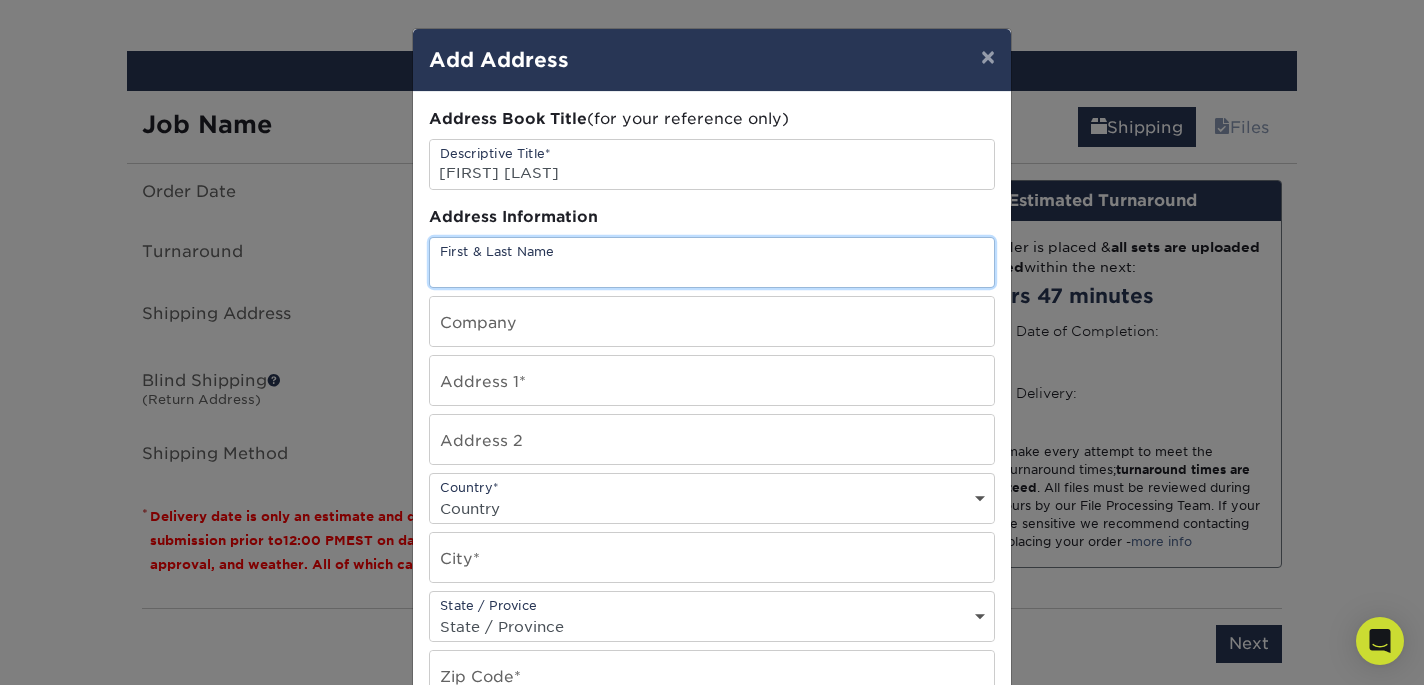 paste on "[FIRST] [LAST]" 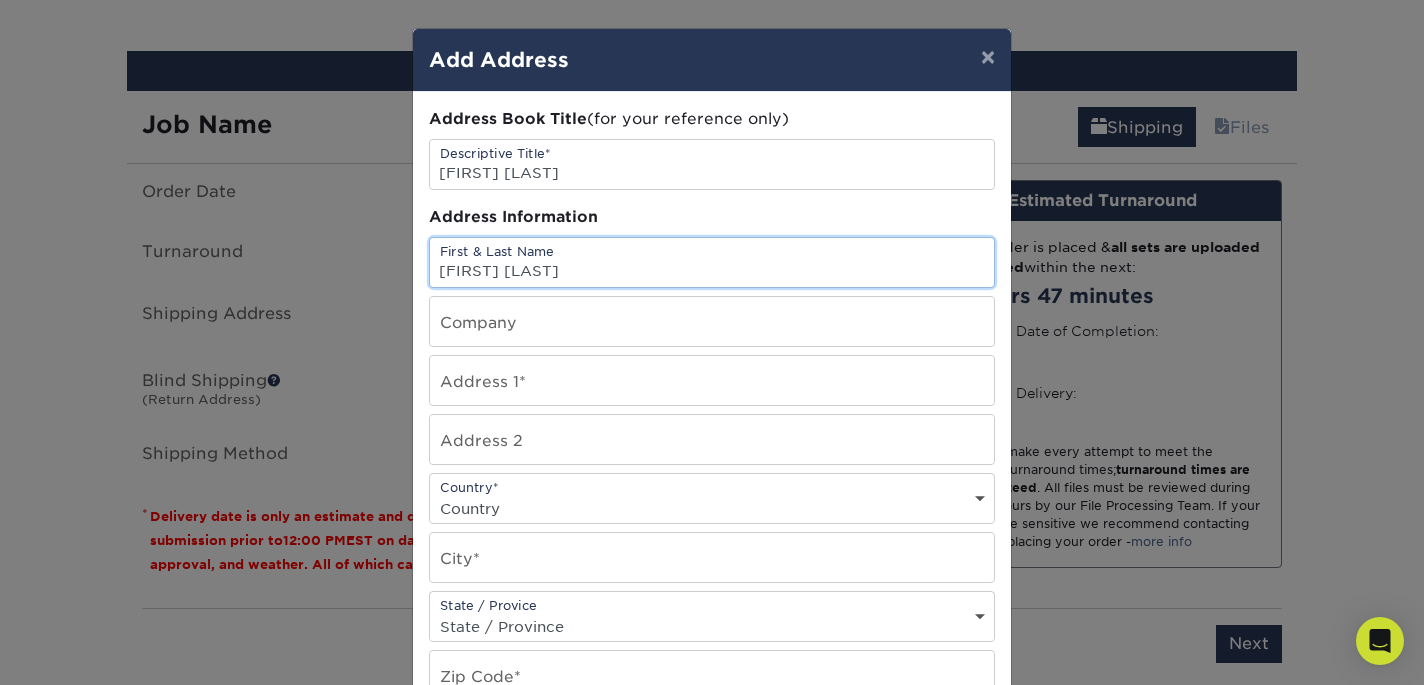 type on "[FIRST] [LAST]" 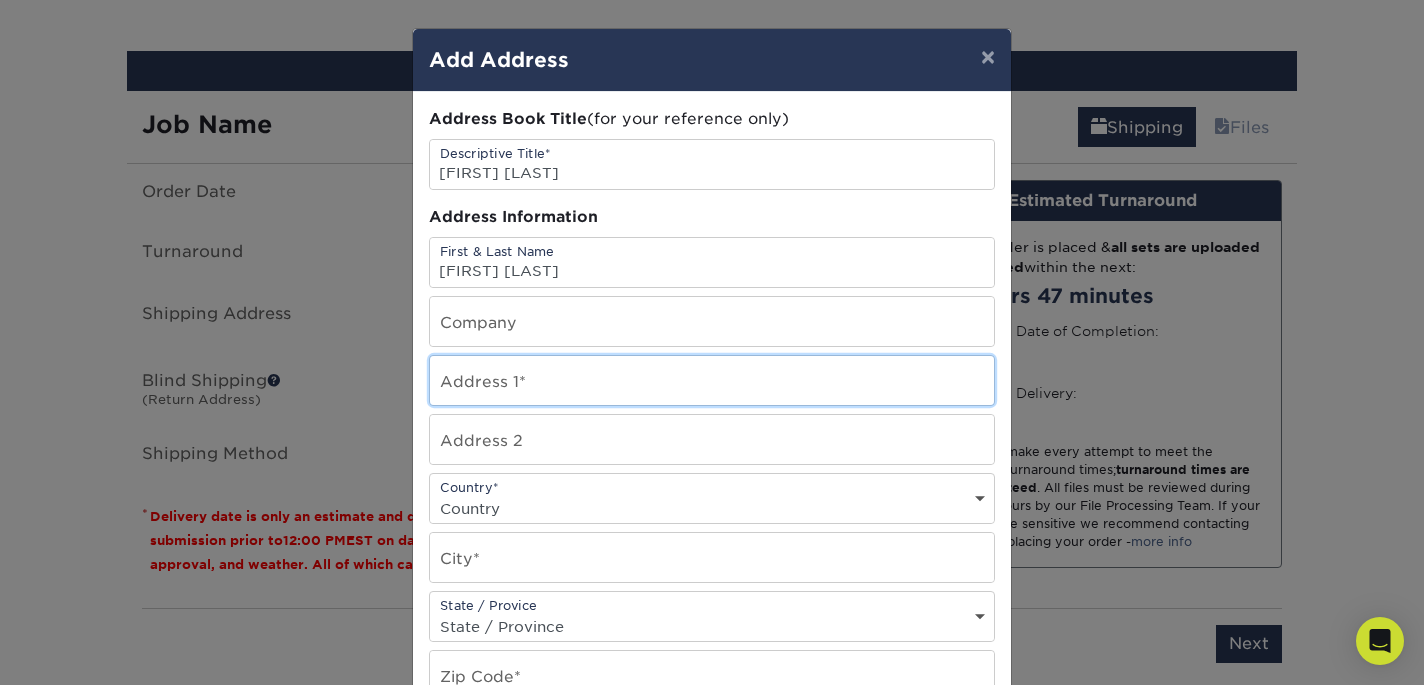 click at bounding box center [712, 380] 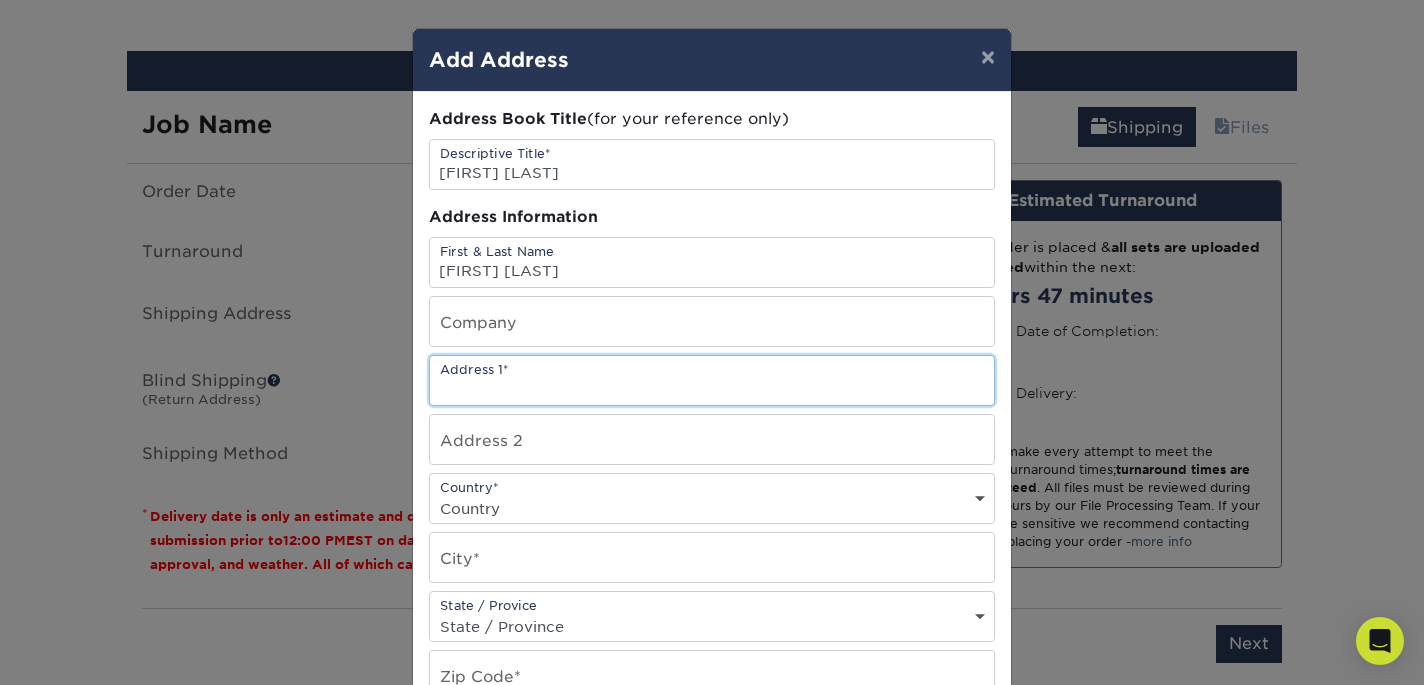 paste on "4801 Morrison road, Richmond VA, 23230" 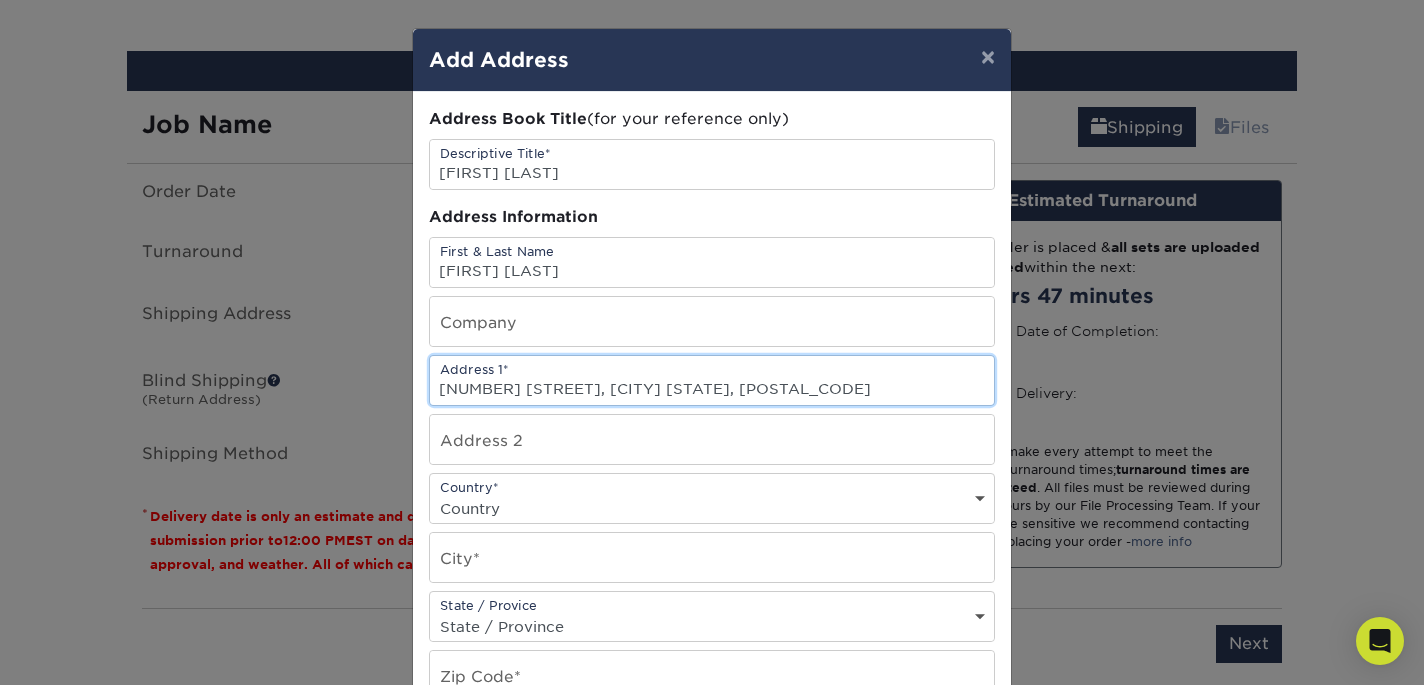 type on "4801 Morrison road, Richmond VA, 23230" 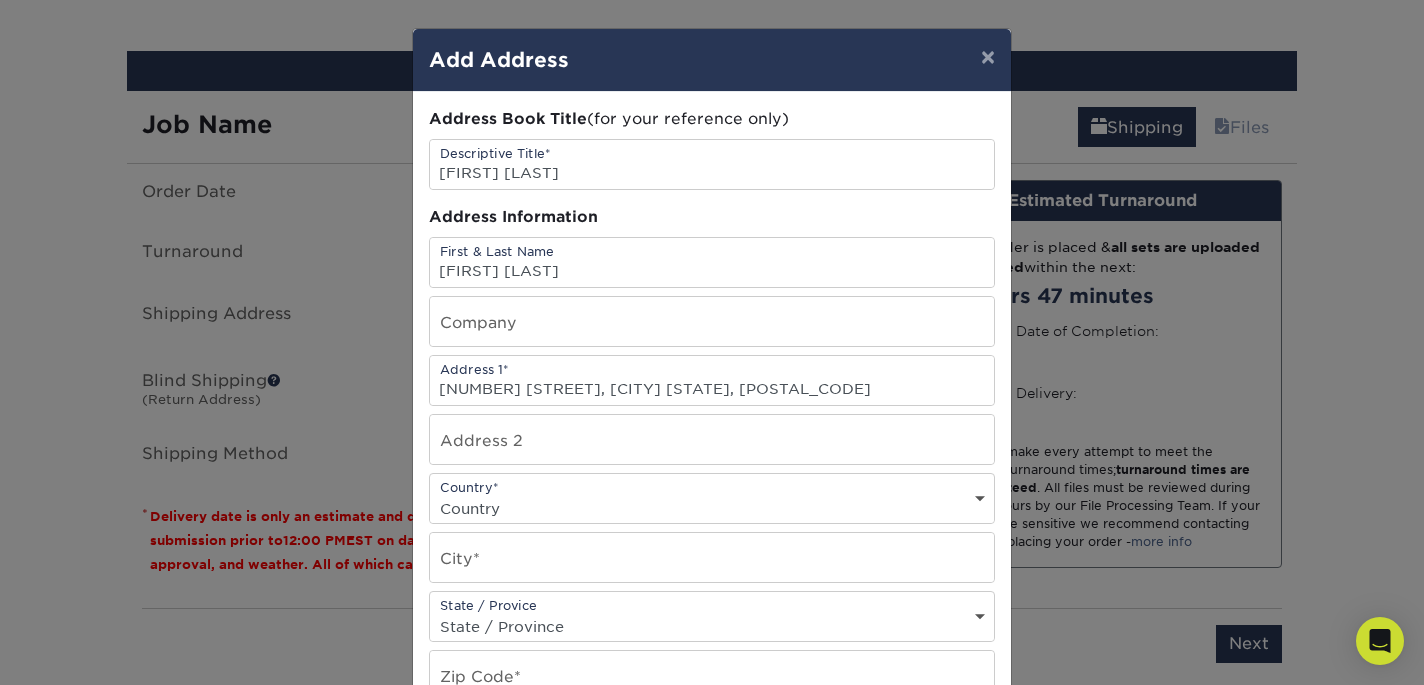 click on "Country United States Canada ----------------------------- Afghanistan Albania Algeria American Samoa Andorra Angola Anguilla Antarctica Antigua and Barbuda Argentina Armenia Aruba Australia Austria Azerbaijan Bahamas Bahrain Bangladesh Barbados Belarus Belgium Belize Benin Bermuda Bhutan Bolivia Bosnia and Herzegovina Botswana Bouvet Island Brazil British Indian Ocean Territory British Virgin Islands Brunei Darussalam Bulgaria Burkina Faso Burundi Cambodia Cameroon Cape Verde Cayman Islands Central African Republic Chad Chile China Christmas Island Cocos Colombia Comoros Congo Cook Islands Costa Rica Croatia Cuba Cyprus Czech Republic Denmark Djibouti Dominica Dominican Republic East Timor Ecuador Egypt El Salvador Equatorial Guinea Eritrea Estonia Ethiopia Falkland Islands Faroe Islands Fiji Finland France French Guiana French Polynesia French Southern Territories Gabon Gambia Georgia Germany Ghana Gibraltar Greece Greenland Grenada Guadeloupe Guam Guatemala Guinea Guinea-Bissau Guyana Haiti Honduras India" at bounding box center [712, 508] 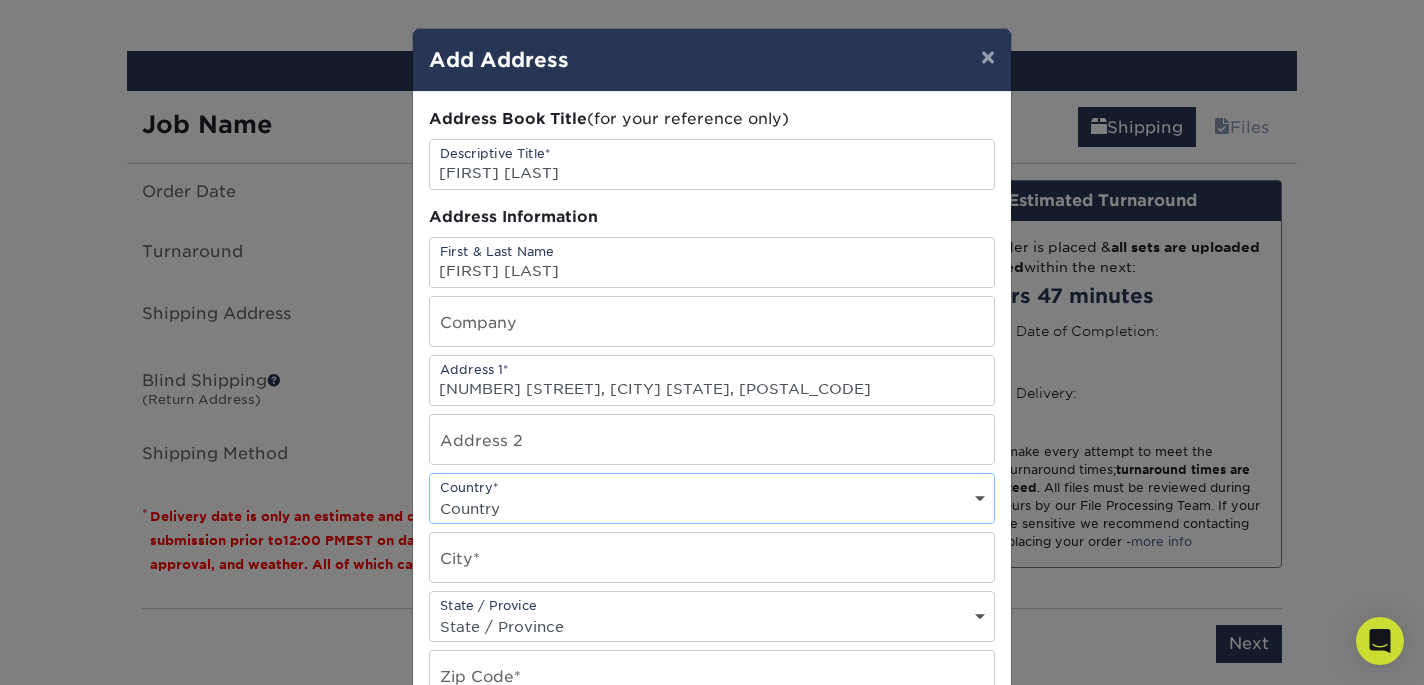 select on "US" 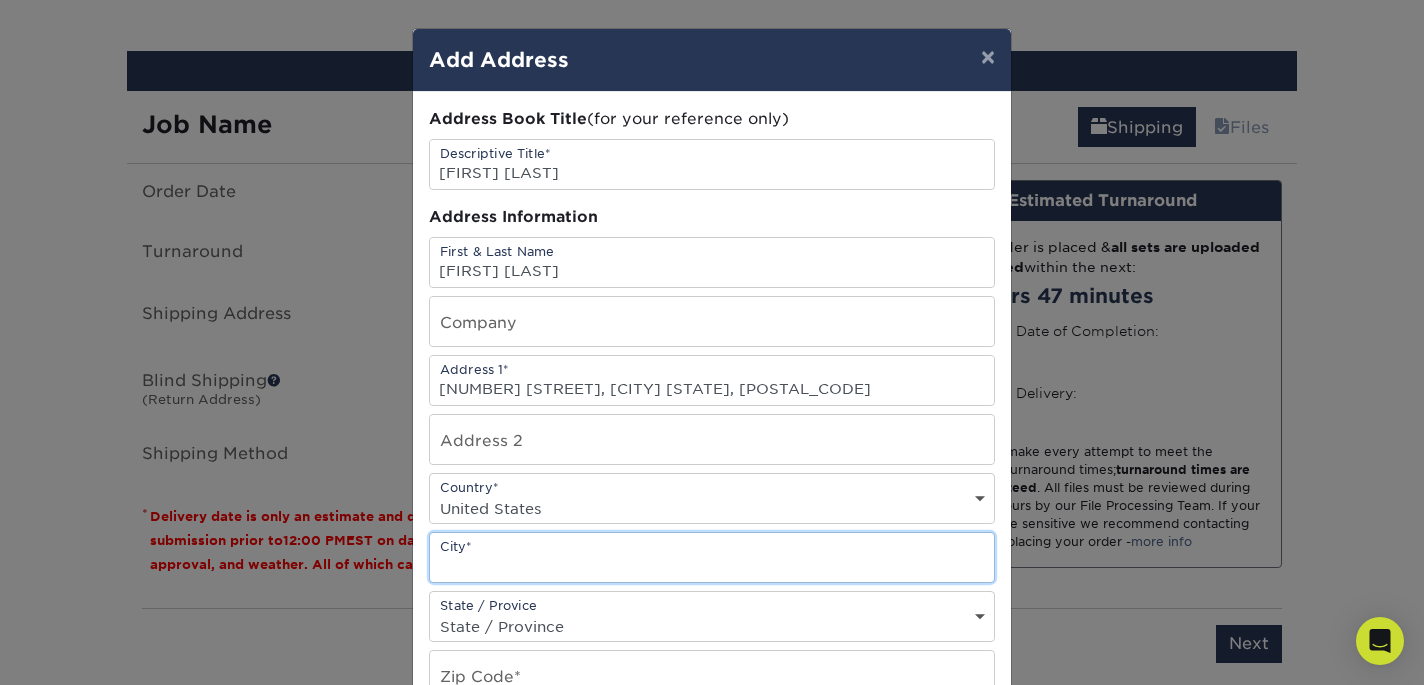 click at bounding box center [712, 557] 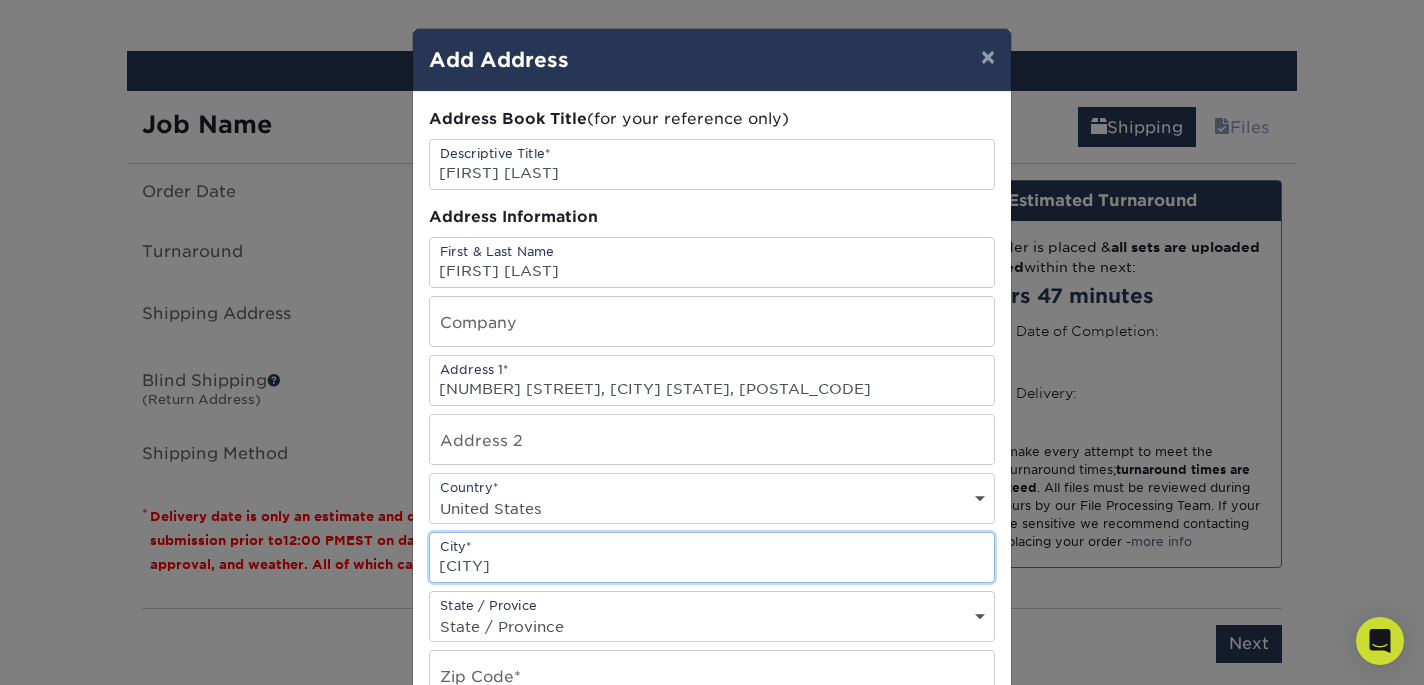 type on "Richmond" 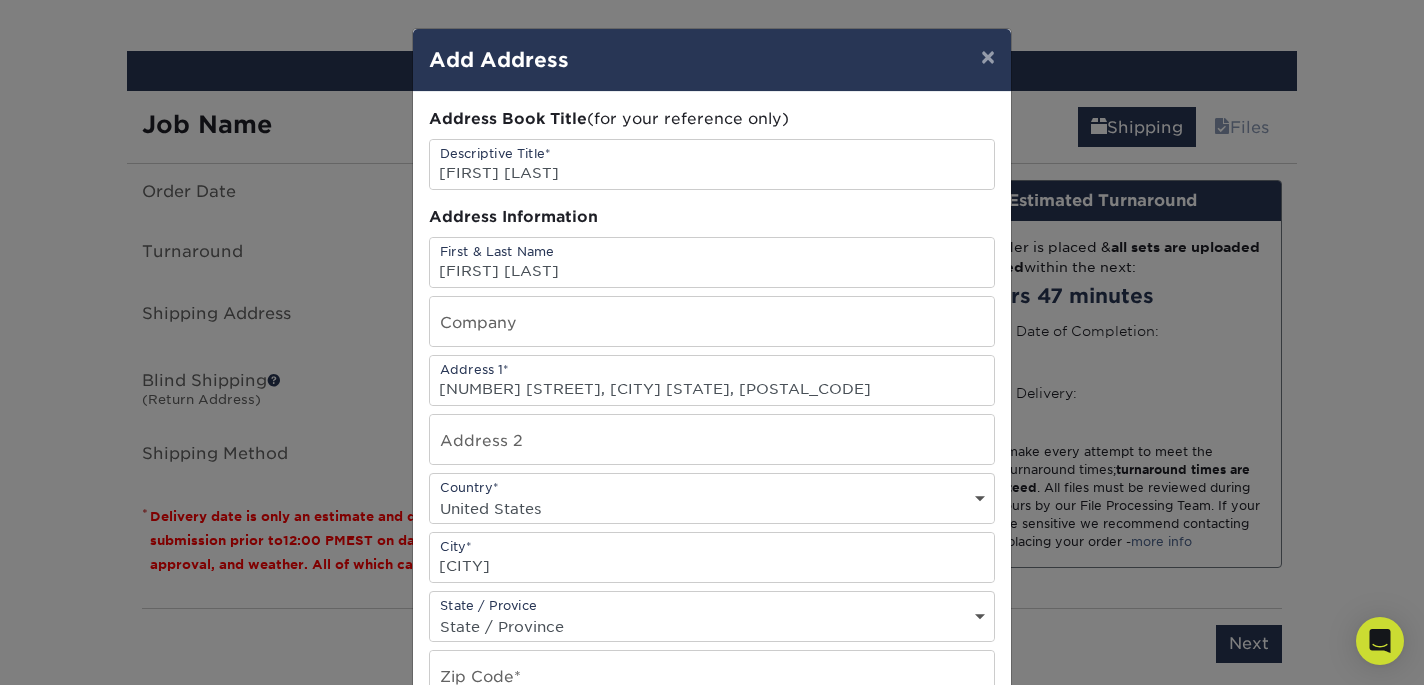 click on "State / Province Alabama Alaska Arizona Arkansas California Colorado Connecticut Delaware District of Columbia Florida Georgia Hawaii Idaho Illinois Indiana Iowa Kansas Kentucky Louisiana Maine Maryland Massachusetts Michigan Minnesota Mississippi Missouri Montana Nebraska Nevada New Hampshire New Jersey New Mexico New York North Carolina North Dakota Ohio Oklahoma Oregon Pennsylvania Rhode Island South Carolina South Dakota Tennessee Texas Utah Vermont Virginia Washington West Virginia Wisconsin Wyoming ACT NSW NT QLD SA TAS VIC WA NZ Alberta British Columbia Manitoba New Brunswick Newfoundland Northwest Territories Nova Scotia Nunavut Ontario Prince Edward Island Quebec Saskatchewan Yukon Puerto Rico Aguascalientes Baja California Baja California Sur Campeche Chiapas Chihuahua Coahuila Colima Distrito Federal Durango Guanajuato Guerrero Hidalgo Jalisco Mexico Michoacan Morelos Nayarit Nuevo Leon Oaxaca Puebla Queretaro Quintana Roo San Luis Patosi Sinaloa Sonora Tabasco Tamaulipas Tlaxcala Veracruz Yucatan" at bounding box center (712, 626) 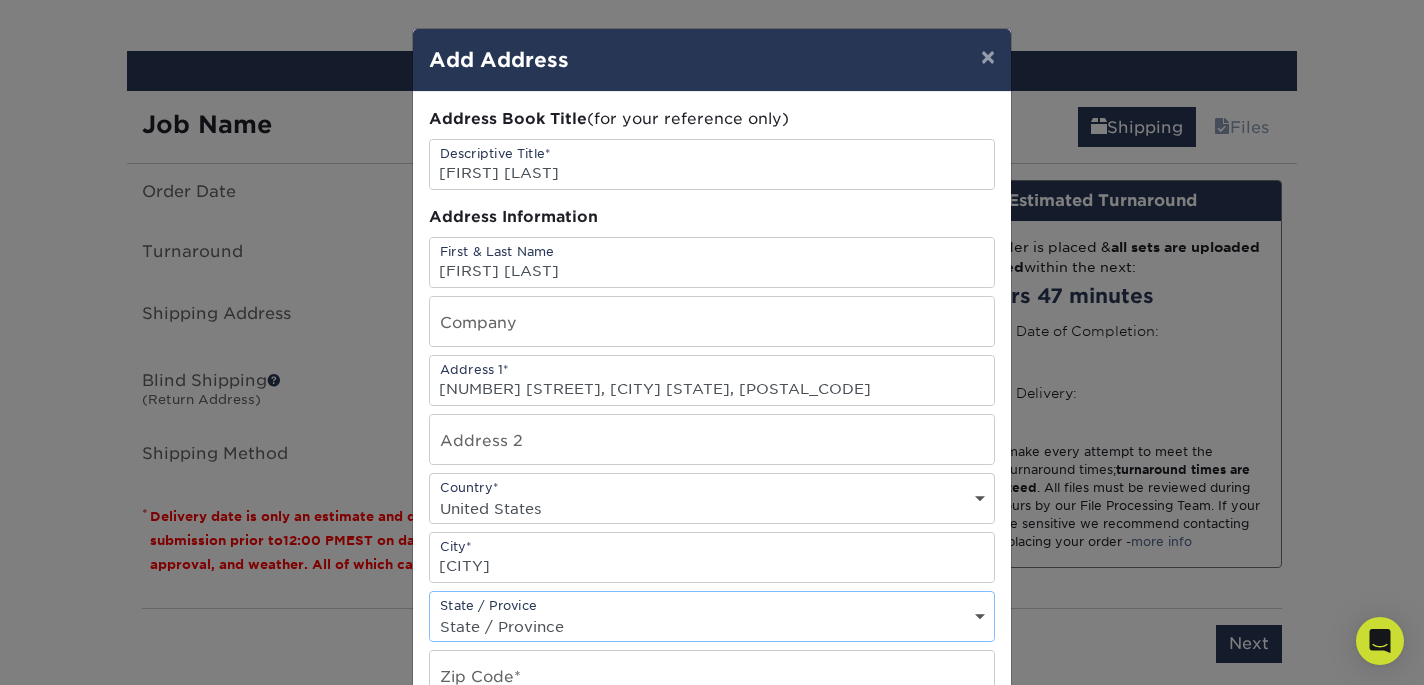 select on "VA" 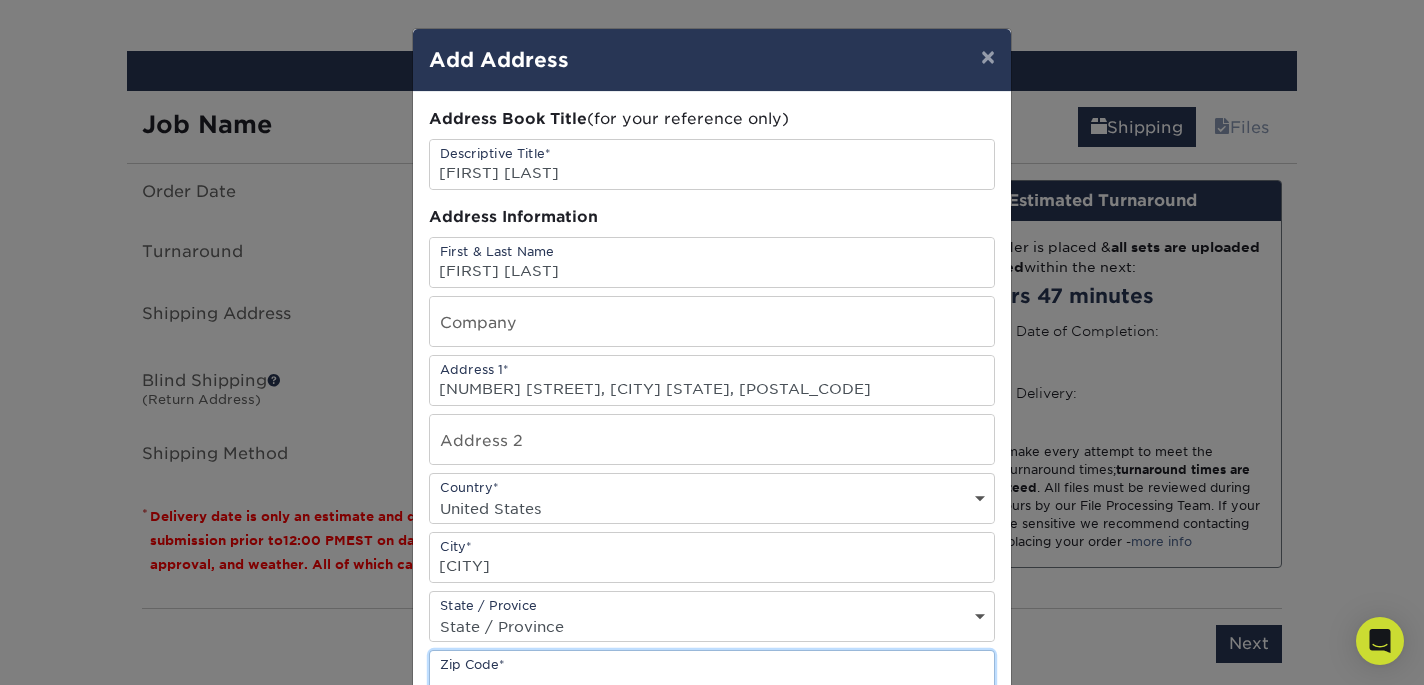 click at bounding box center [712, 675] 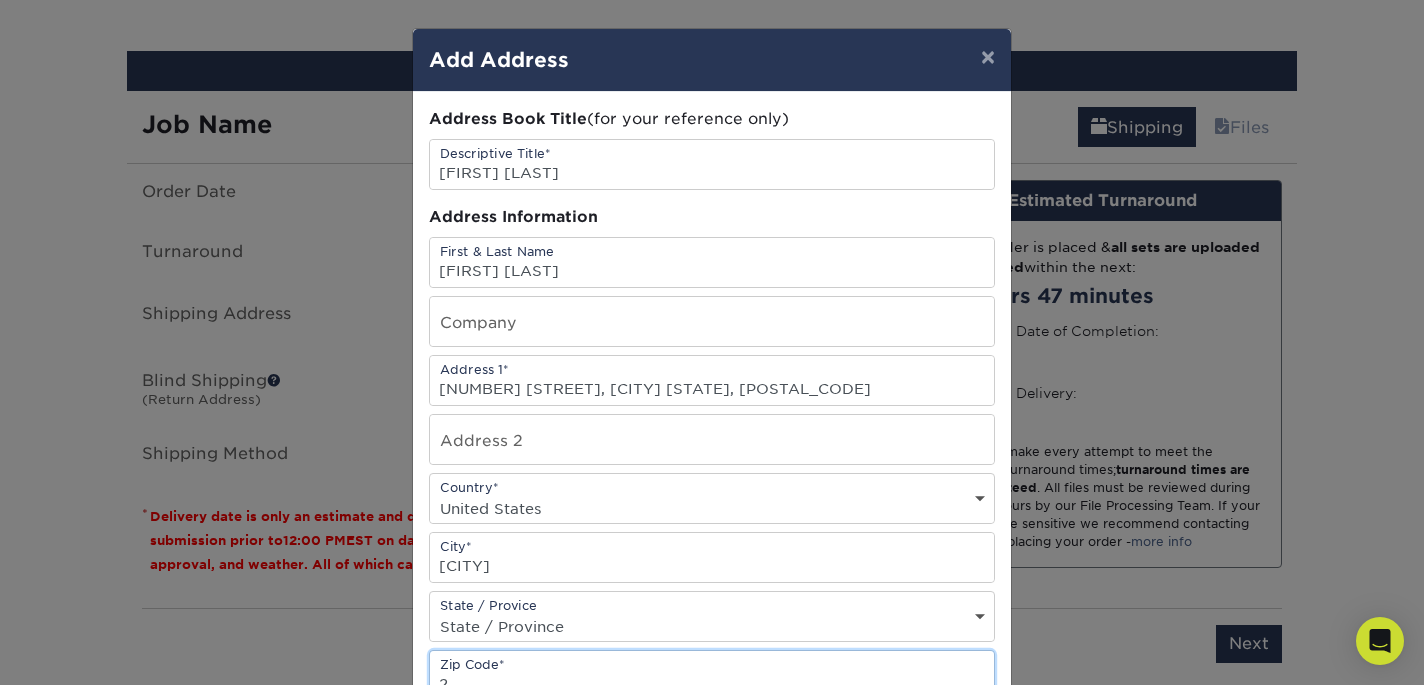 scroll, scrollTop: 6, scrollLeft: 0, axis: vertical 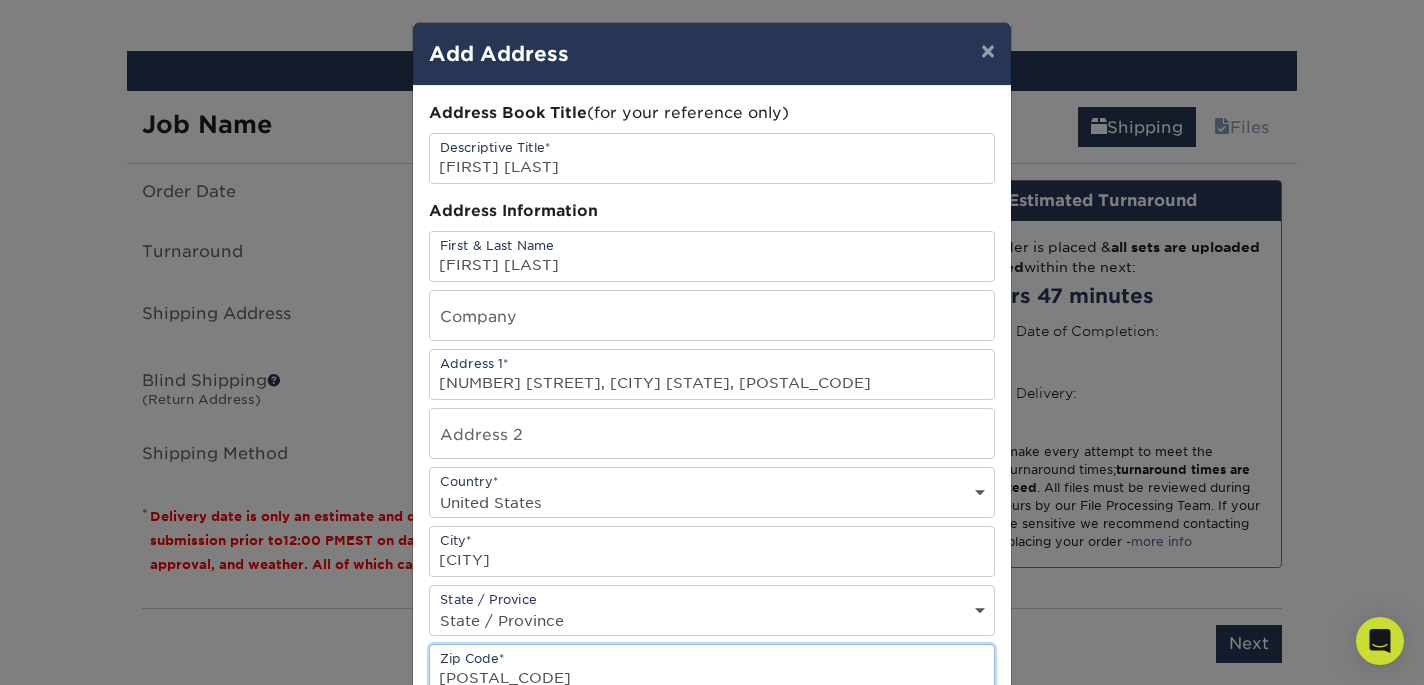 type on "23230" 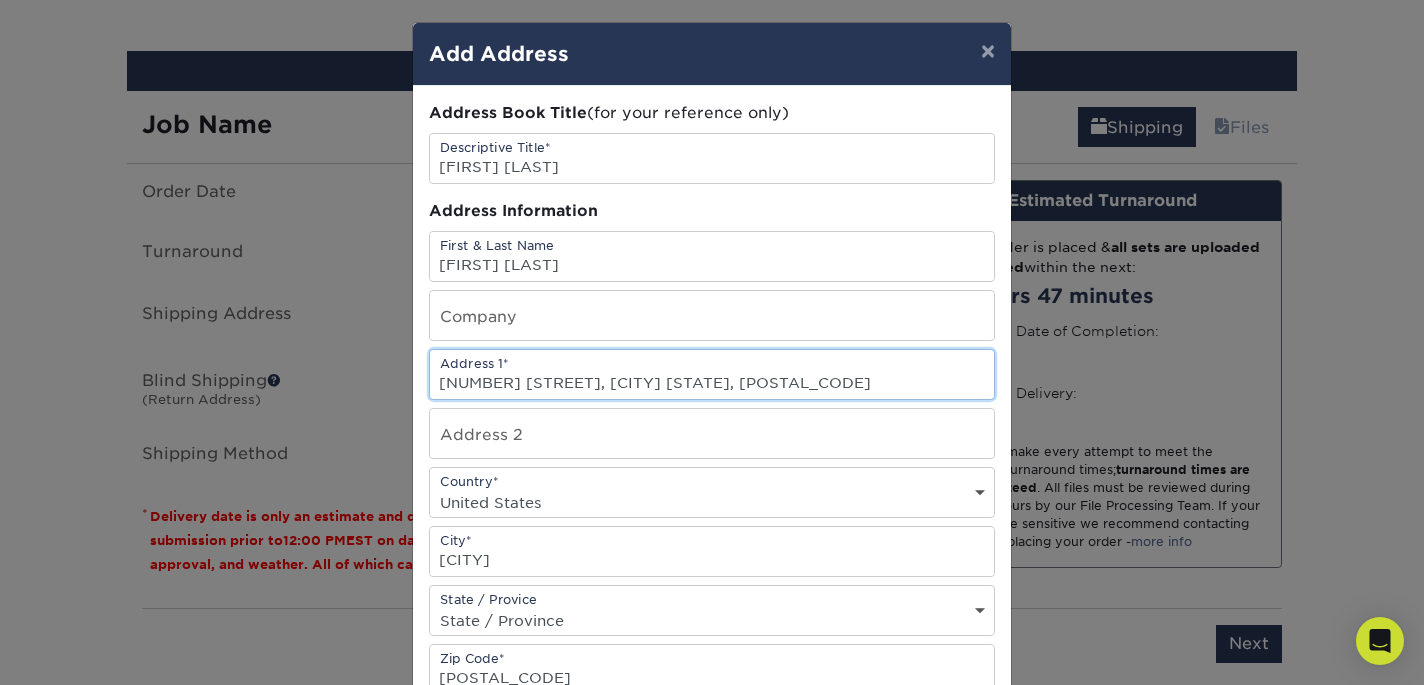 scroll, scrollTop: 0, scrollLeft: 0, axis: both 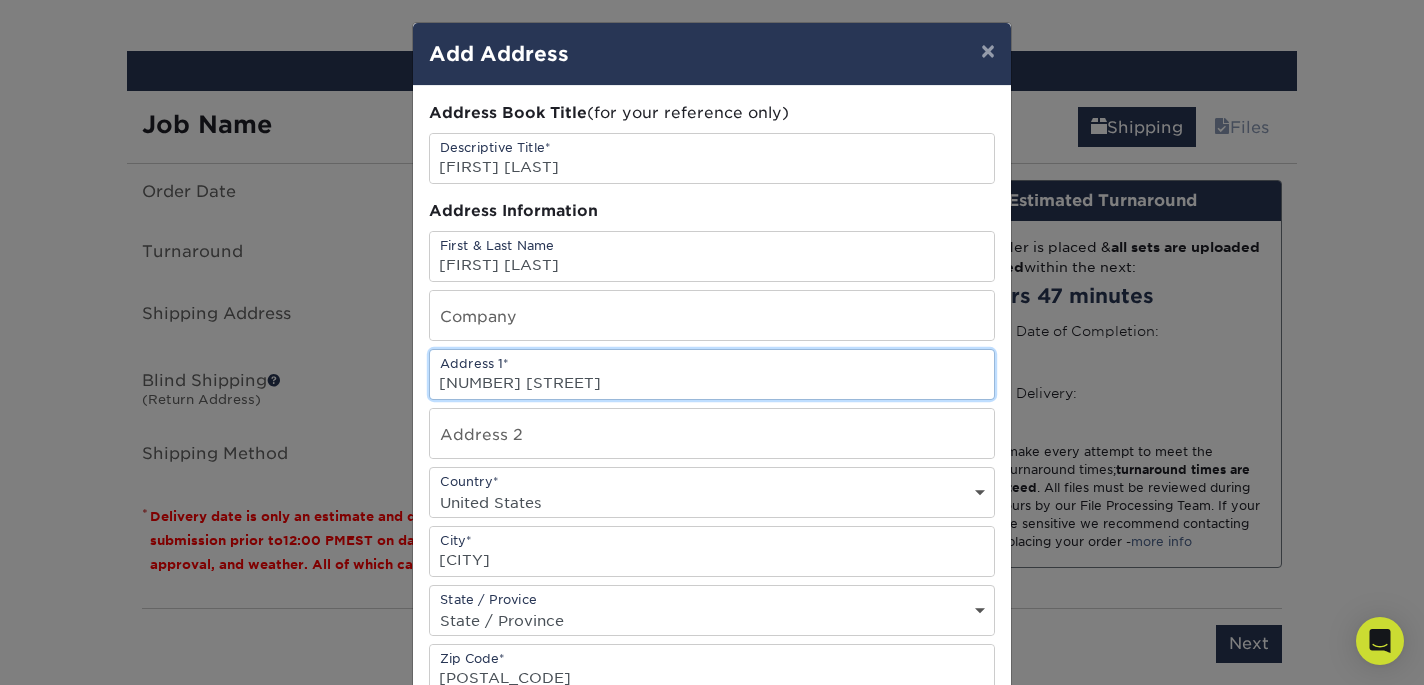 type on "4801 Morrison Road" 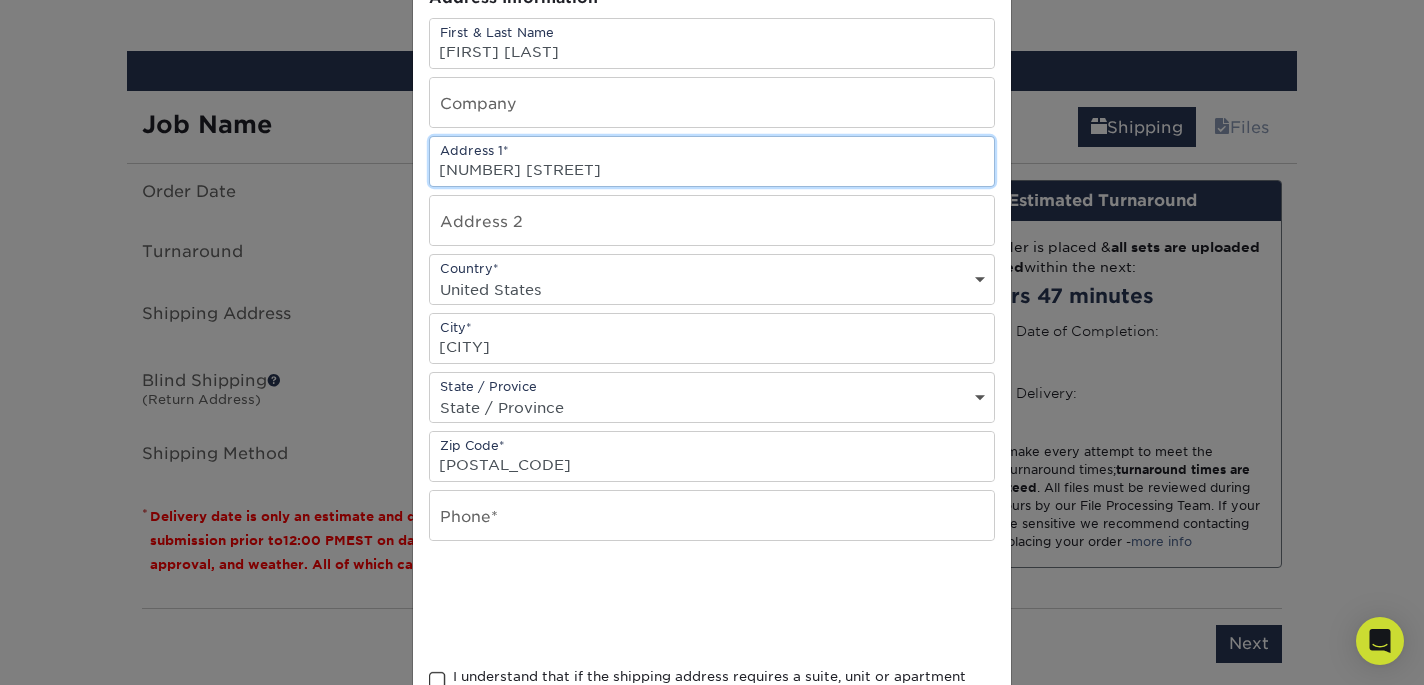 scroll, scrollTop: 223, scrollLeft: 0, axis: vertical 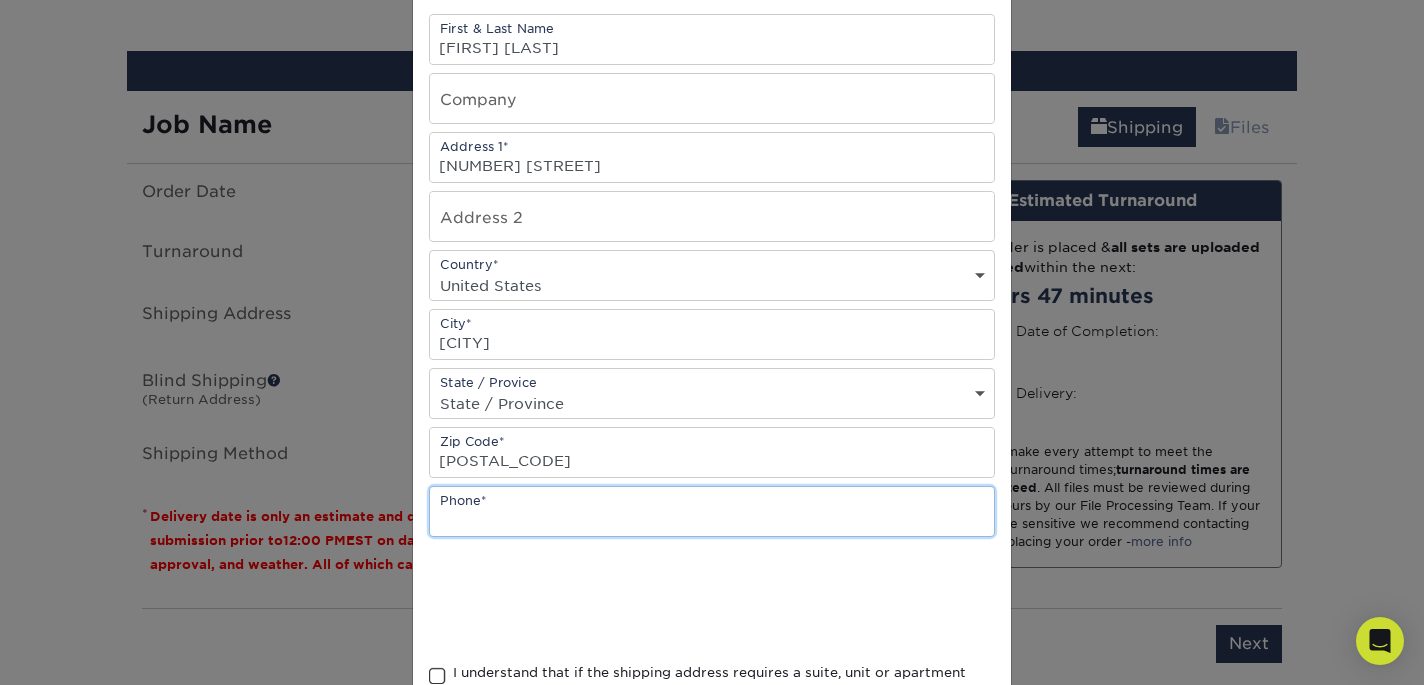 click at bounding box center (712, 511) 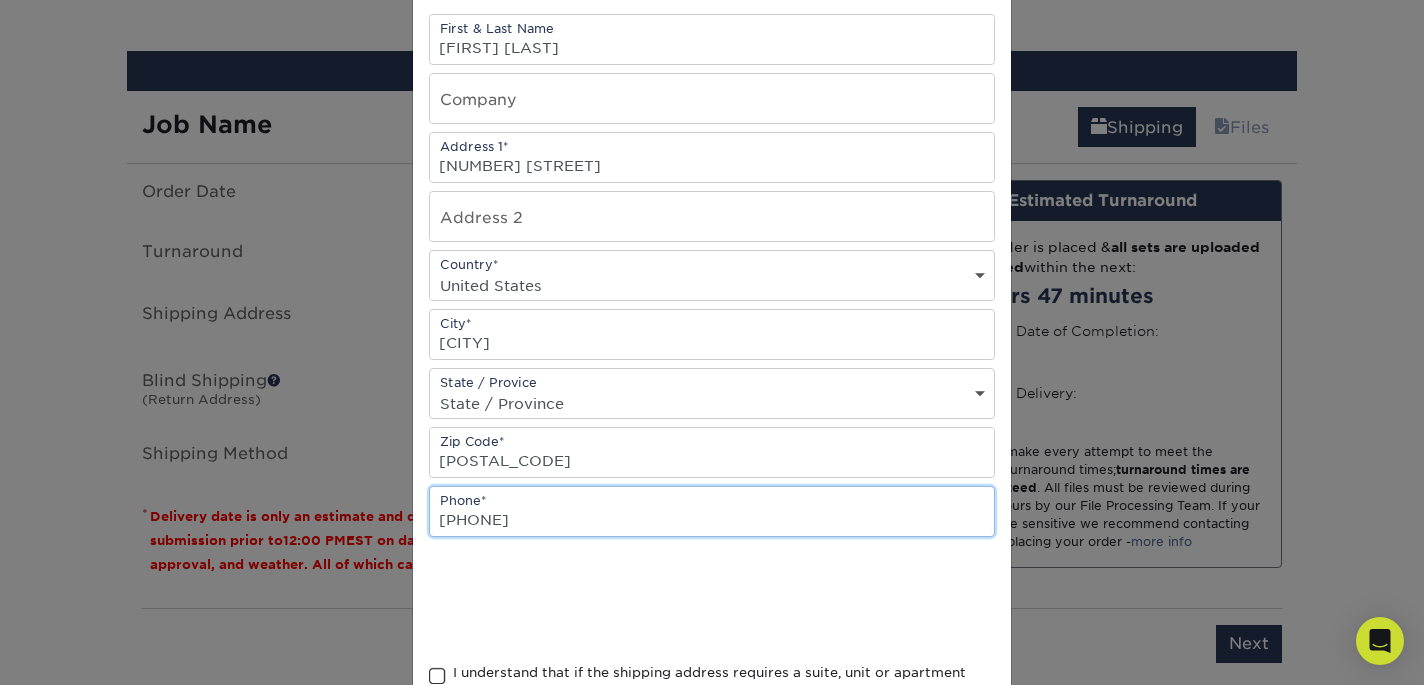type on "2123546500" 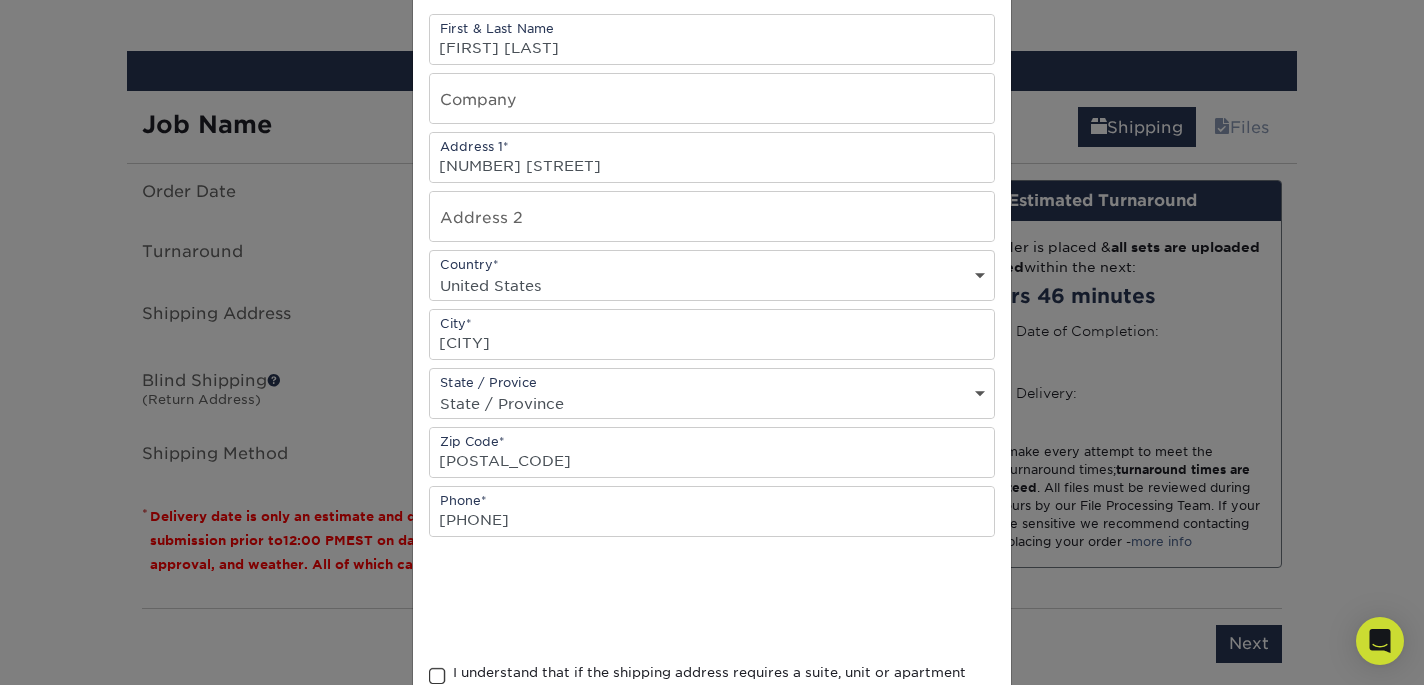 click at bounding box center [437, 676] 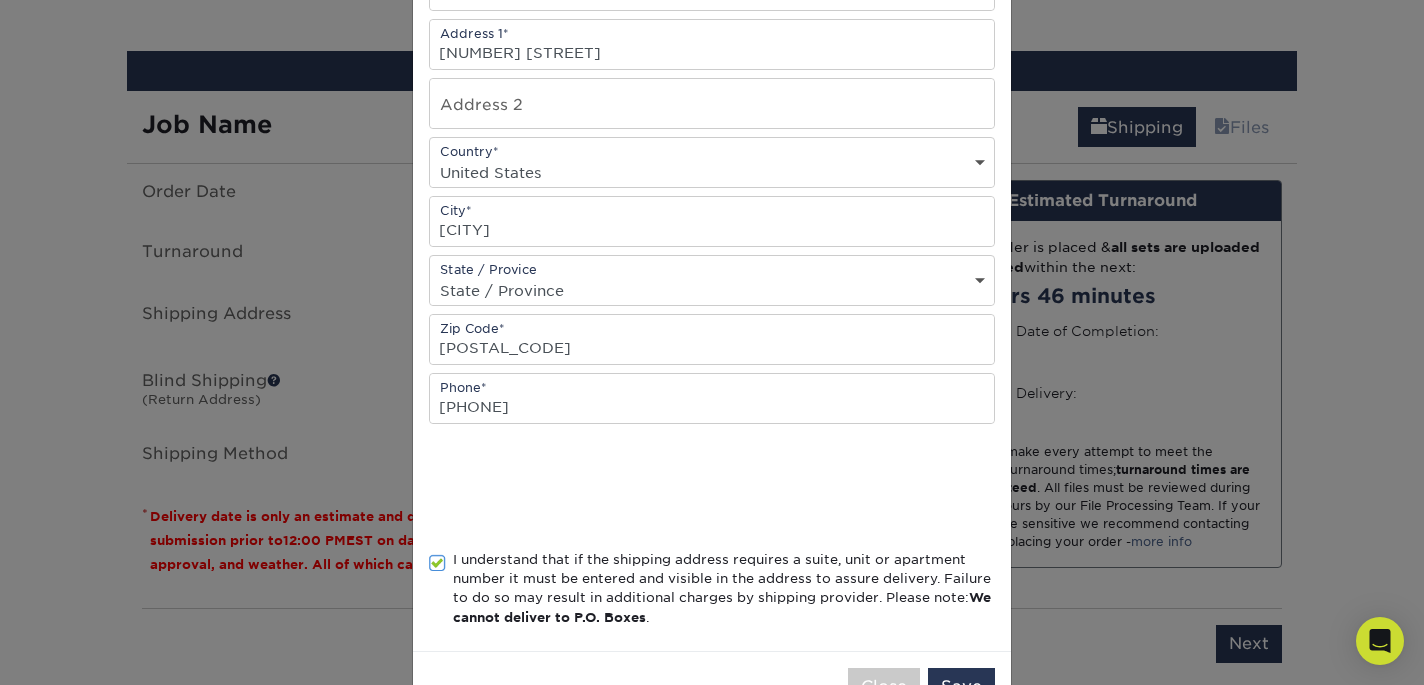 scroll, scrollTop: 402, scrollLeft: 0, axis: vertical 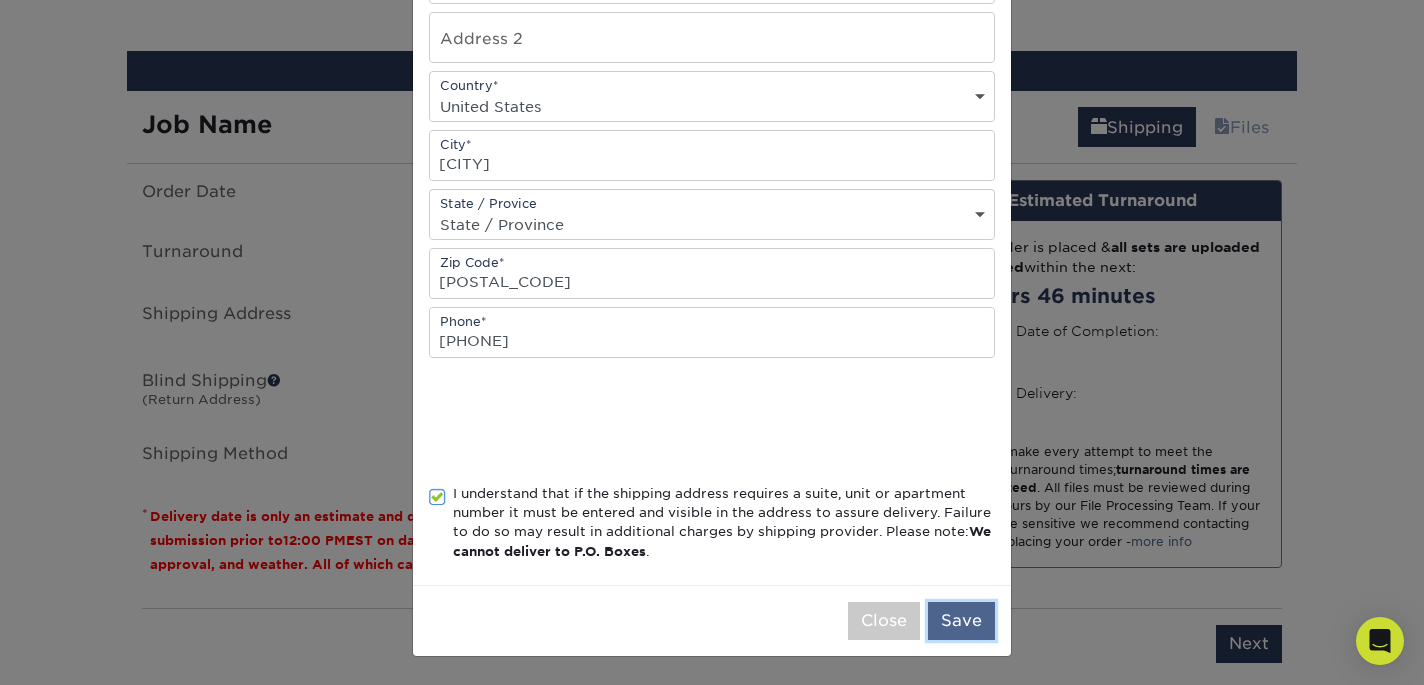 click on "Save" at bounding box center [961, 621] 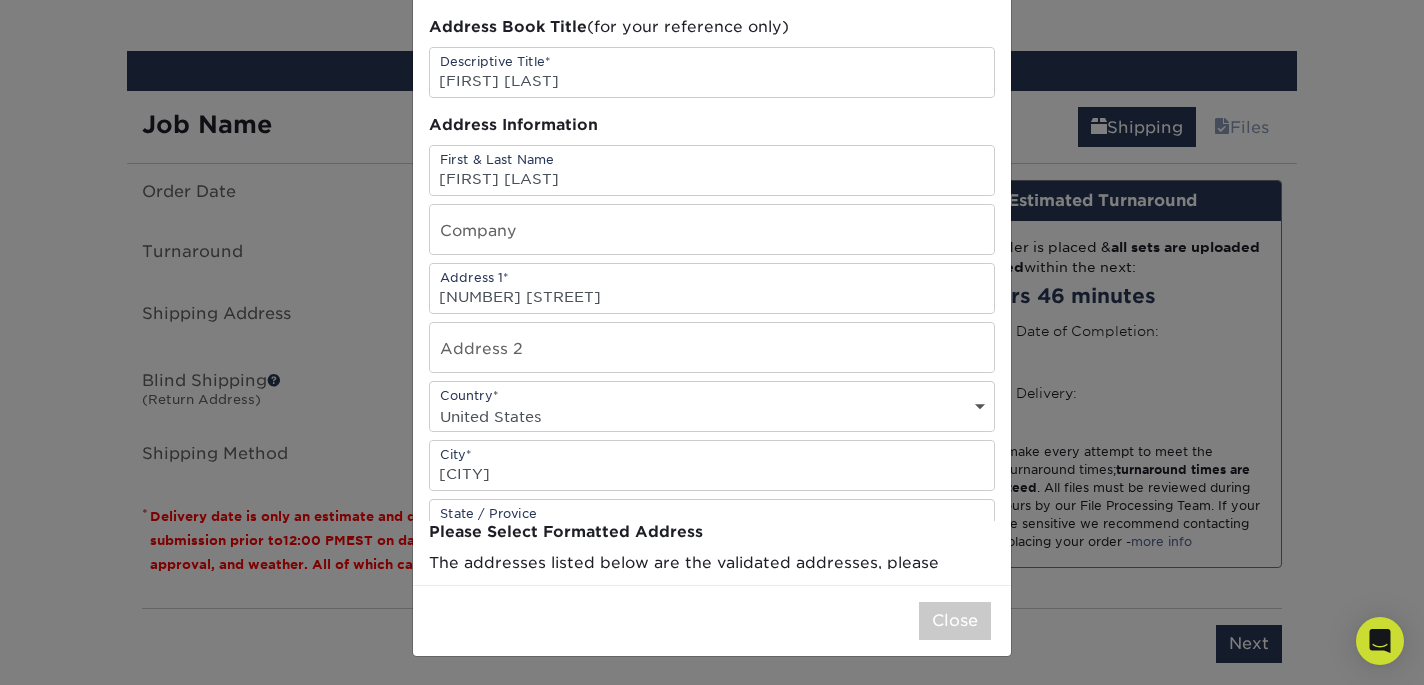 scroll, scrollTop: 0, scrollLeft: 0, axis: both 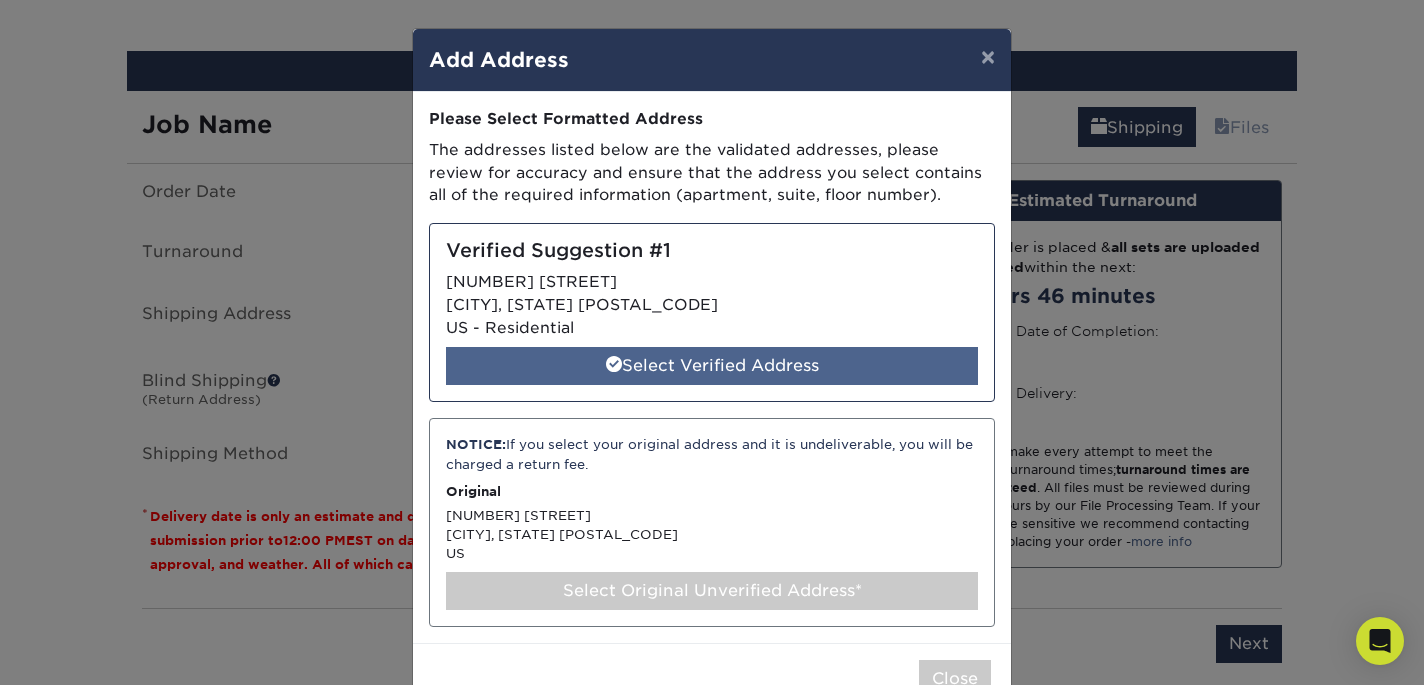 click on "Select Verified Address" at bounding box center (712, 366) 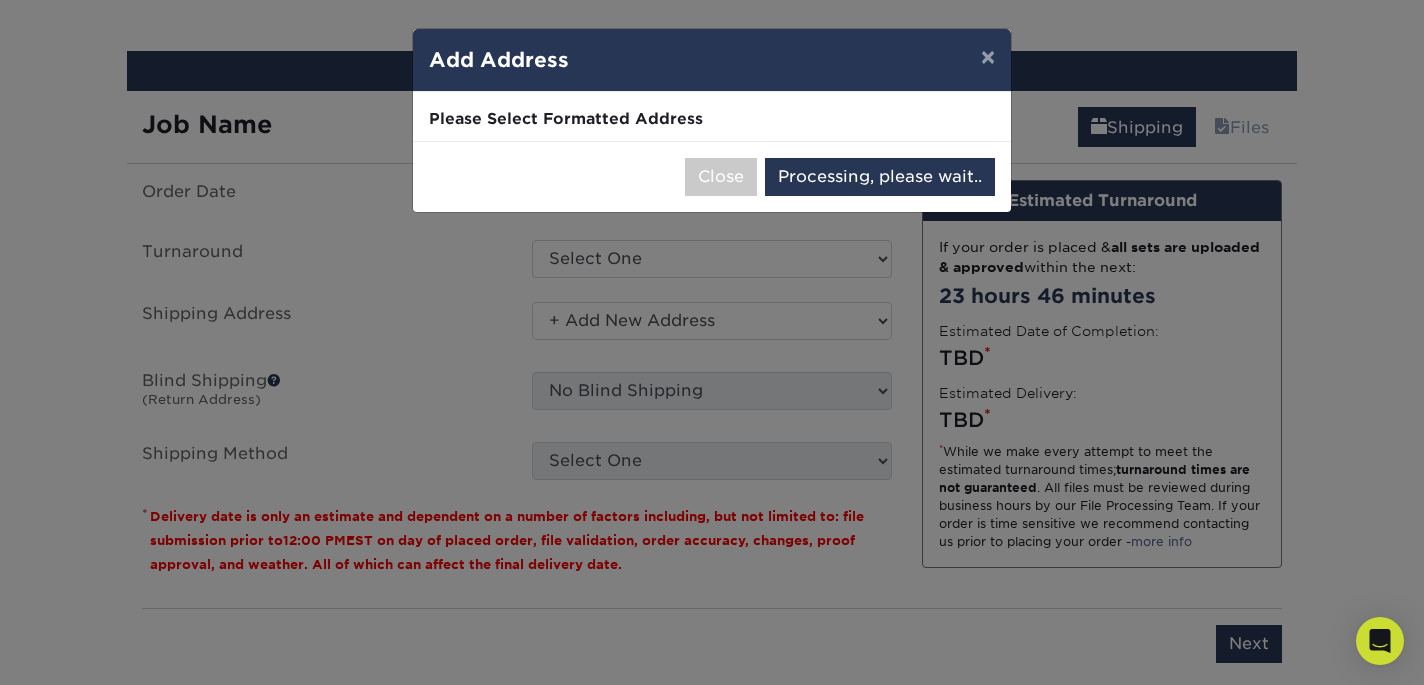 select on "284735" 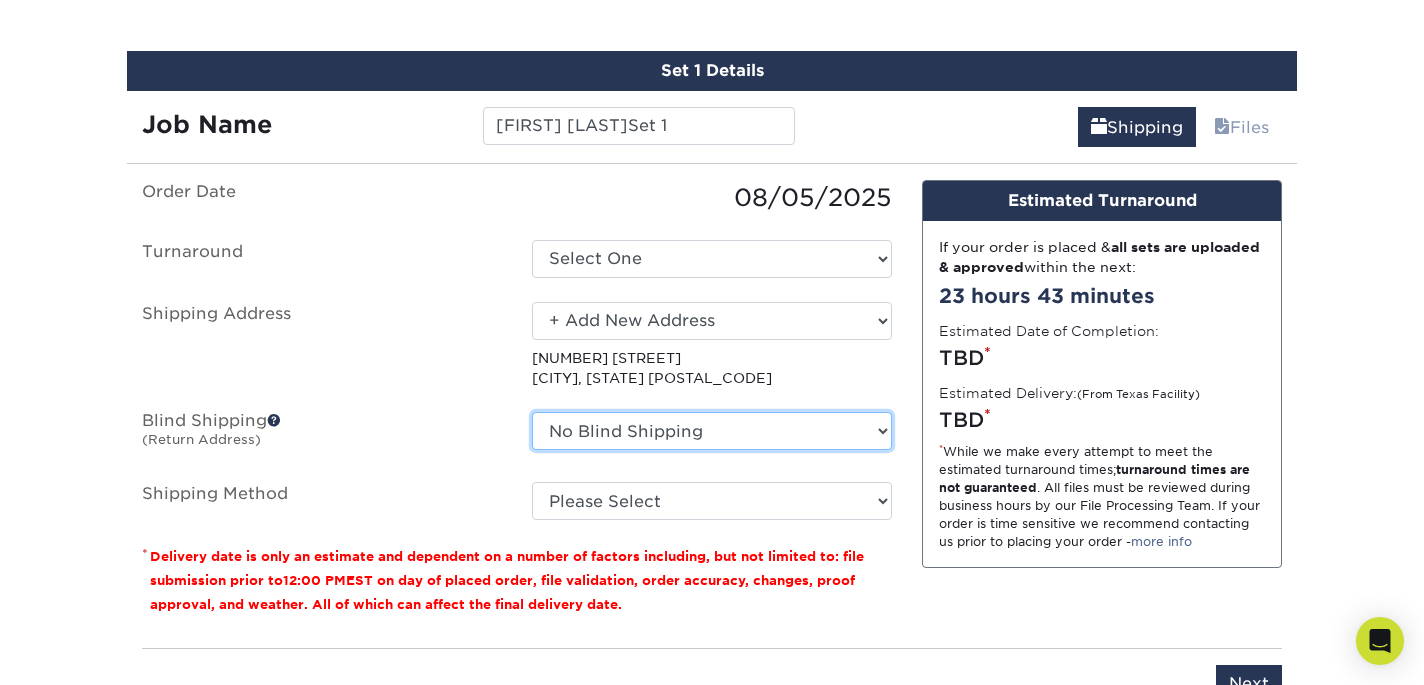 click on "No Blind Shipping
Abernathy CO
Alison Sinicropi Home
Beth Judy
Brandon Semilof
Brian Meek
Bryan Pace
Bryan Pace
Carlino IL
Claire Pullen
CLAIRE PULLEN ZENONI
Connecticut Office
Cullen CA
Dan Farrell
Danielle Neiport
Edstrom
Edstrom
Eric Lansky
Gareis/Andrade
Greg Waters
Henley S.'s Home Address
Hinkle Residence
Howard Jonas
Joel Shearrow" at bounding box center (712, 431) 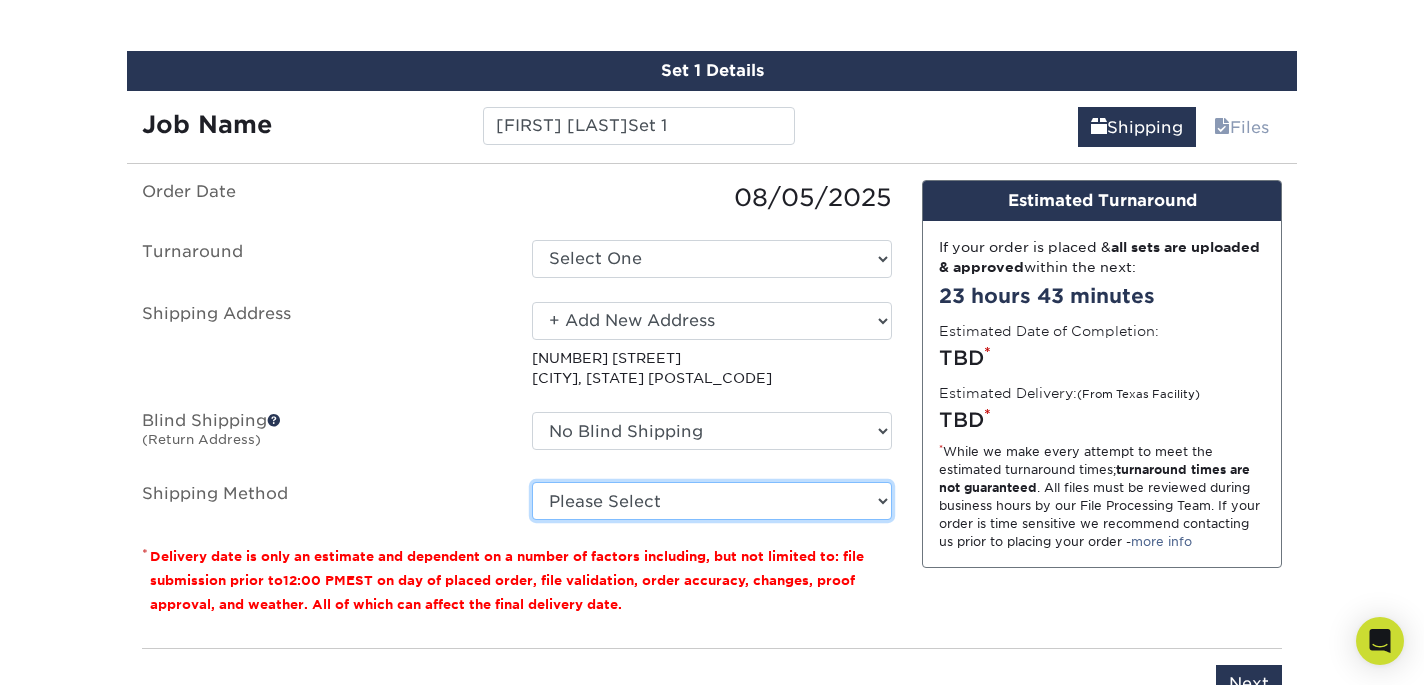 click on "Please Select Ground Shipping (+$7.84) 3 Day Shipping Service (+$20.09) 2 Day Air Shipping (+$20.59) Next Day Shipping by 5pm (+$29.92) Next Day Shipping by 12 noon (+$32.16) Next Day Air Early A.M. (+$159.00)" at bounding box center [712, 501] 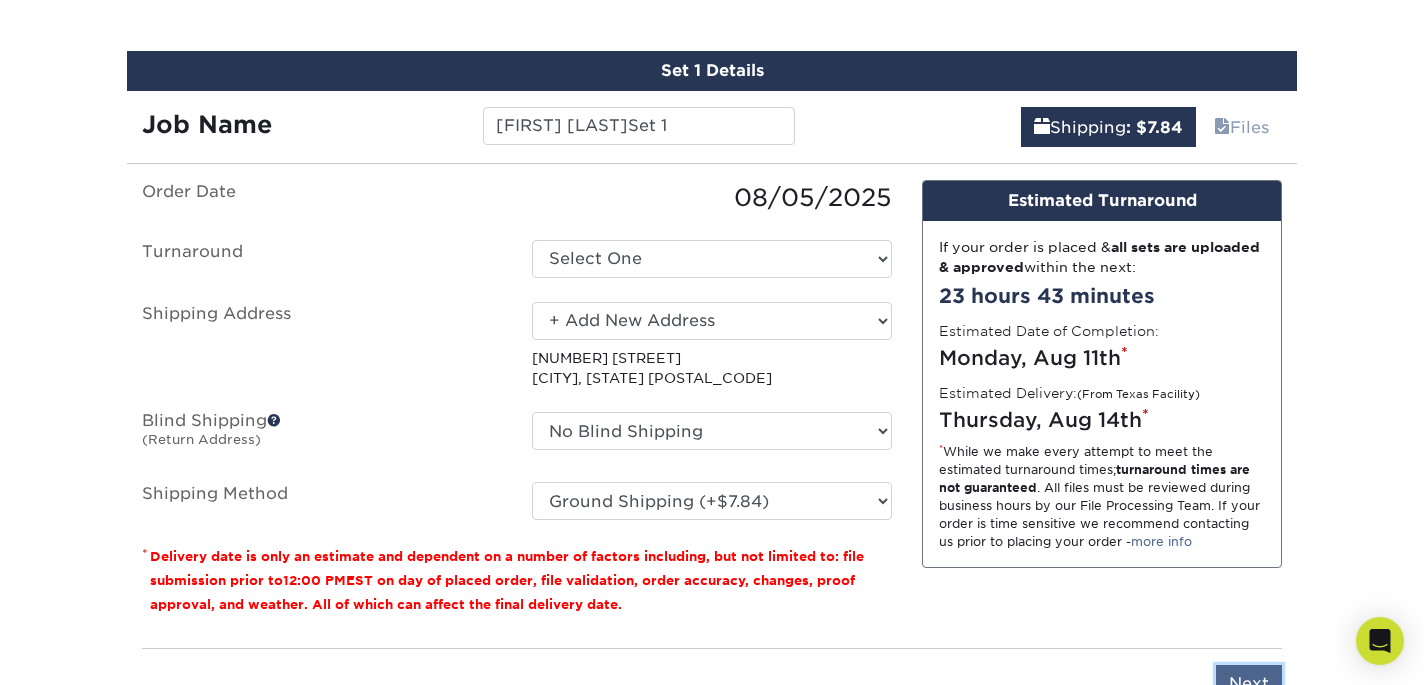 click on "Next" at bounding box center (1249, 684) 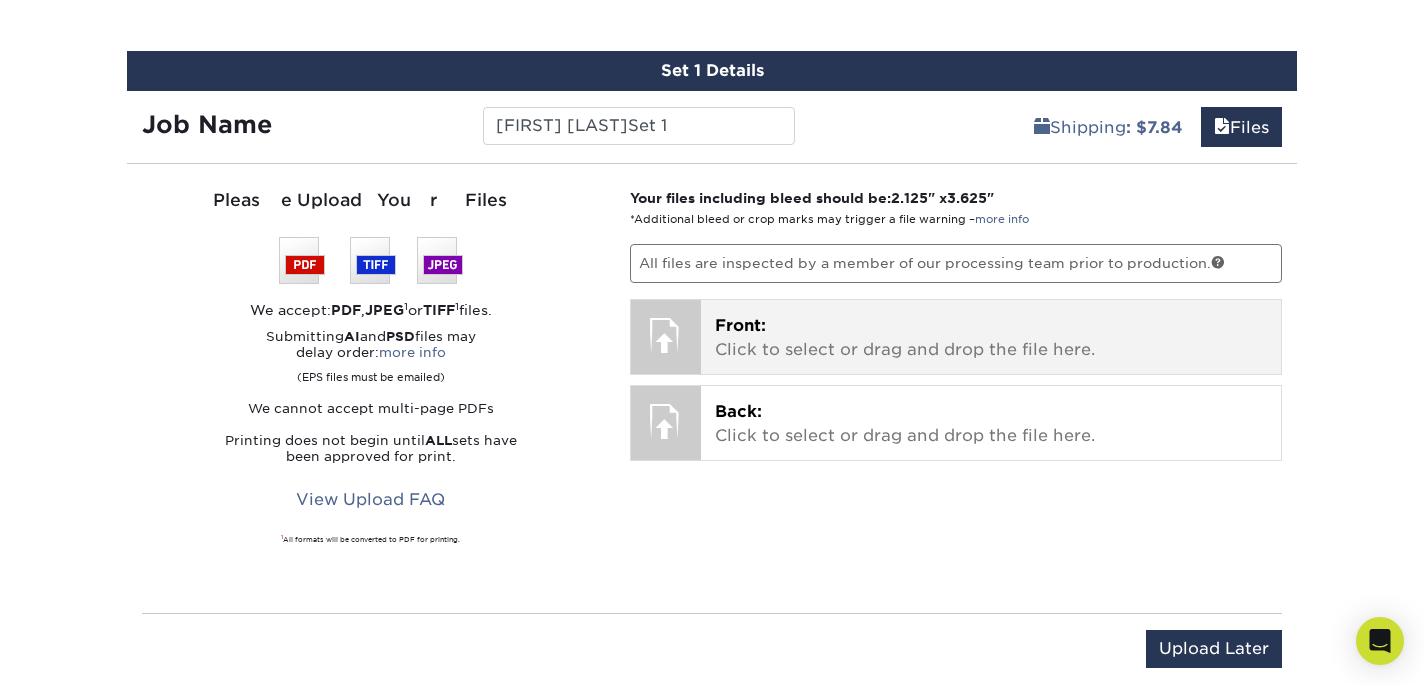 click on "Front: Click to select or drag and drop the file here." at bounding box center [991, 338] 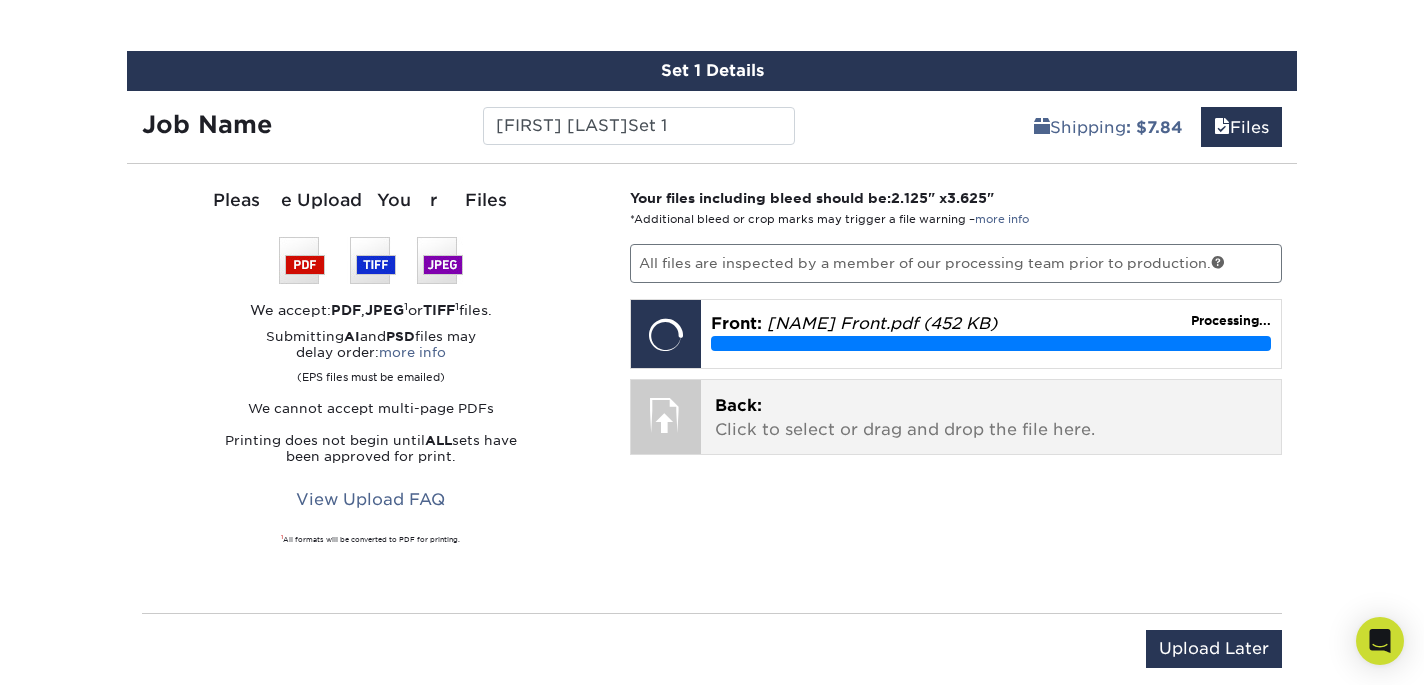 click on "Back: Click to select or drag and drop the file here." at bounding box center (991, 418) 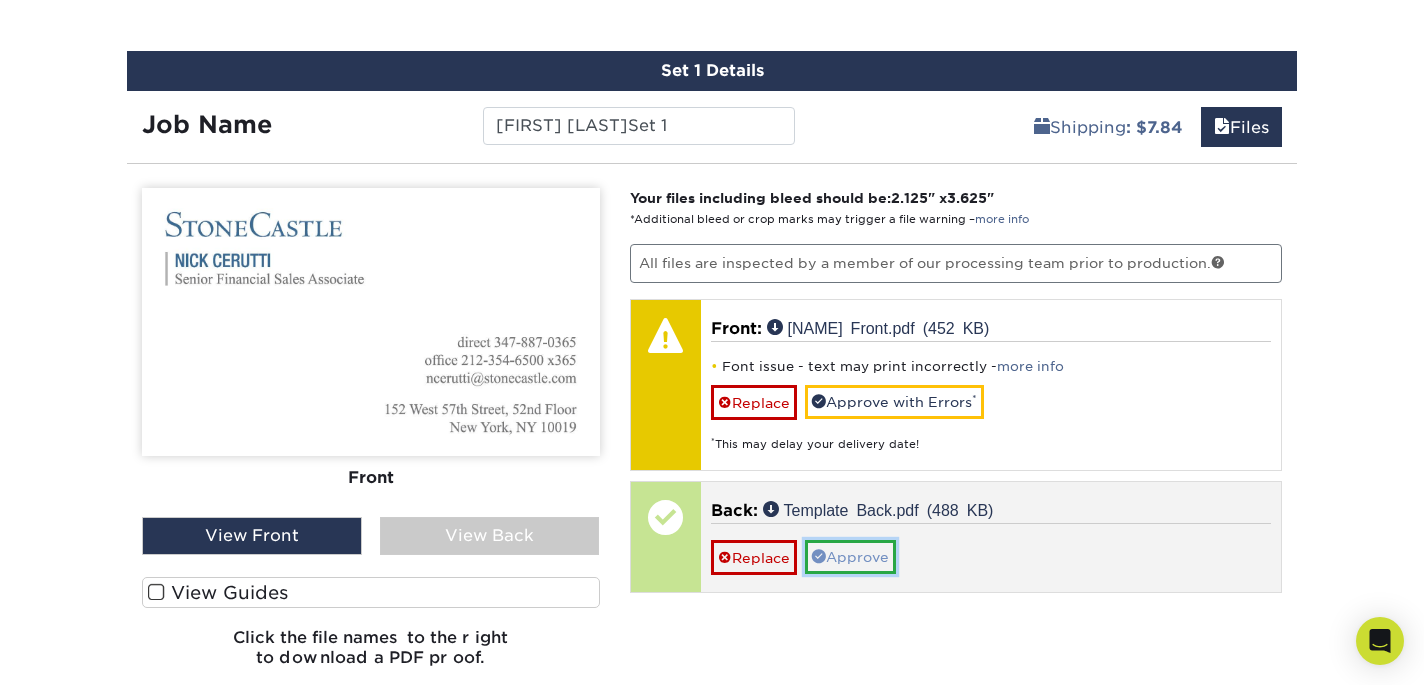 click on "Approve" at bounding box center (850, 557) 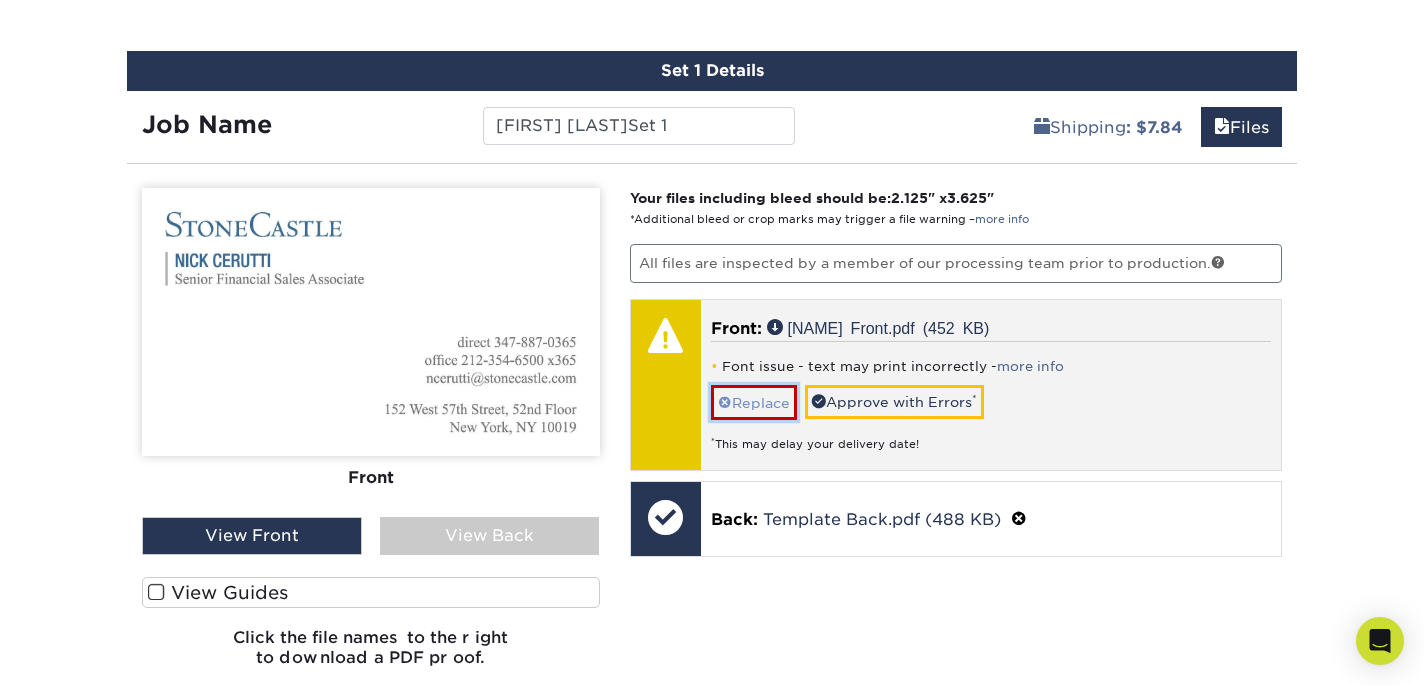click on "Replace" at bounding box center (754, 402) 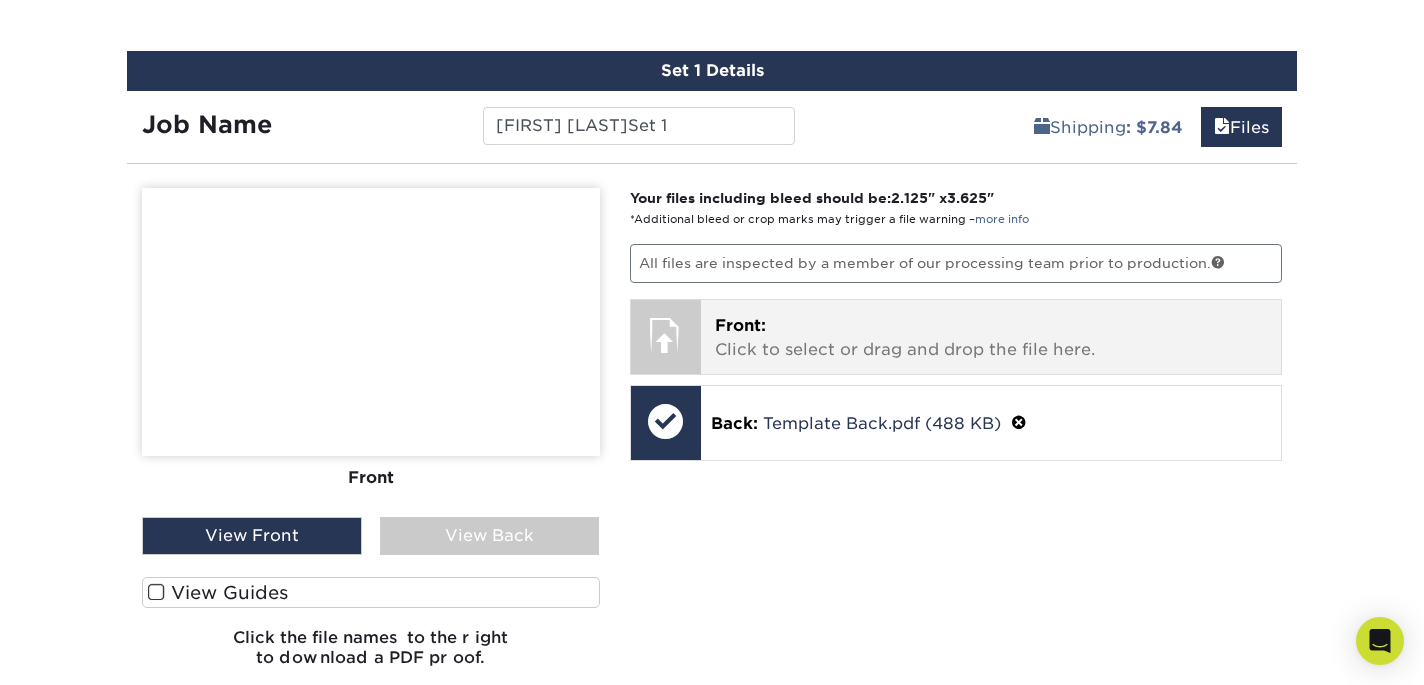 click on "Front: Click to select or drag and drop the file here." at bounding box center (991, 338) 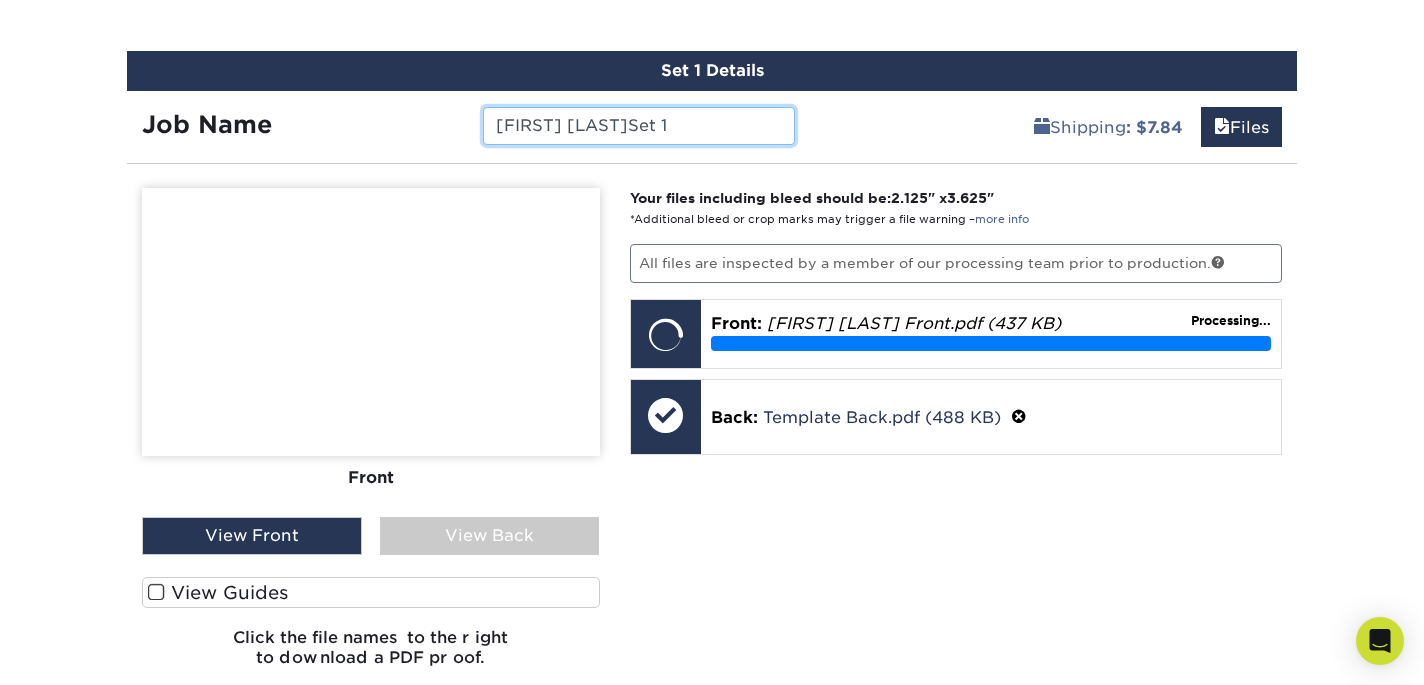 click on "Nick CeruttiSet 1" at bounding box center (638, 126) 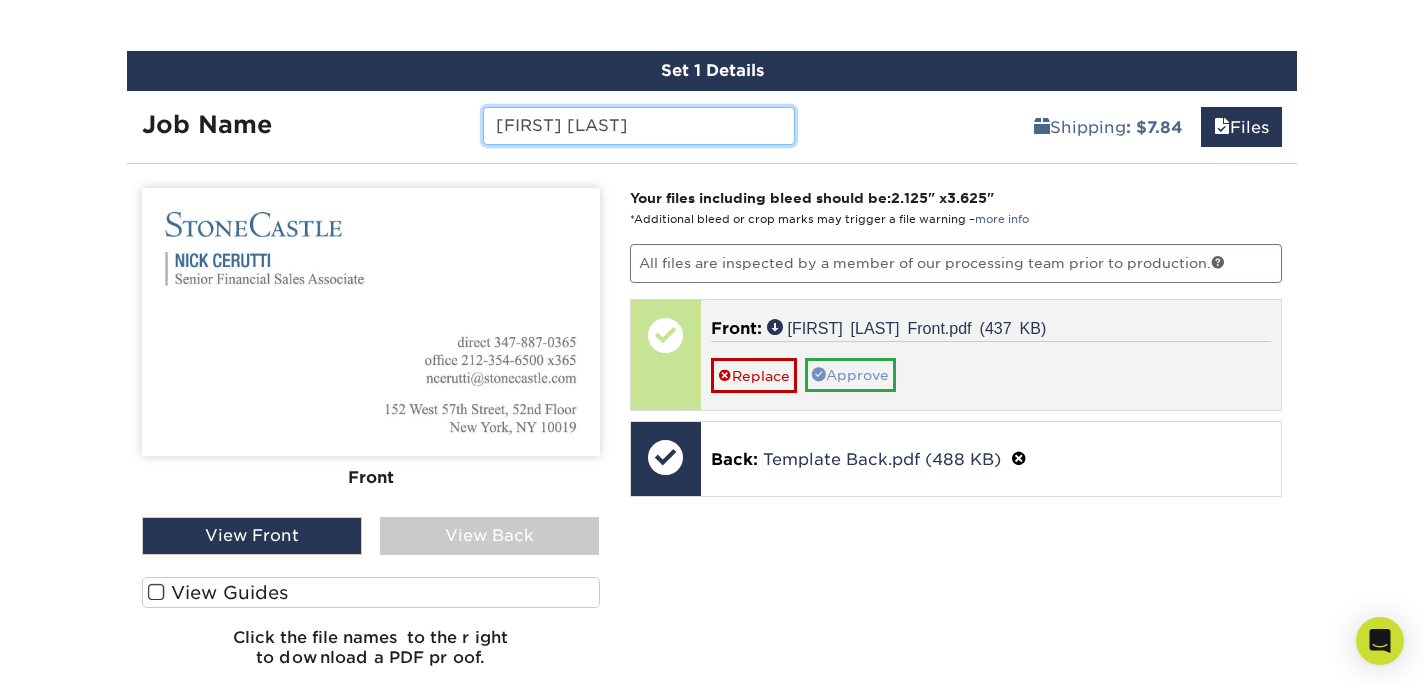 type on "[FIRST] [LAST]" 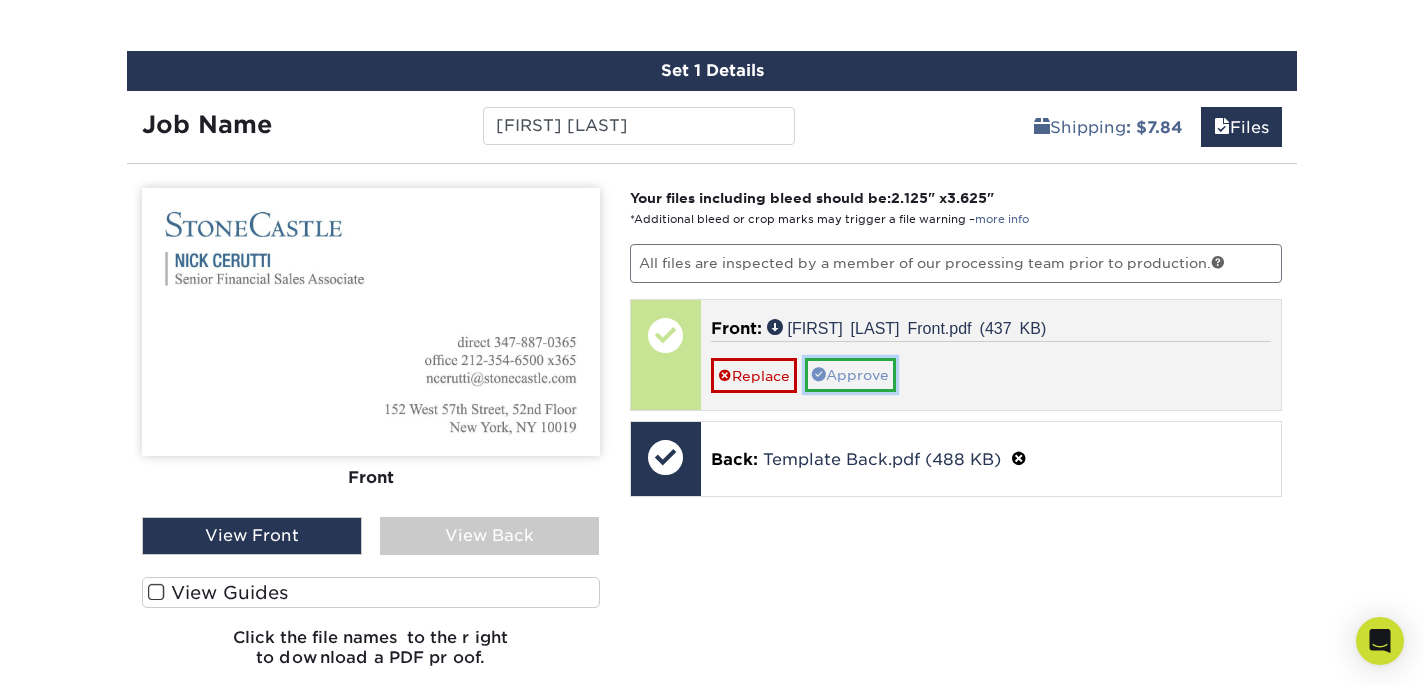 click on "Approve" at bounding box center (850, 375) 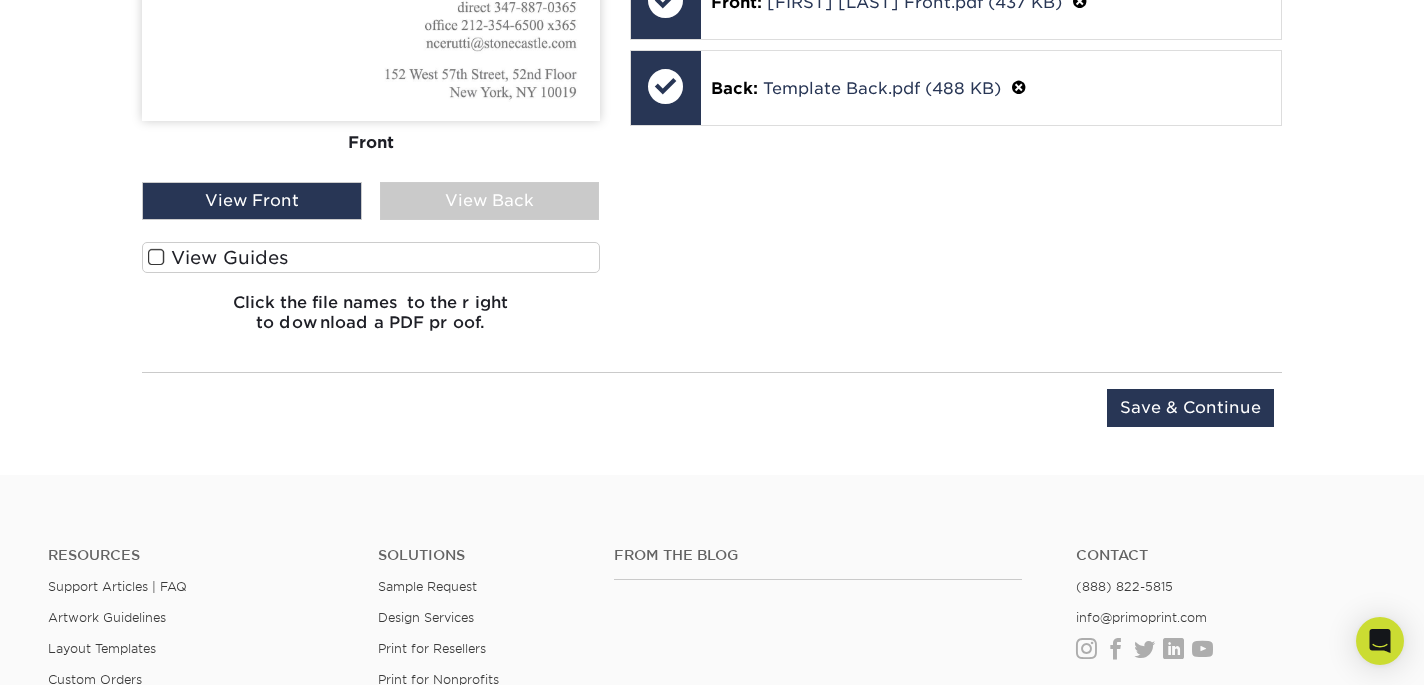 scroll, scrollTop: 1599, scrollLeft: 0, axis: vertical 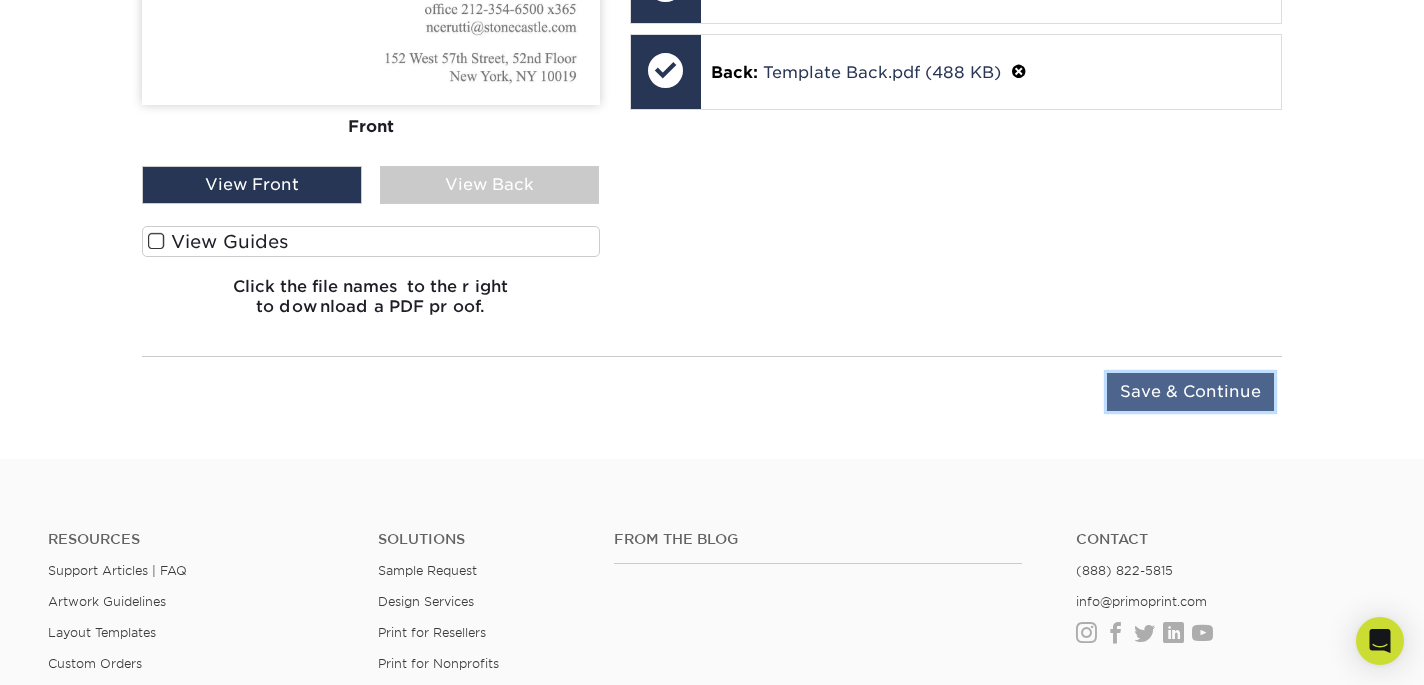 click on "Save & Continue" at bounding box center (1190, 392) 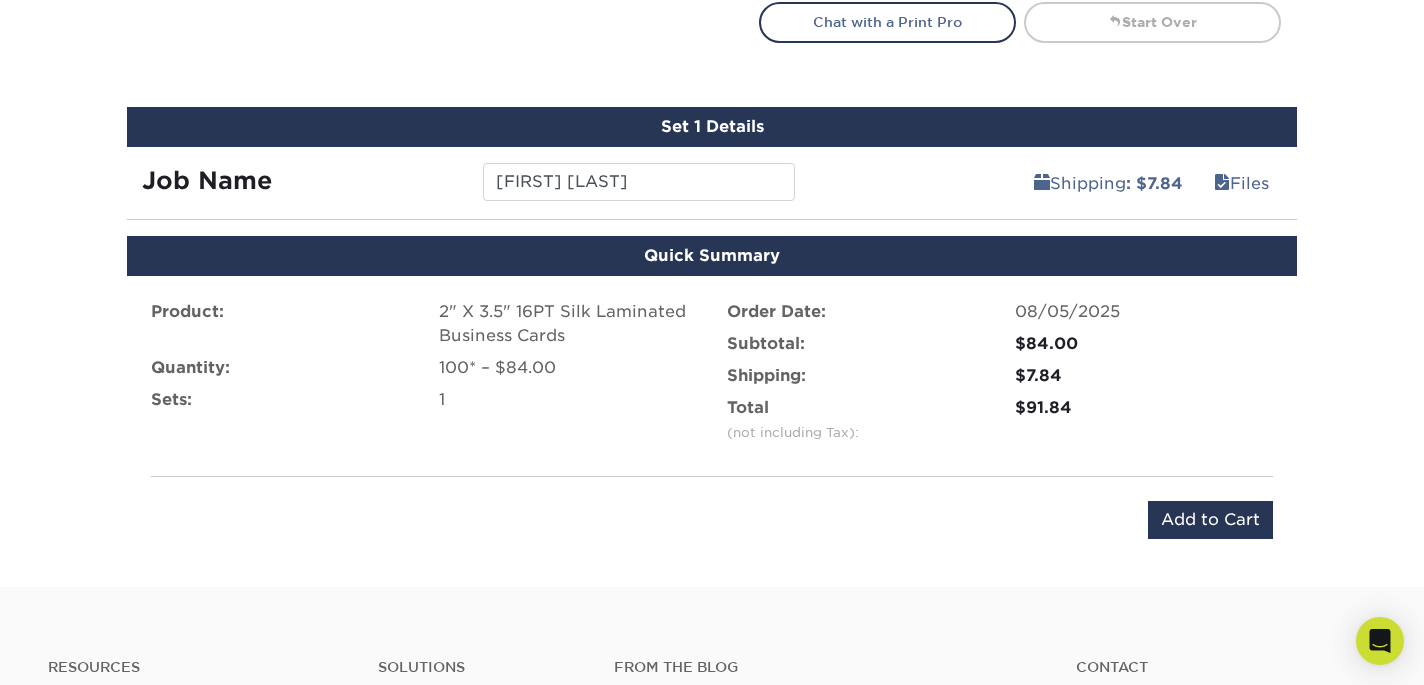 scroll, scrollTop: 1207, scrollLeft: 0, axis: vertical 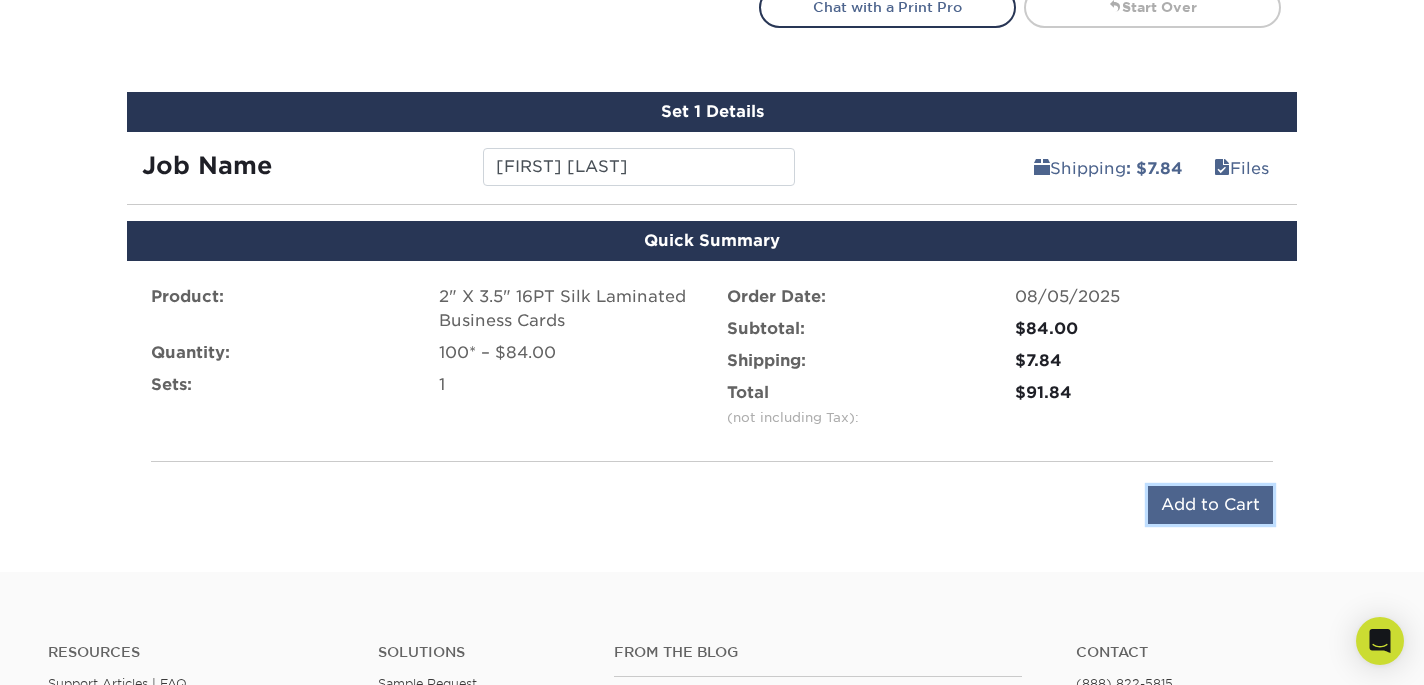 click on "Add to Cart" at bounding box center [1210, 505] 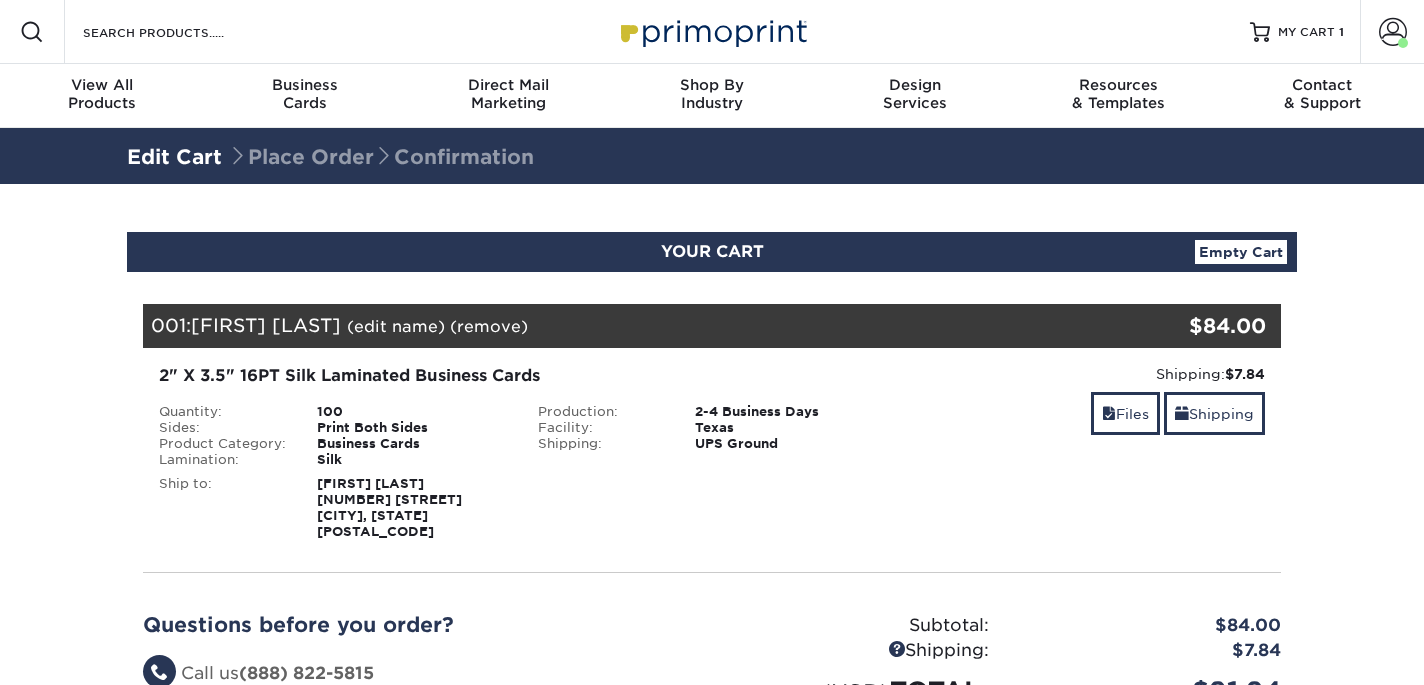 scroll, scrollTop: 0, scrollLeft: 0, axis: both 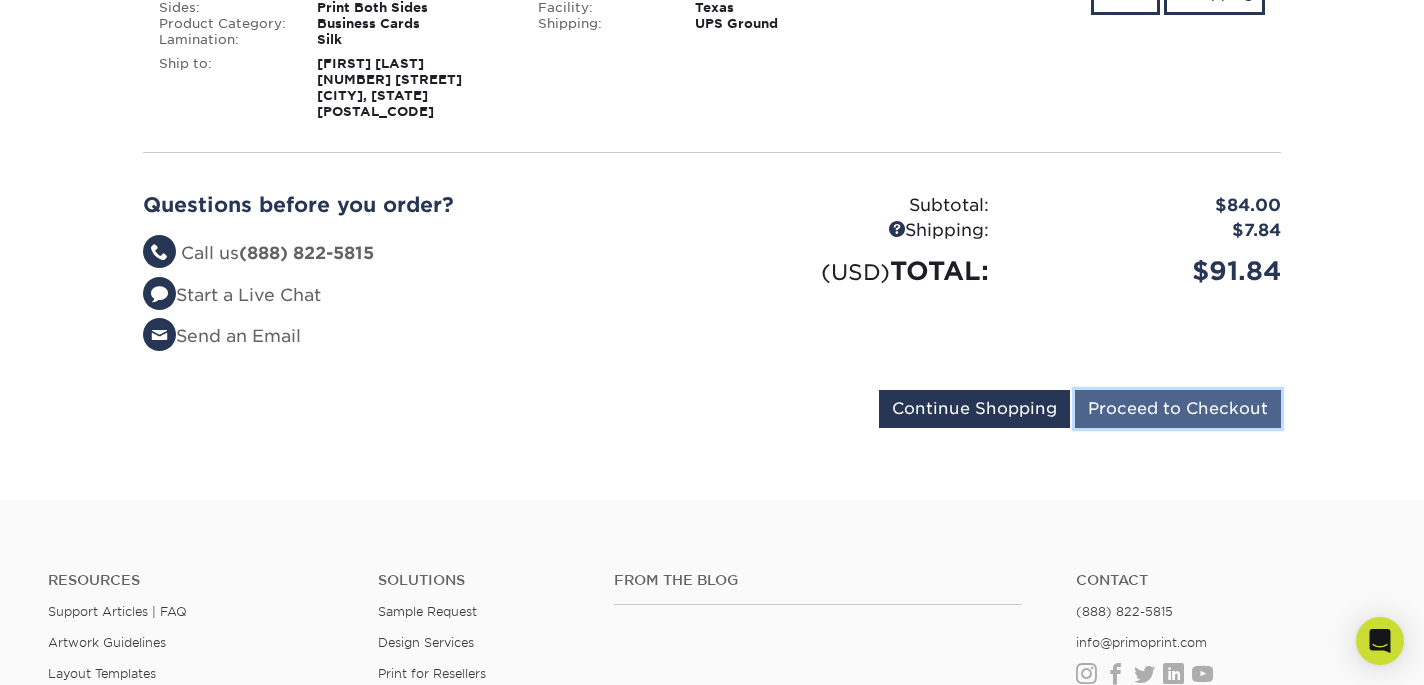 click on "Proceed to Checkout" at bounding box center (1178, 409) 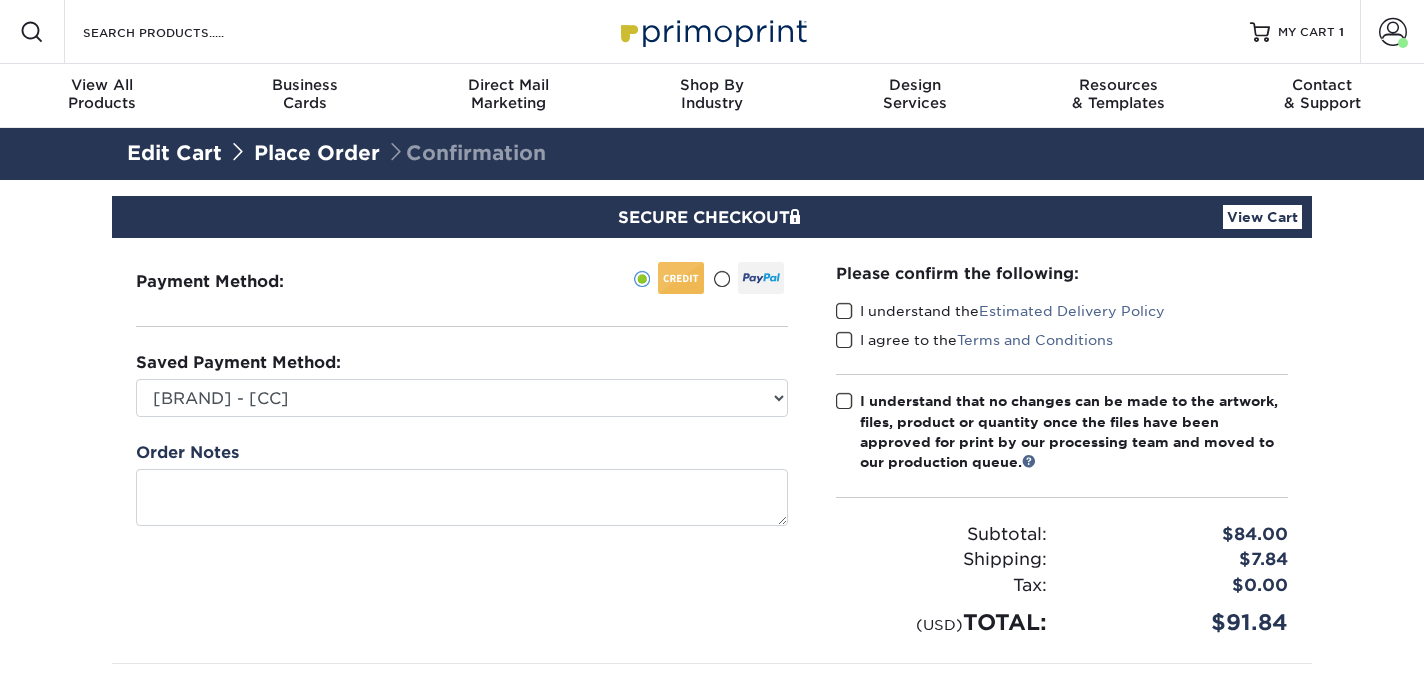 scroll, scrollTop: 0, scrollLeft: 0, axis: both 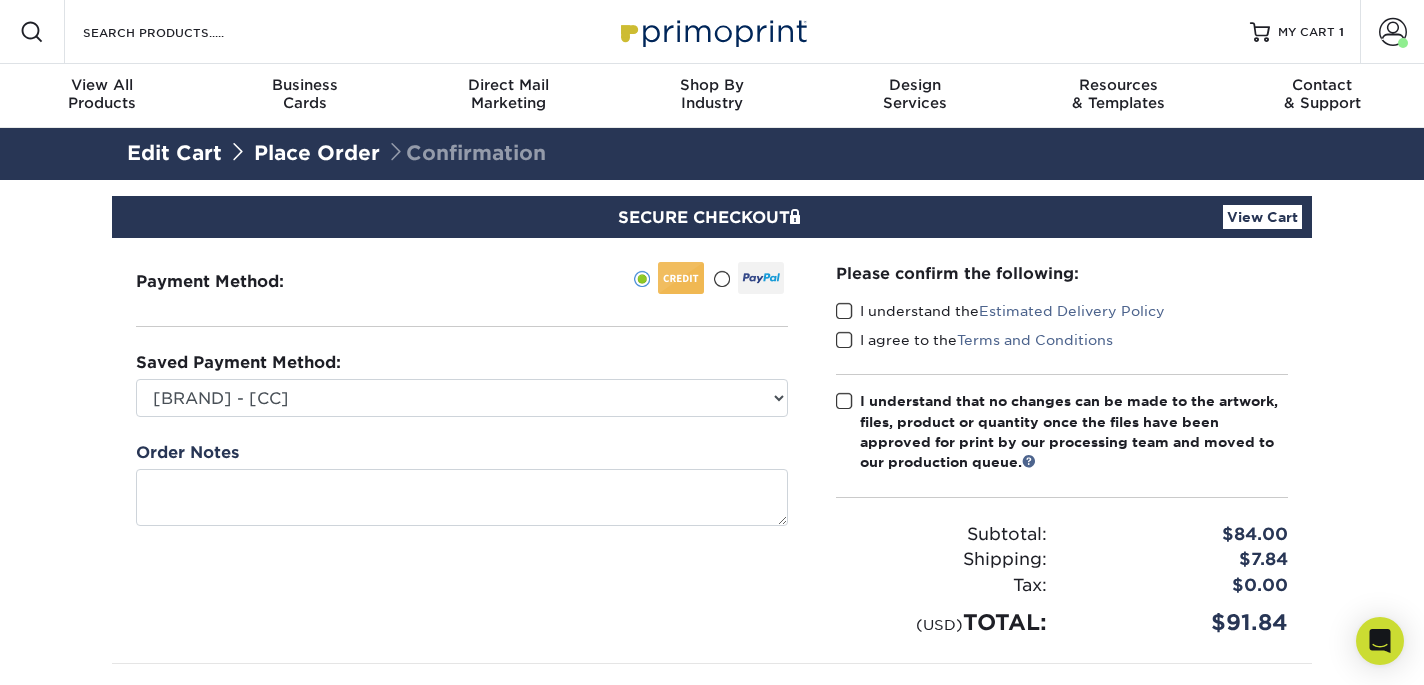 click at bounding box center [844, 311] 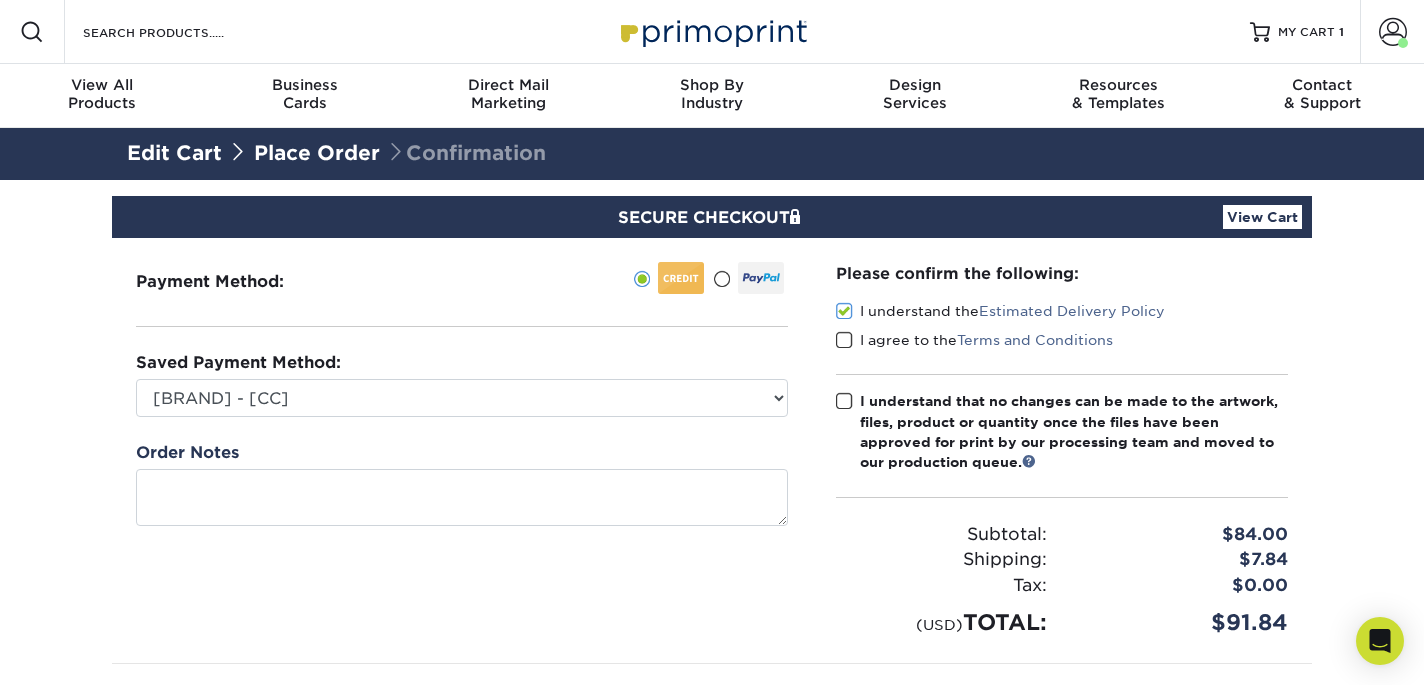 click at bounding box center (844, 340) 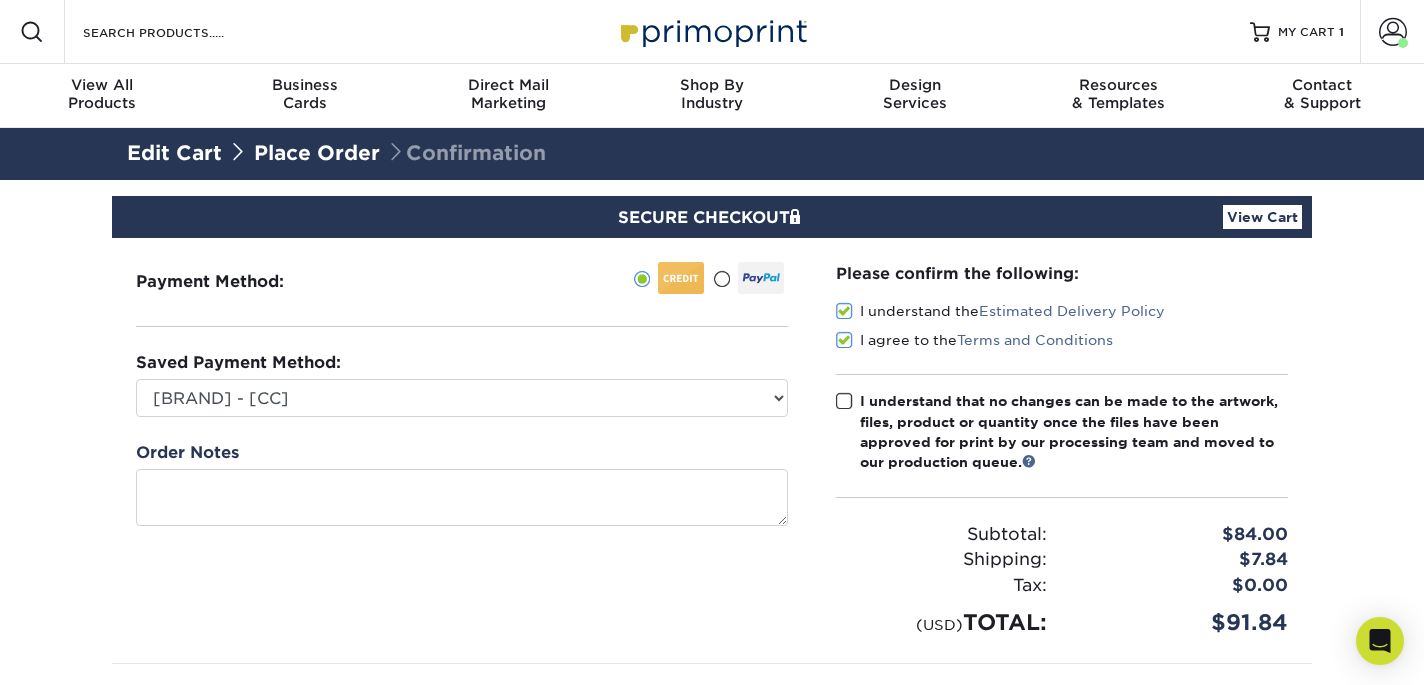 click at bounding box center [844, 401] 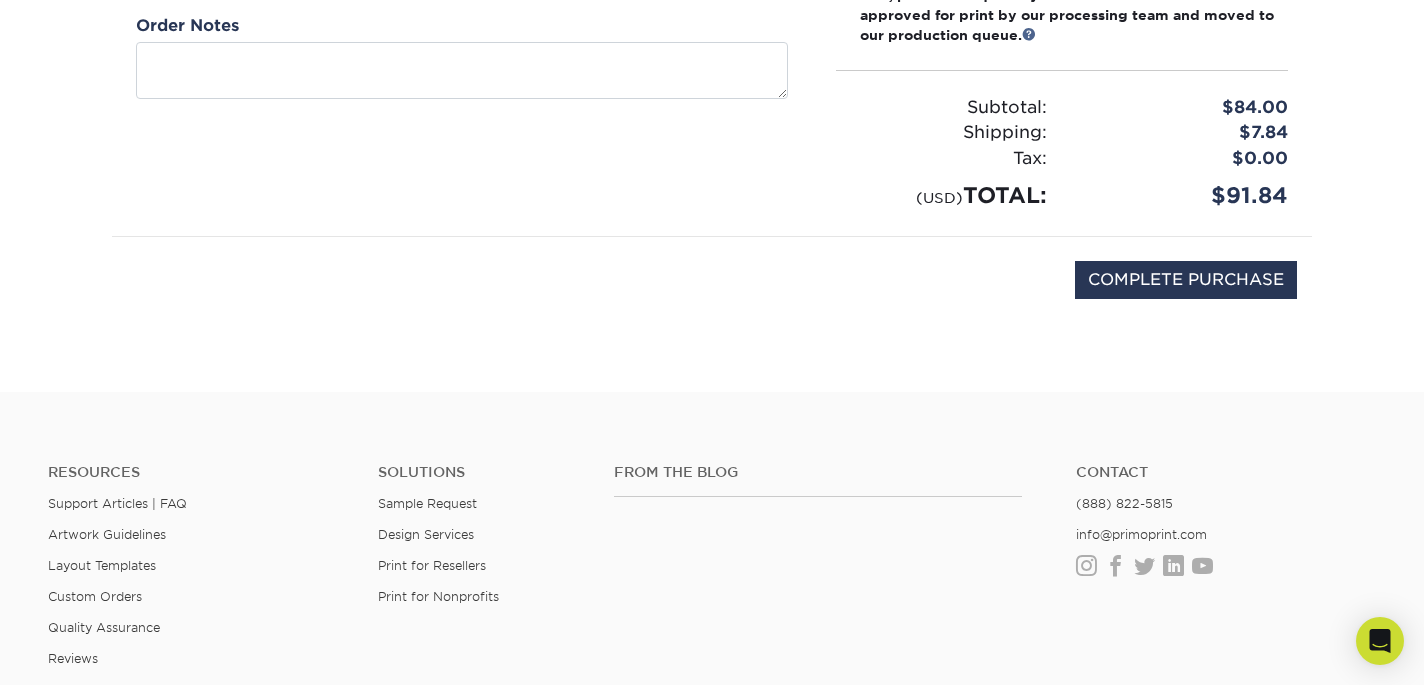 scroll, scrollTop: 460, scrollLeft: 0, axis: vertical 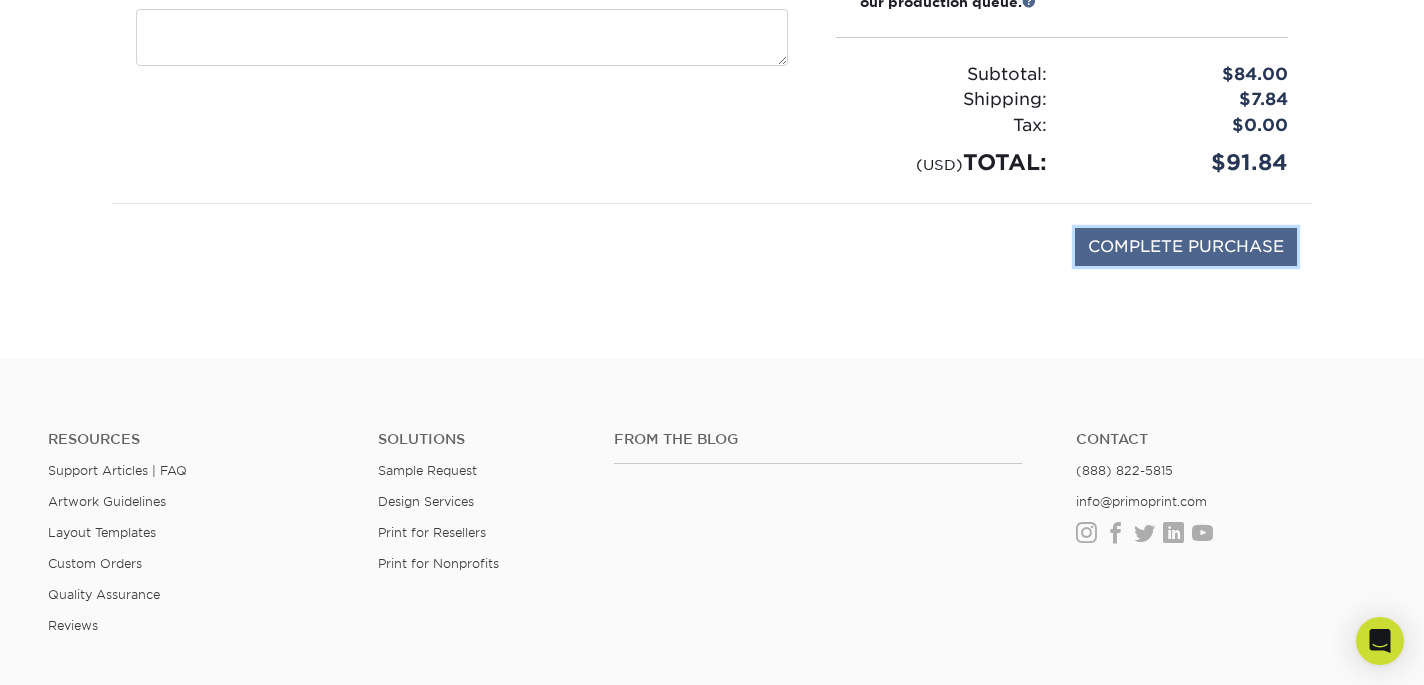 click on "COMPLETE PURCHASE" at bounding box center (1186, 247) 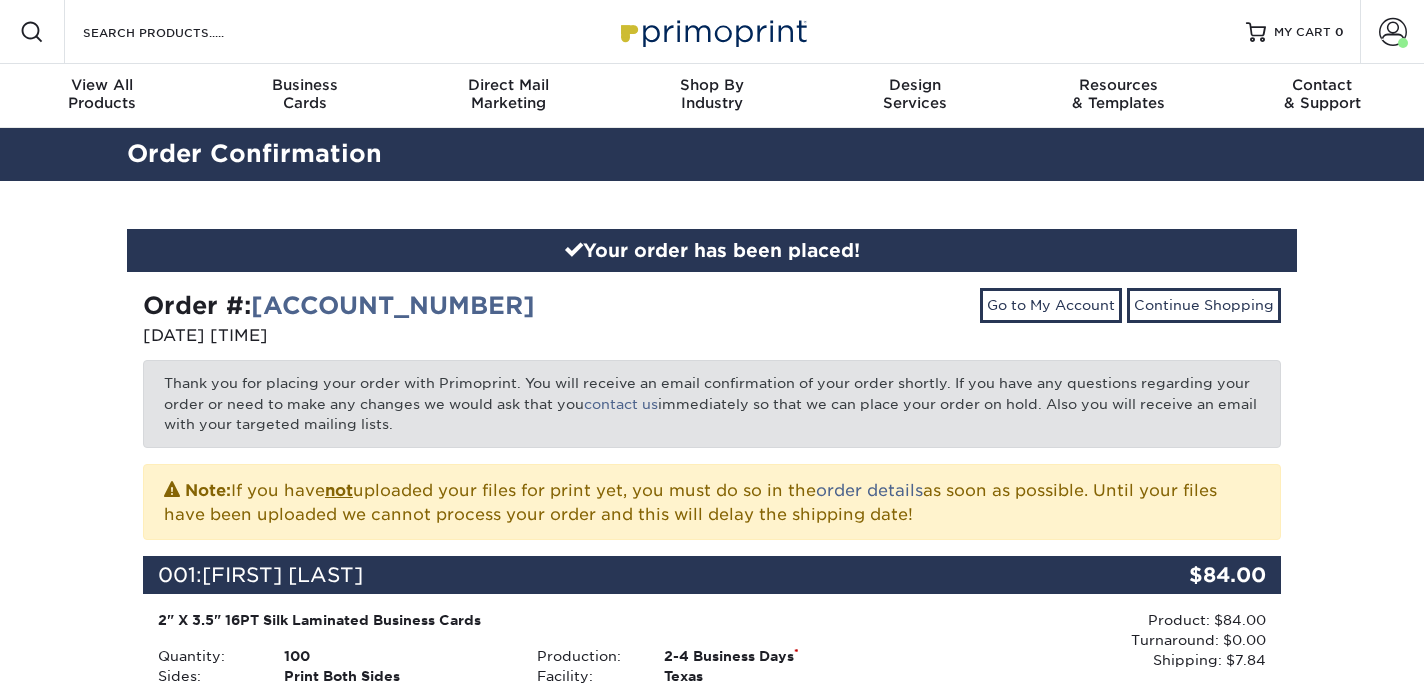 scroll, scrollTop: 0, scrollLeft: 0, axis: both 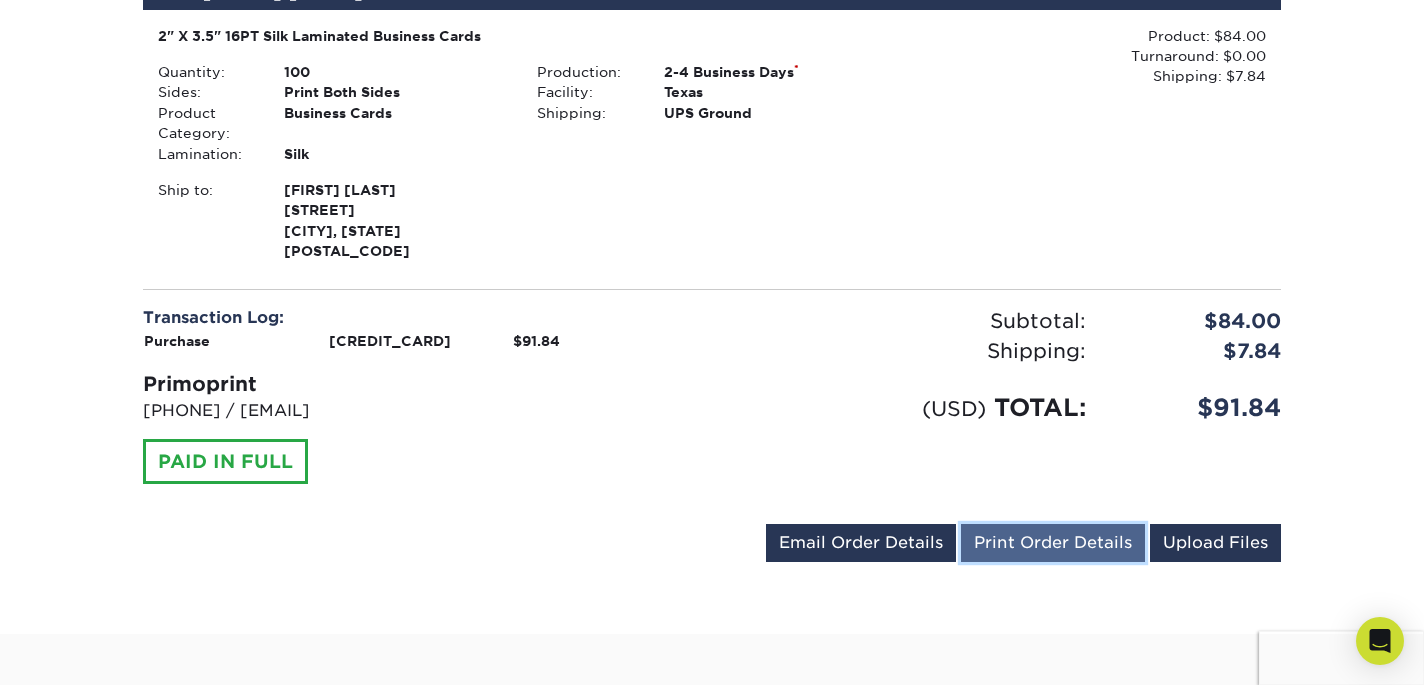 click on "Print Order Details" at bounding box center [1053, 543] 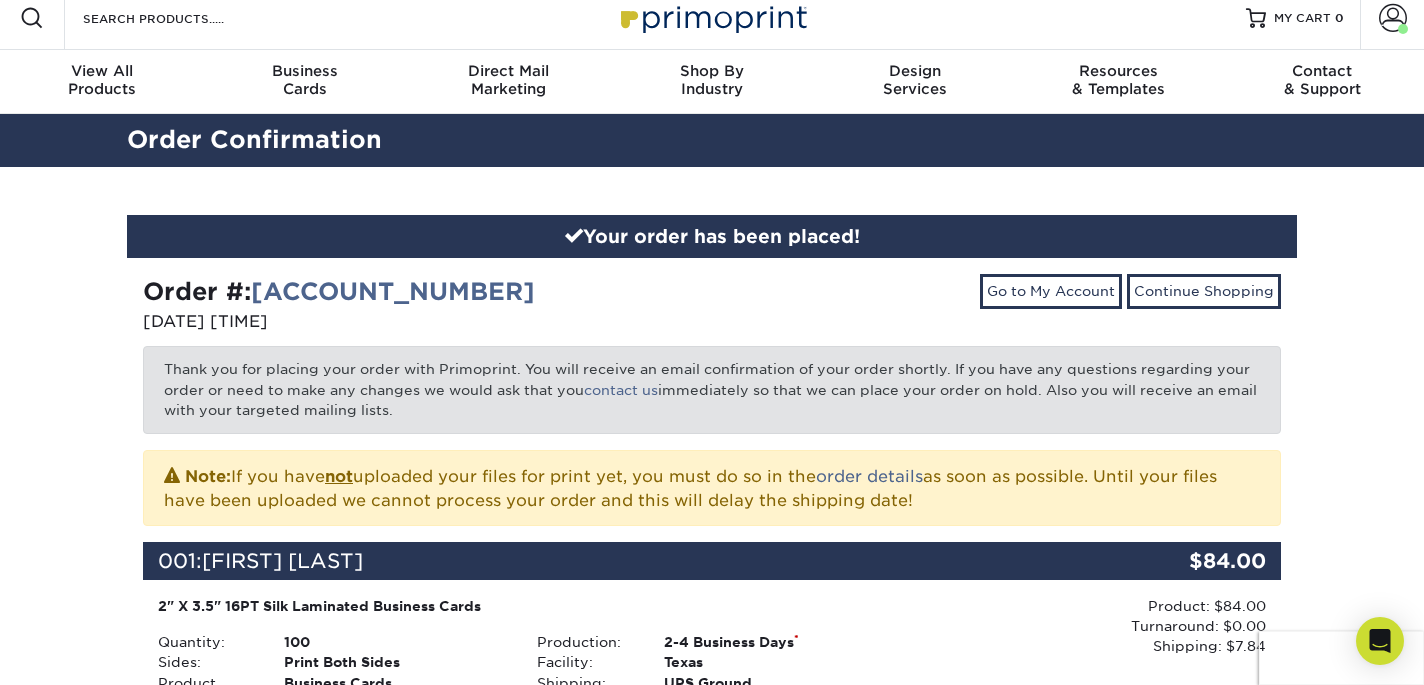 scroll, scrollTop: 0, scrollLeft: 0, axis: both 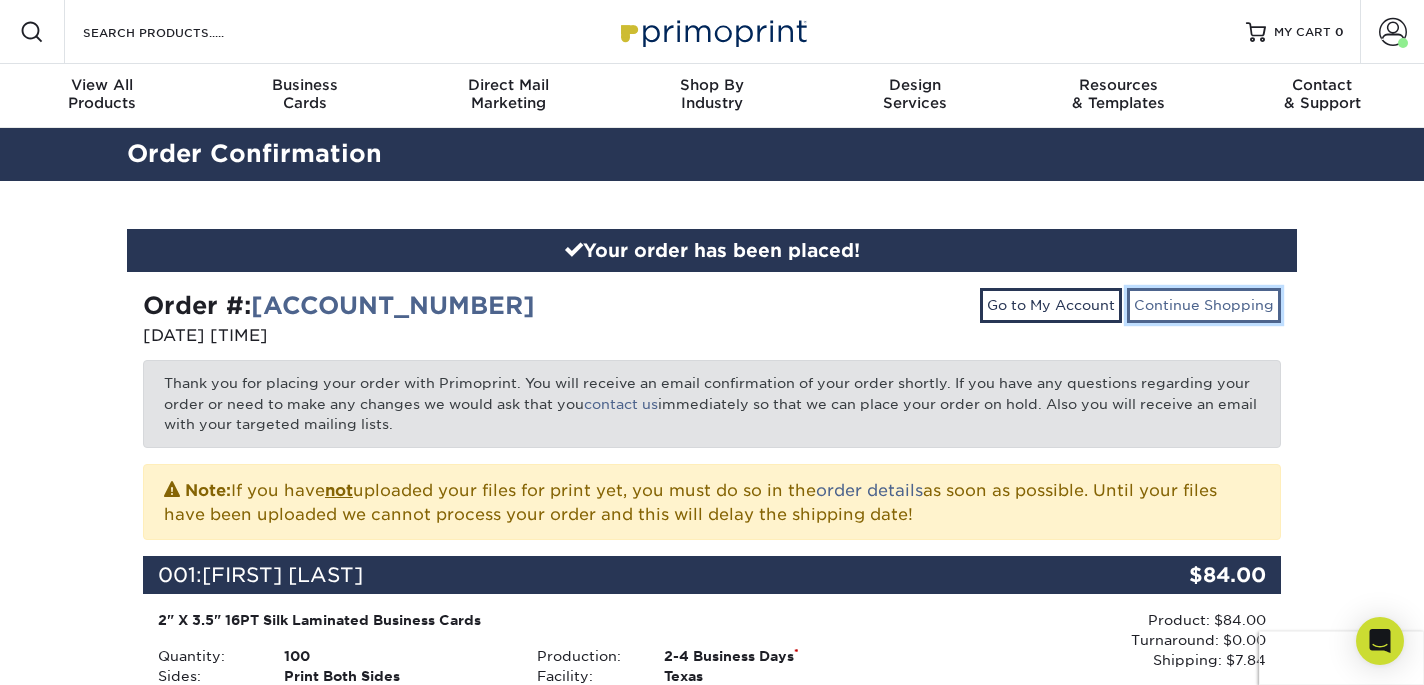 click on "Continue Shopping" at bounding box center (1204, 305) 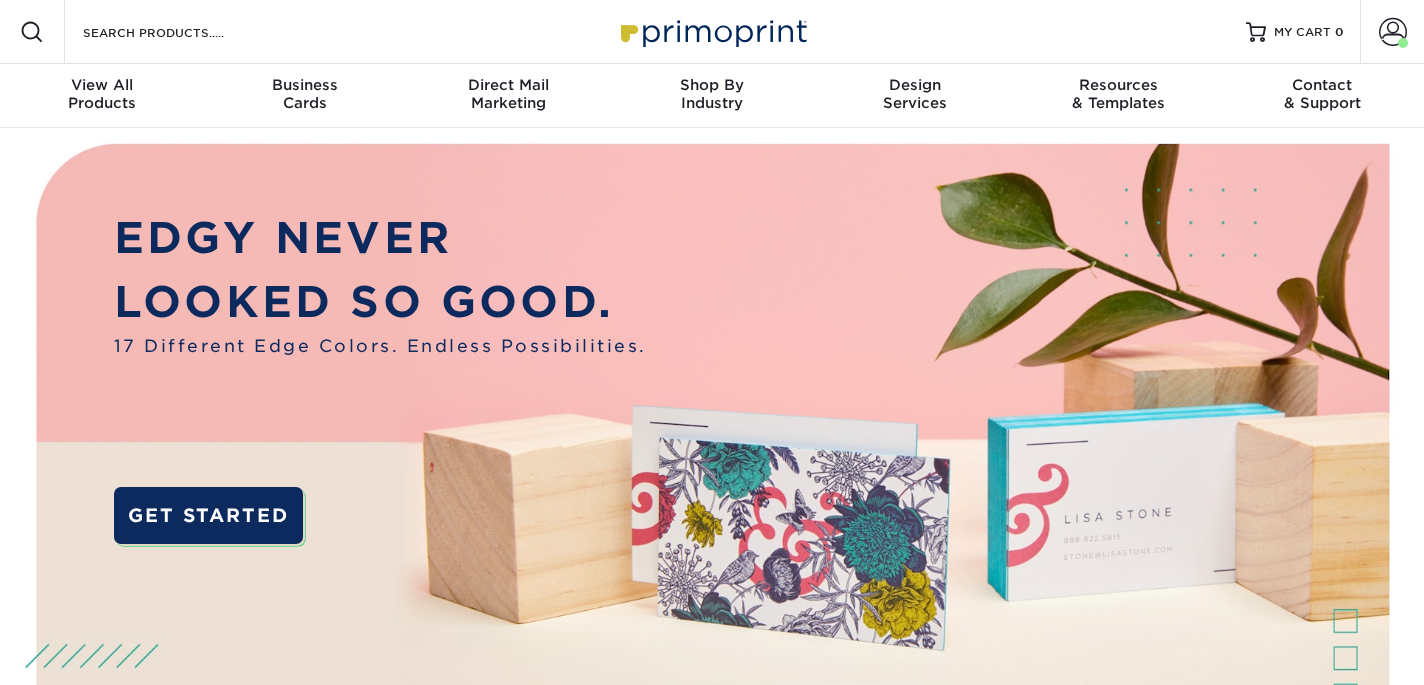 scroll, scrollTop: 0, scrollLeft: 0, axis: both 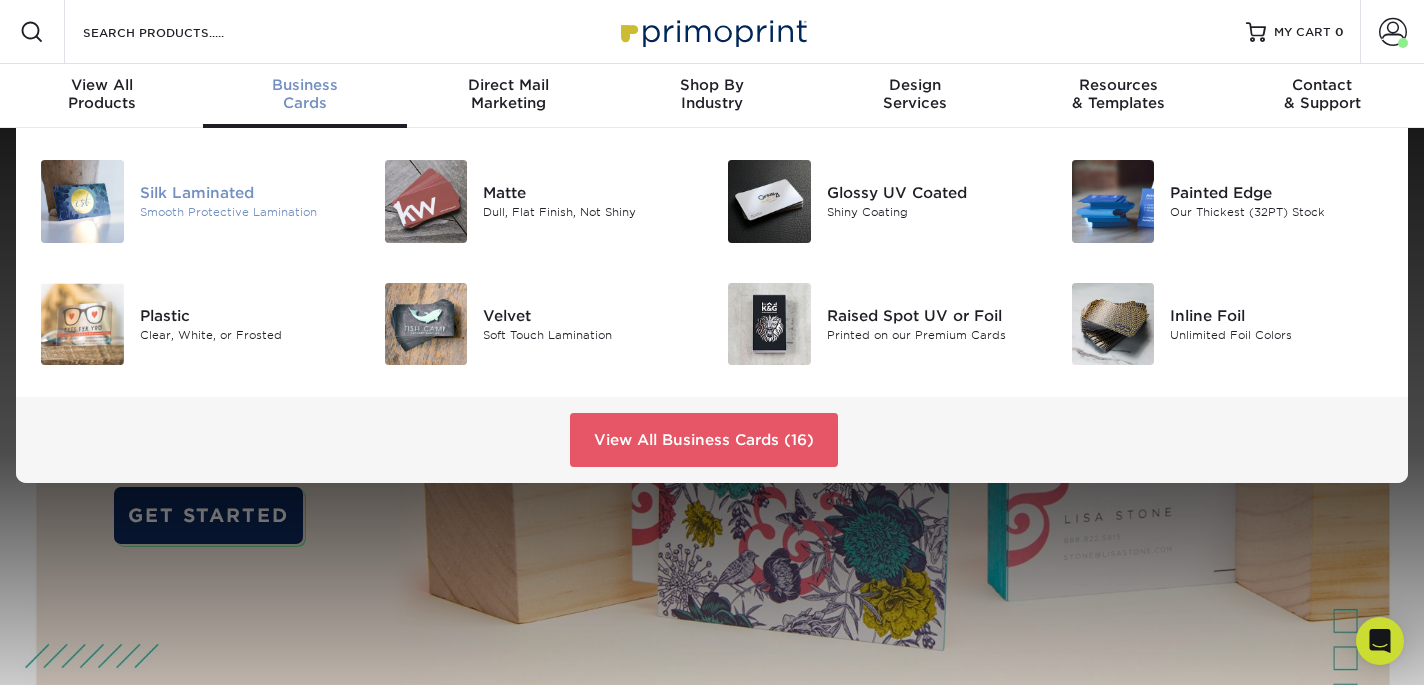 click on "Silk Laminated" at bounding box center (247, 193) 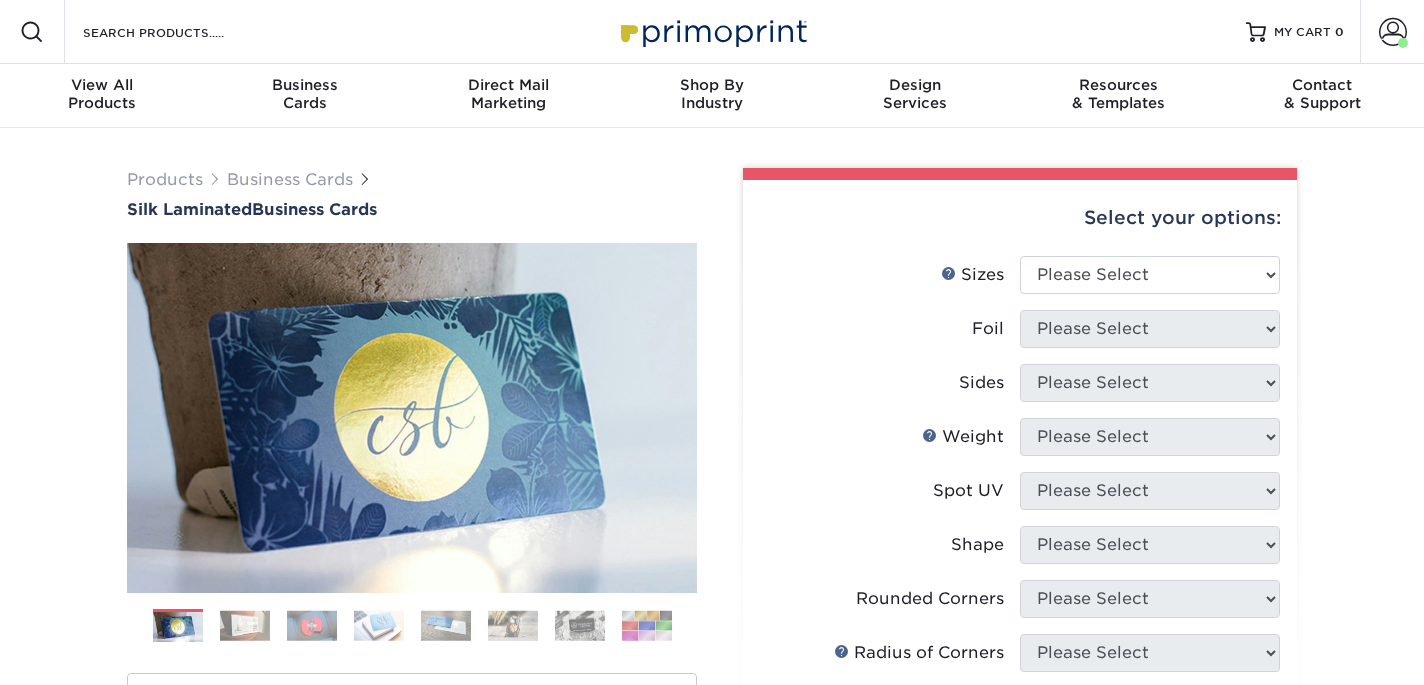 scroll, scrollTop: 0, scrollLeft: 0, axis: both 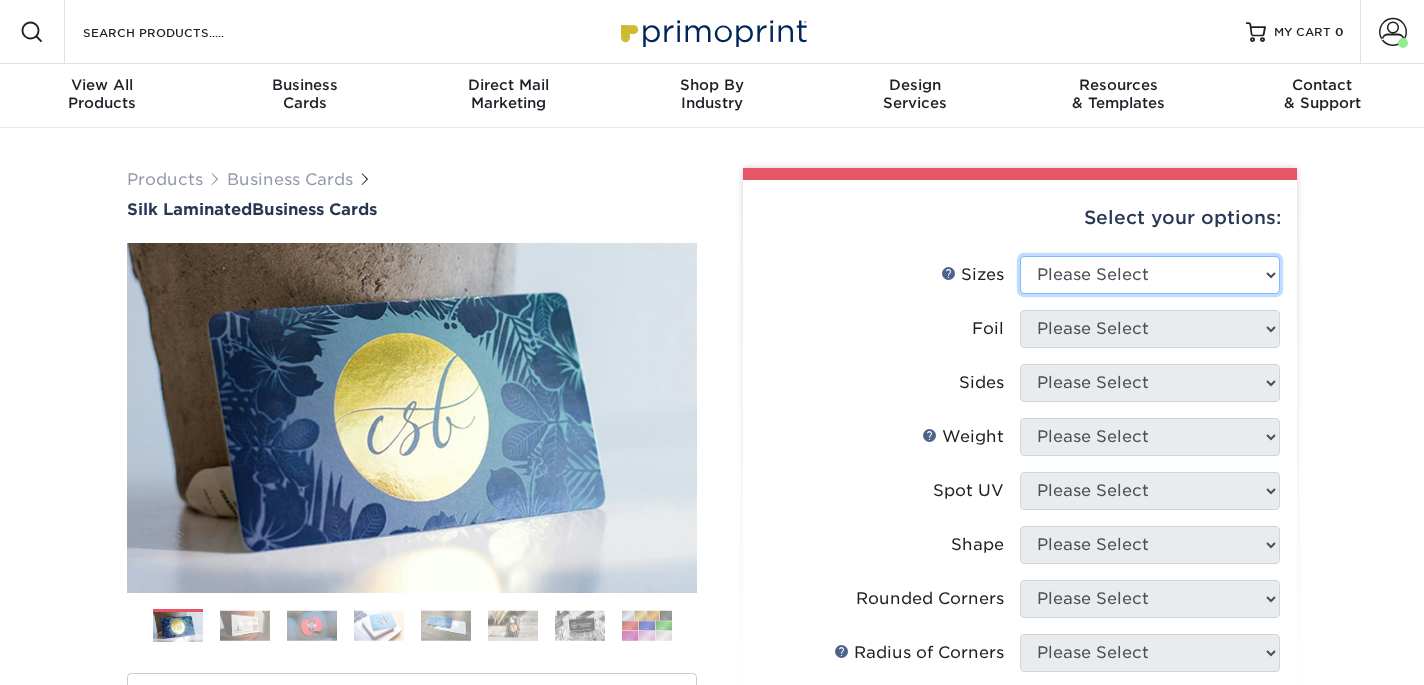 click on "Please Select
1.5" x 3.5"  - Mini
1.75" x 3.5" - Mini
2" x 2" - Square
2" x 3" - Mini
2" x 3.5" - Standard
2" x 7" - Foldover Card
2.125" x 3.375" - European
2.5" x 2.5" - Square 3.5" x 4" - Foldover Card" at bounding box center (1150, 275) 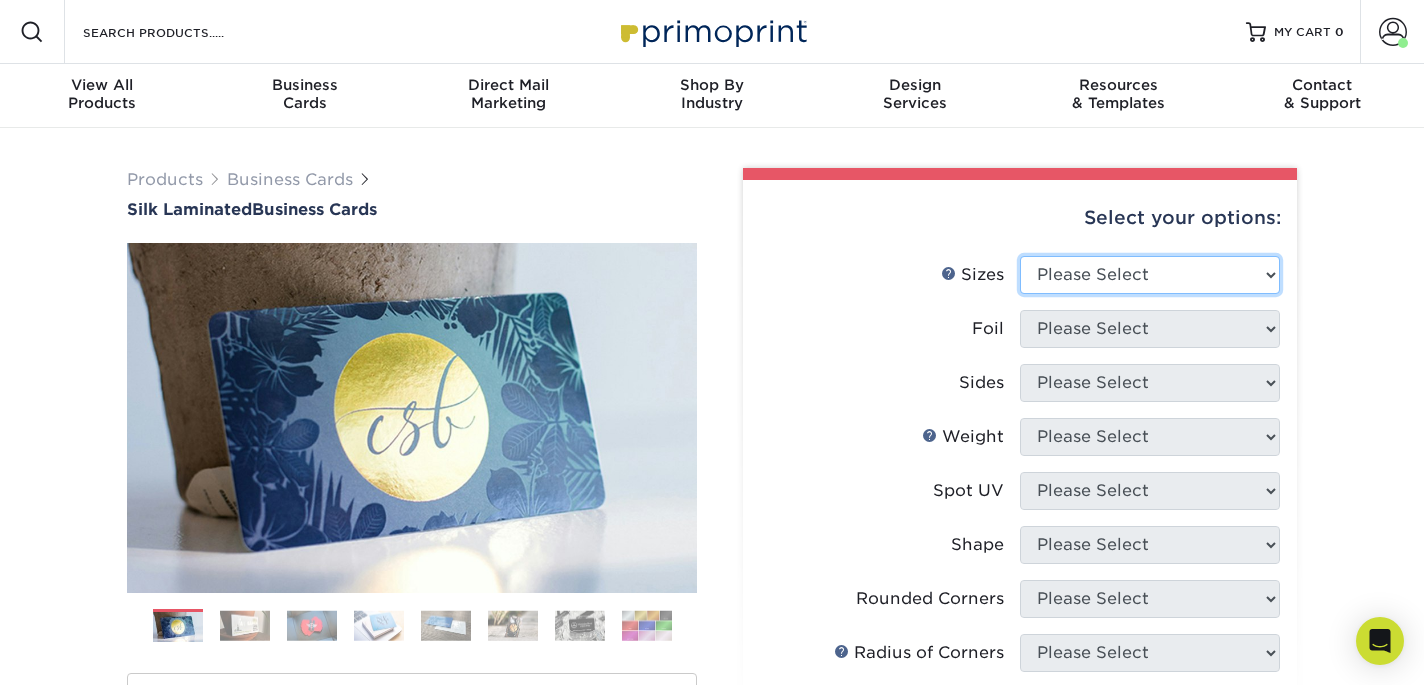 select on "2.00x3.50" 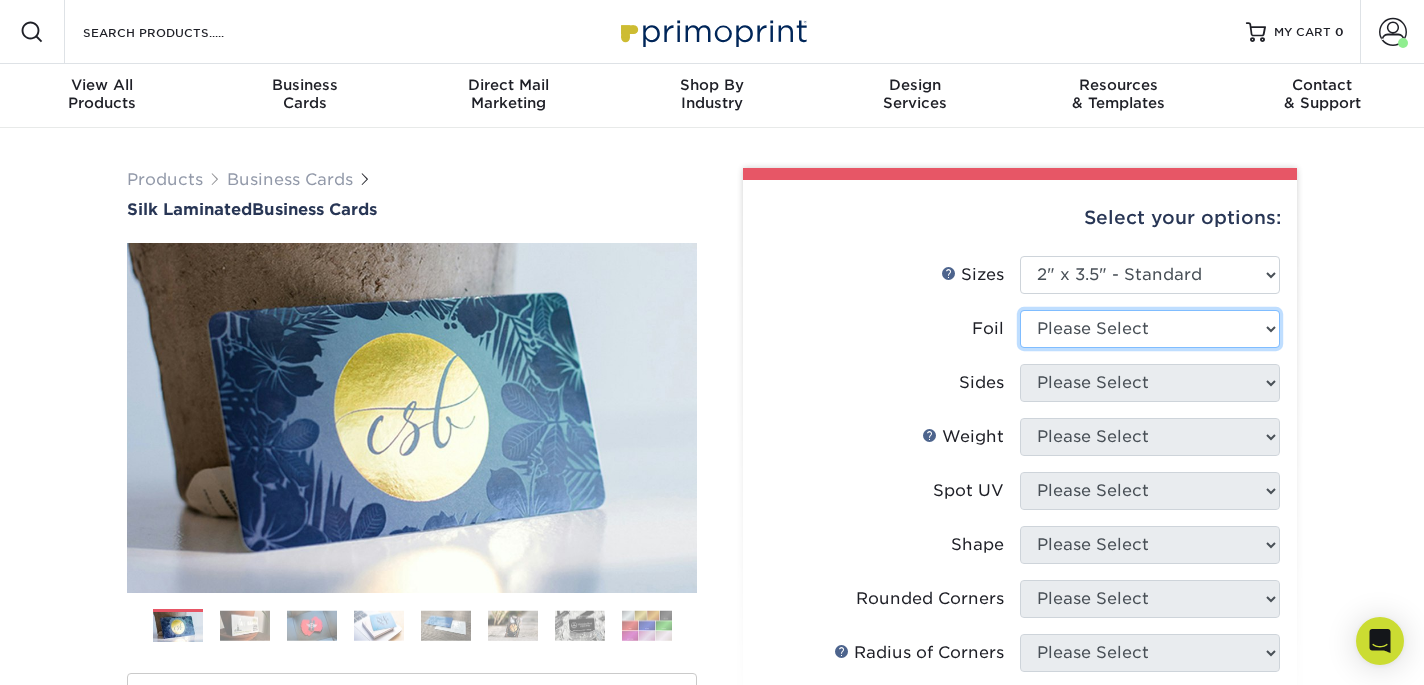 click on "Please Select Yes No" at bounding box center (1150, 329) 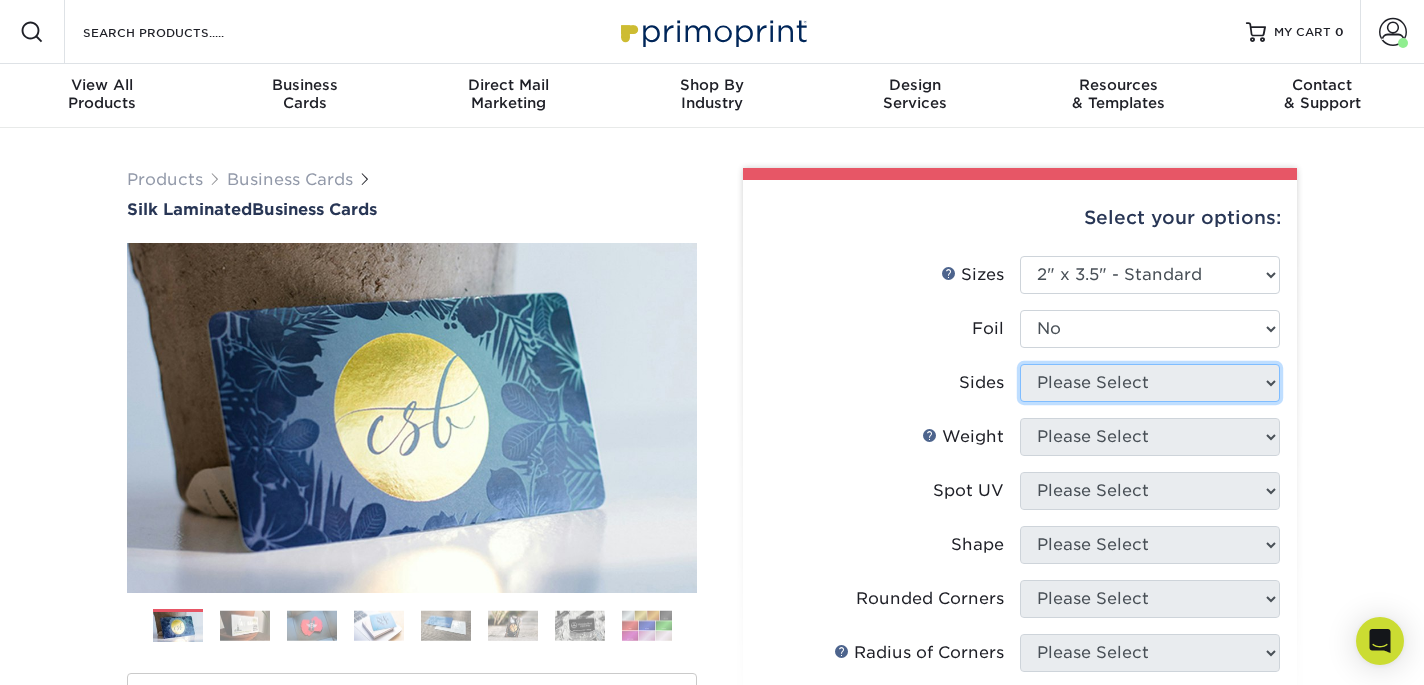 click on "Please Select Print Both Sides Print Both Sides - Foil Both Sides Print Both Sides - Foil Front Only Print Front Only Print Front Only - Foil Front Only" at bounding box center [1150, 383] 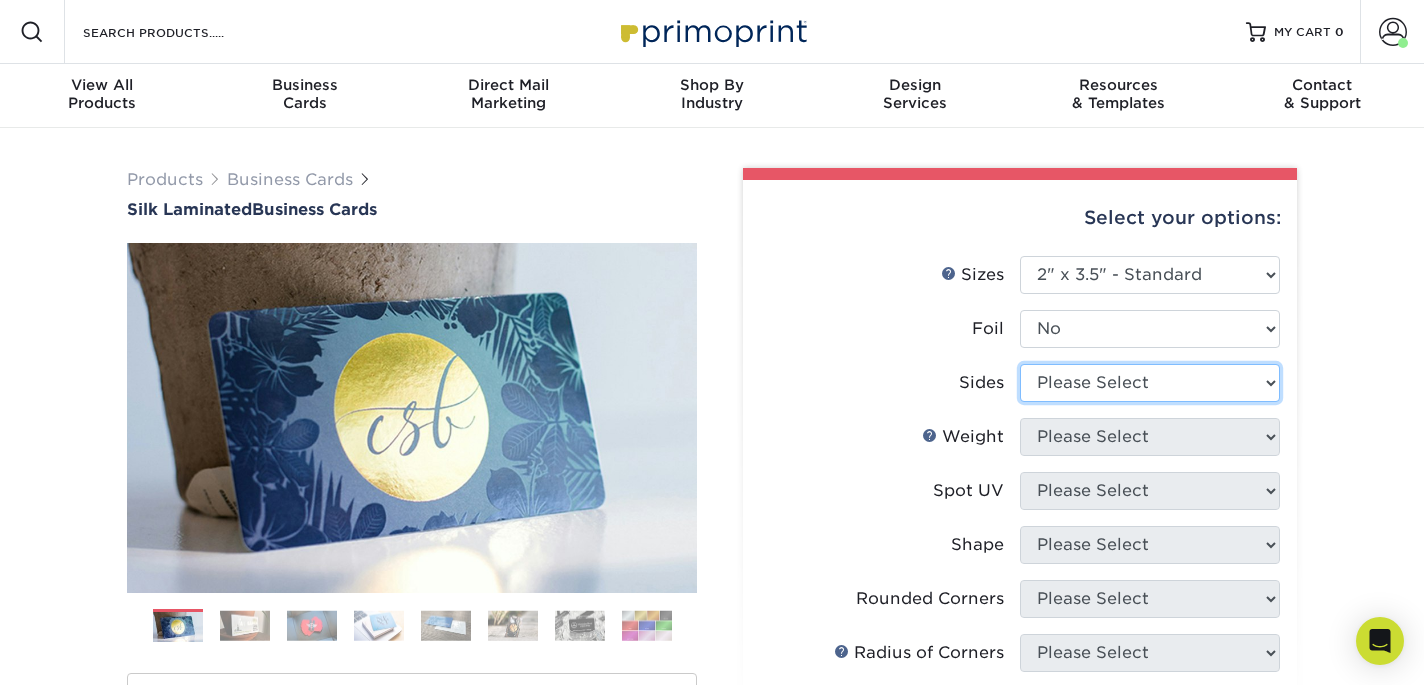 select on "13abbda7-1d64-4f25-8bb2-c179b224825d" 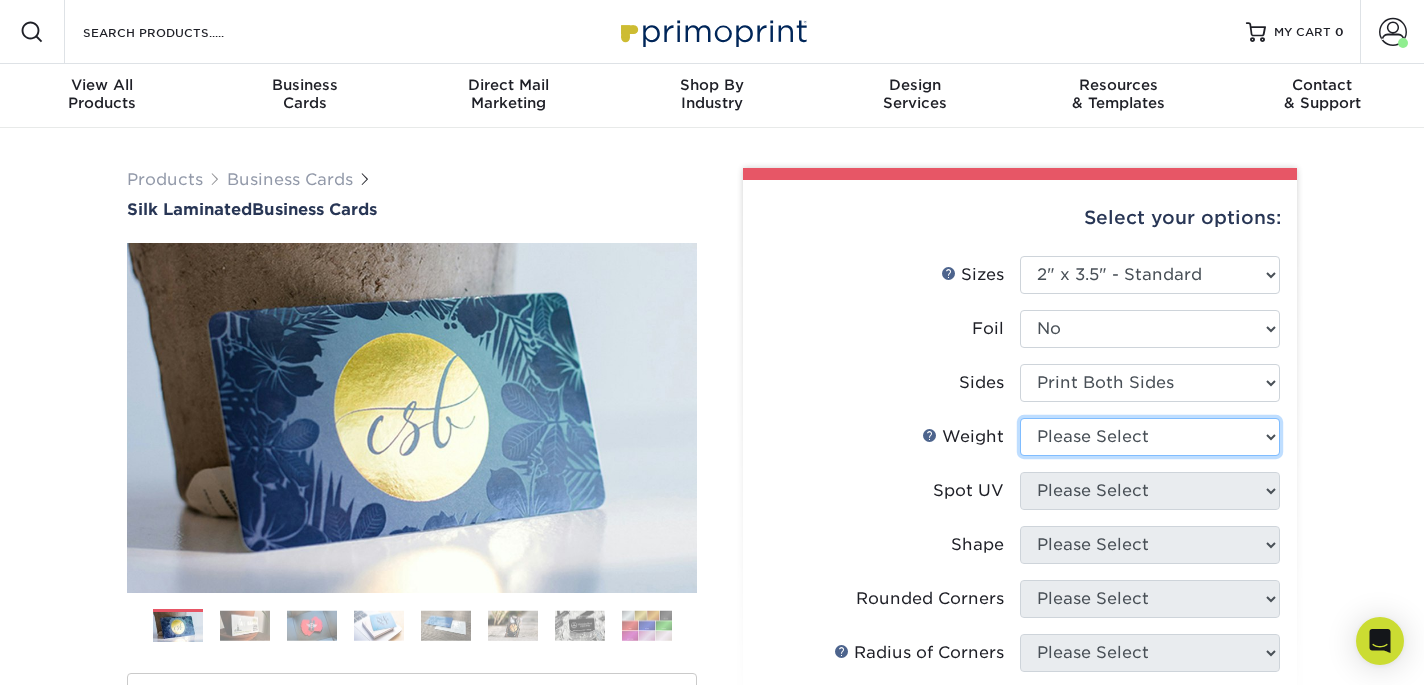 click on "Please Select 16PT" at bounding box center [1150, 437] 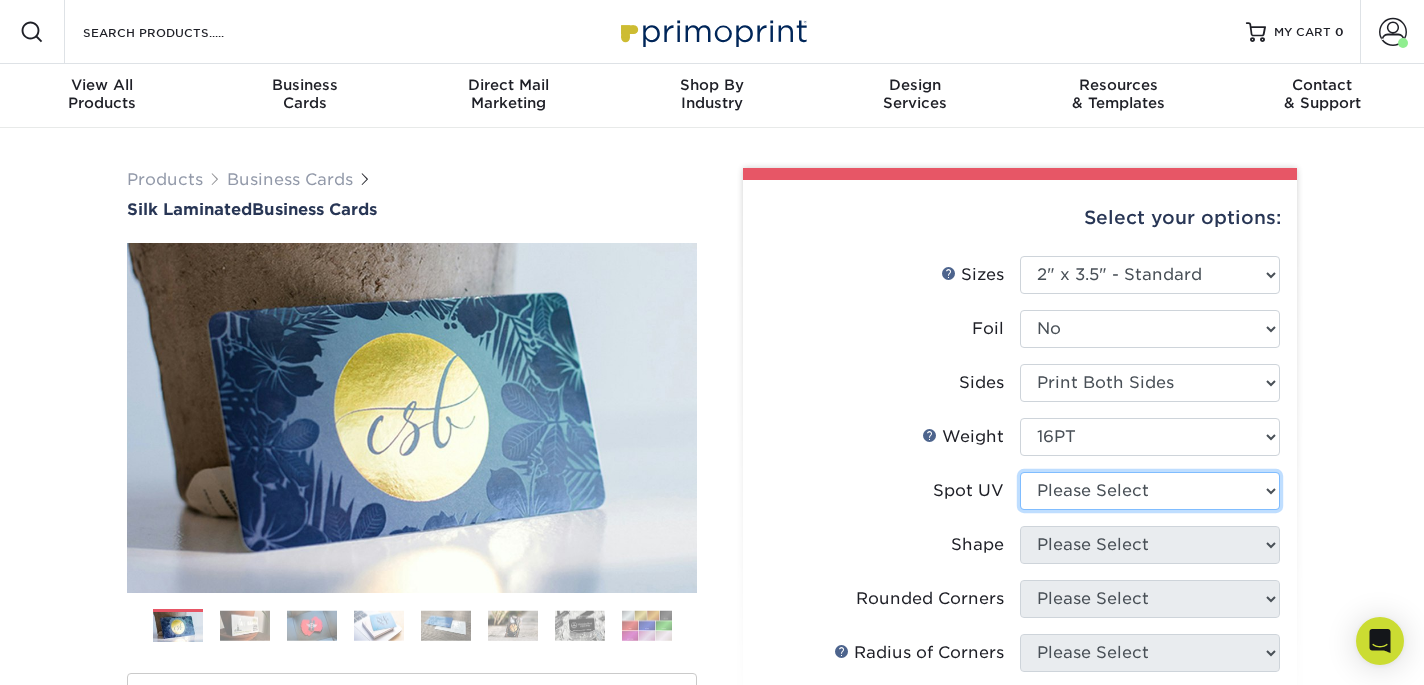 click on "Please Select No Spot UV Front and Back (Both Sides) Front Only Back Only" at bounding box center [1150, 491] 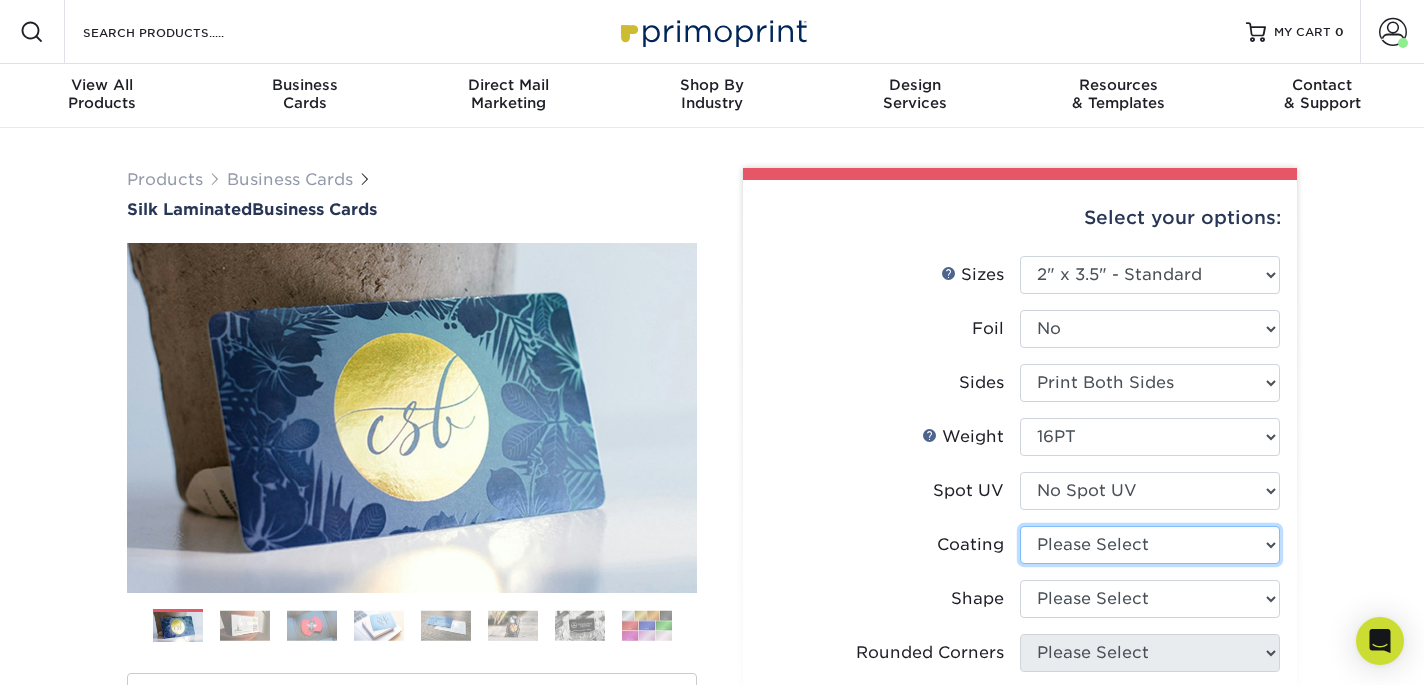 click at bounding box center [1150, 545] 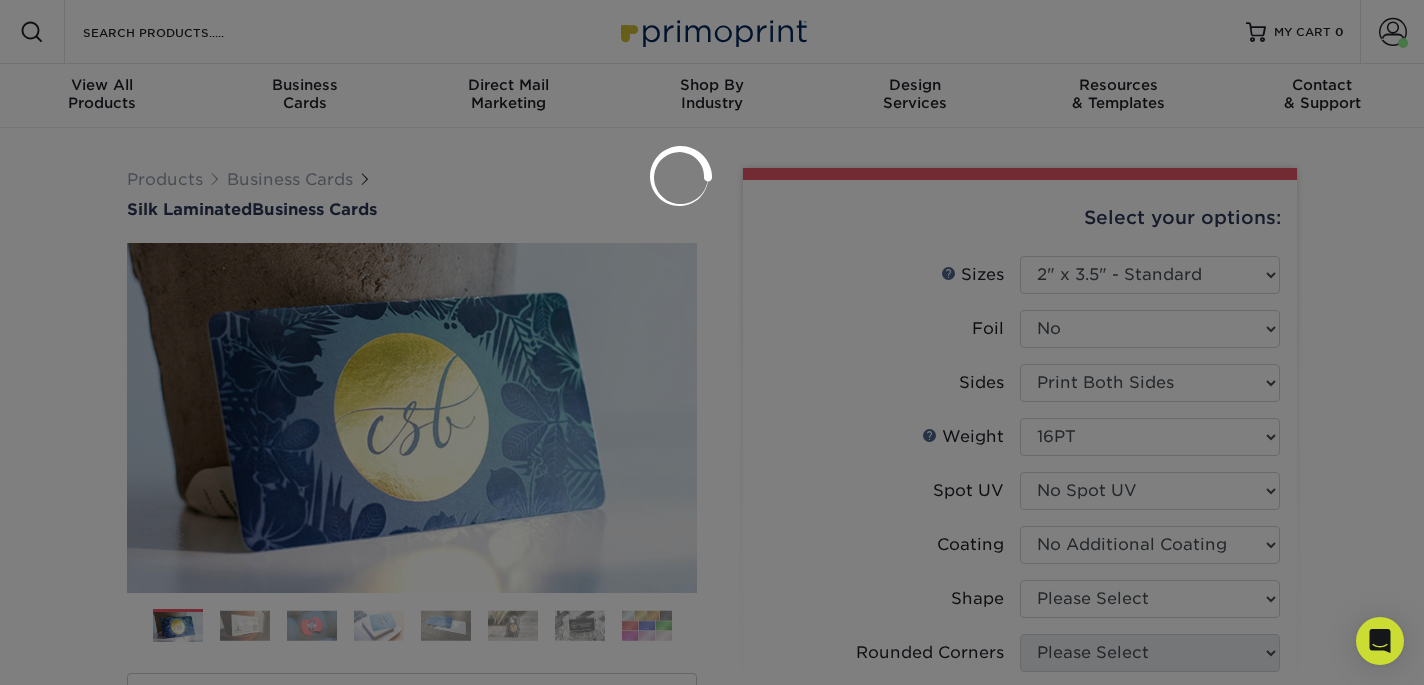 click at bounding box center (712, 342) 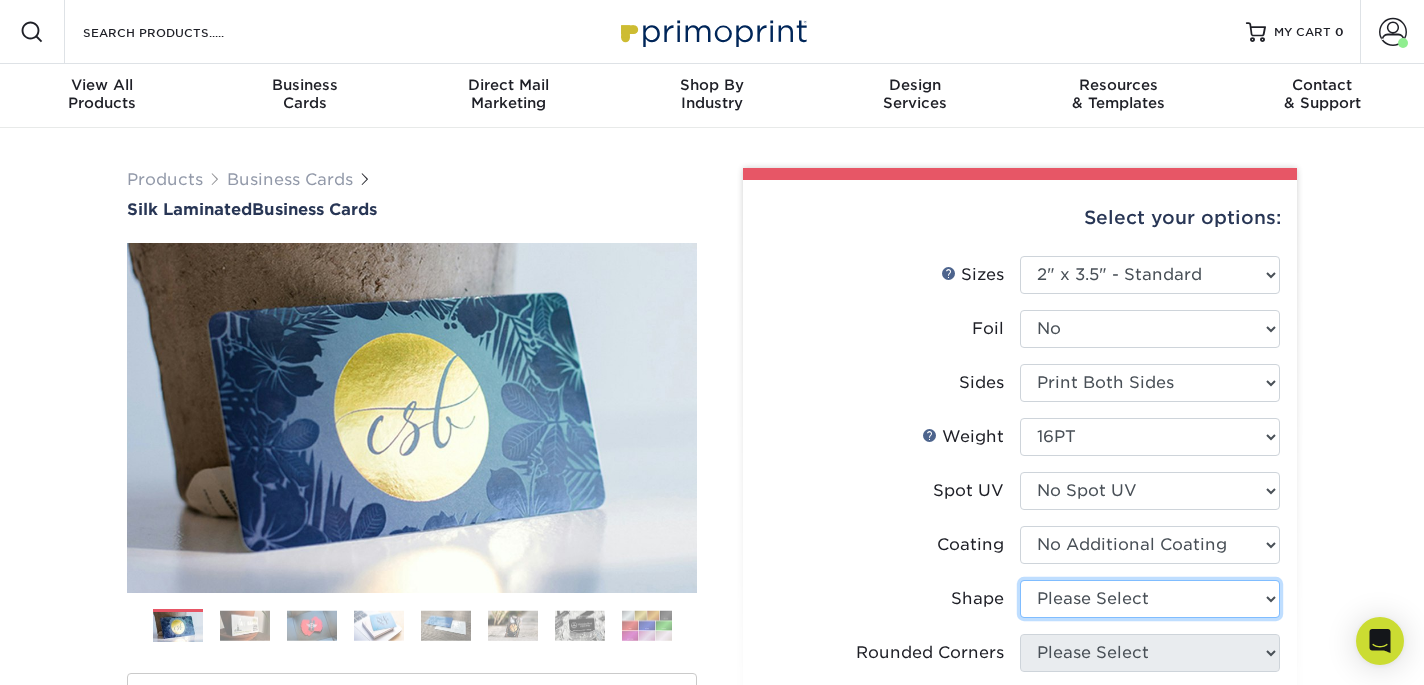click on "Please Select Standard Oval" at bounding box center (1150, 599) 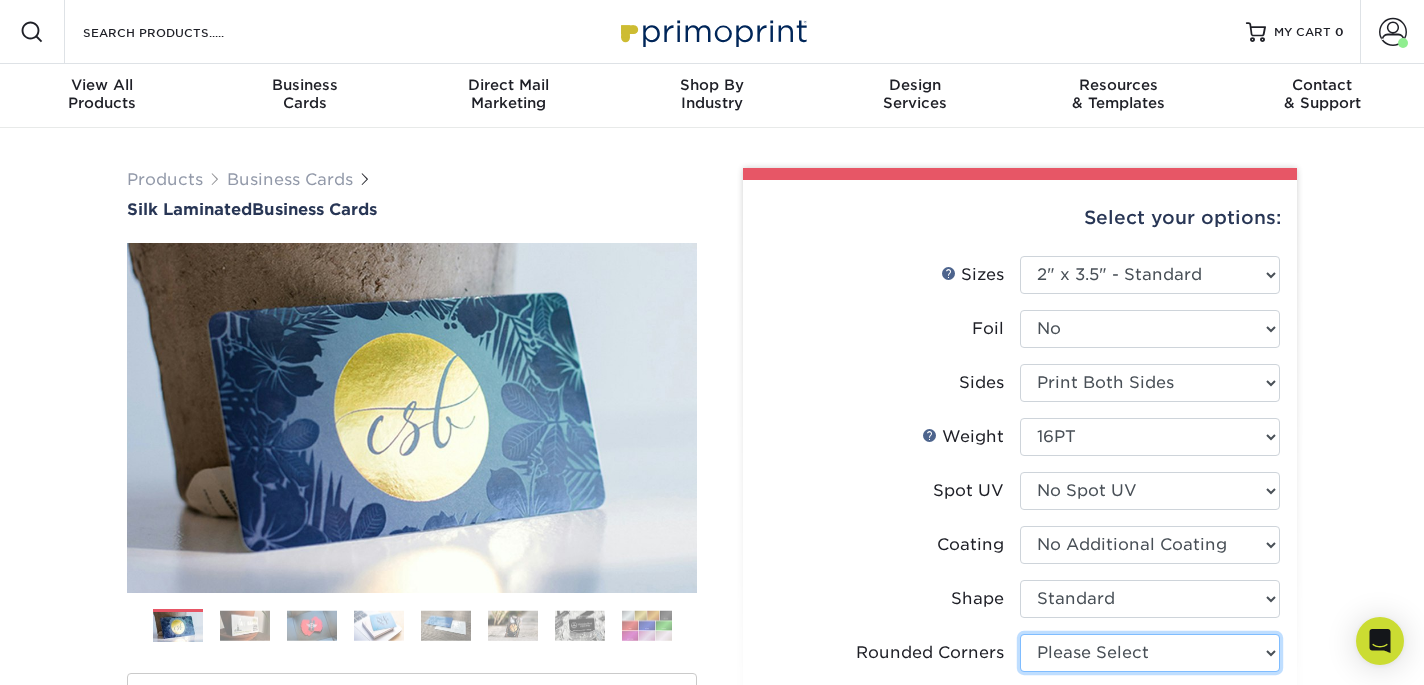 click on "Please Select
Yes - Round 2 Corners                                                    Yes - Round 4 Corners                                                    No" at bounding box center (1150, 653) 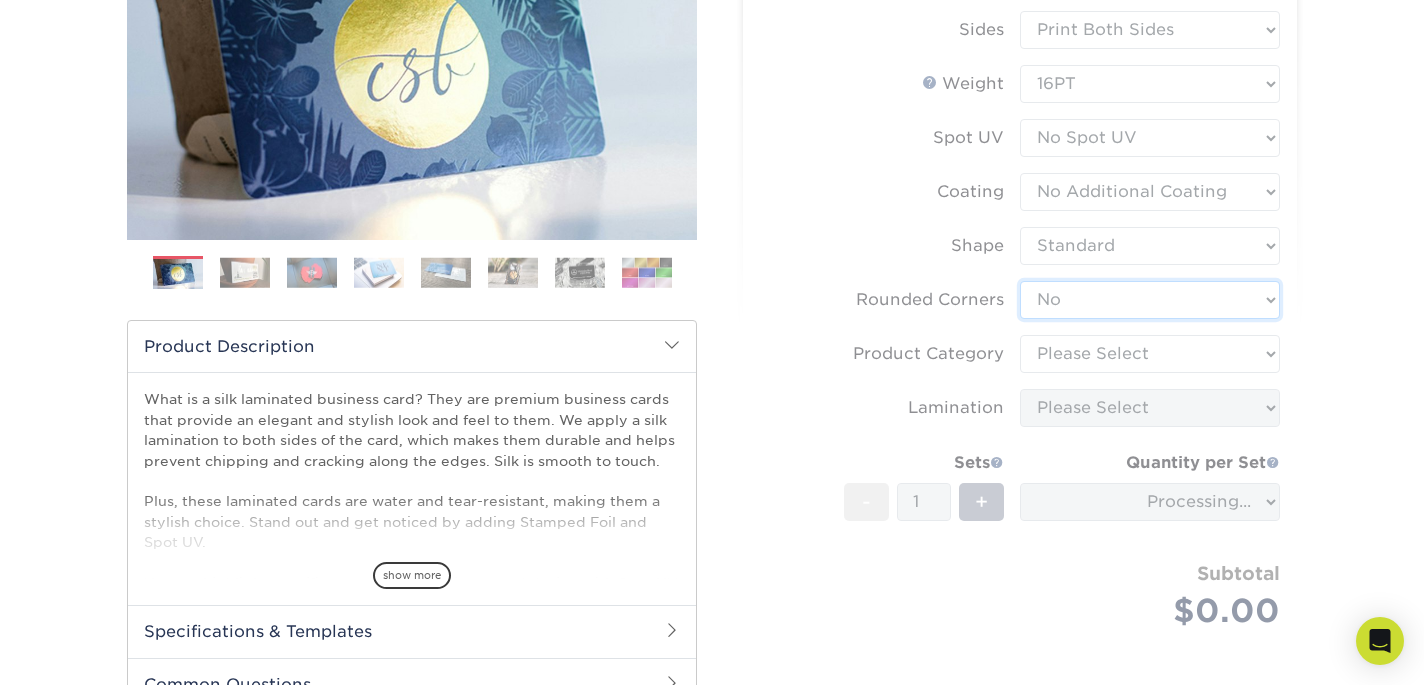 scroll, scrollTop: 376, scrollLeft: 0, axis: vertical 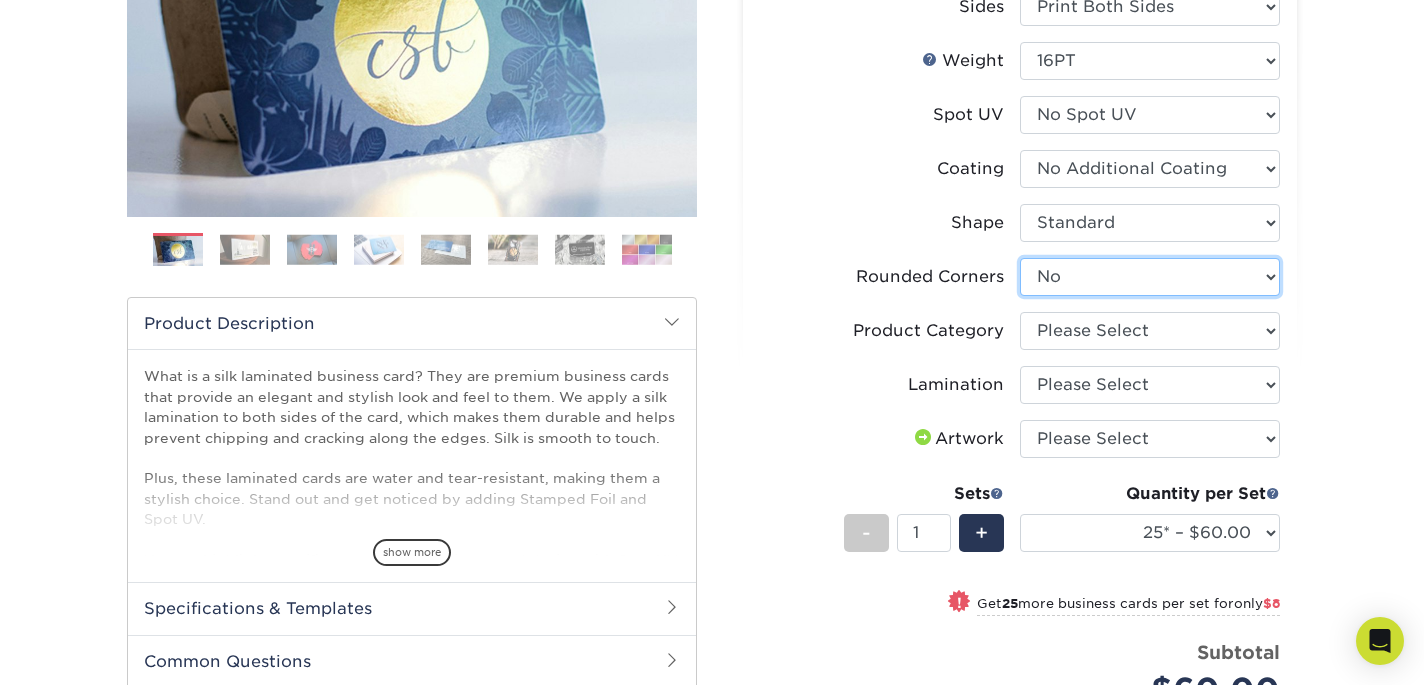 click on "Please Select
Yes - Round 2 Corners                                                    Yes - Round 4 Corners                                                    No" at bounding box center (1150, 277) 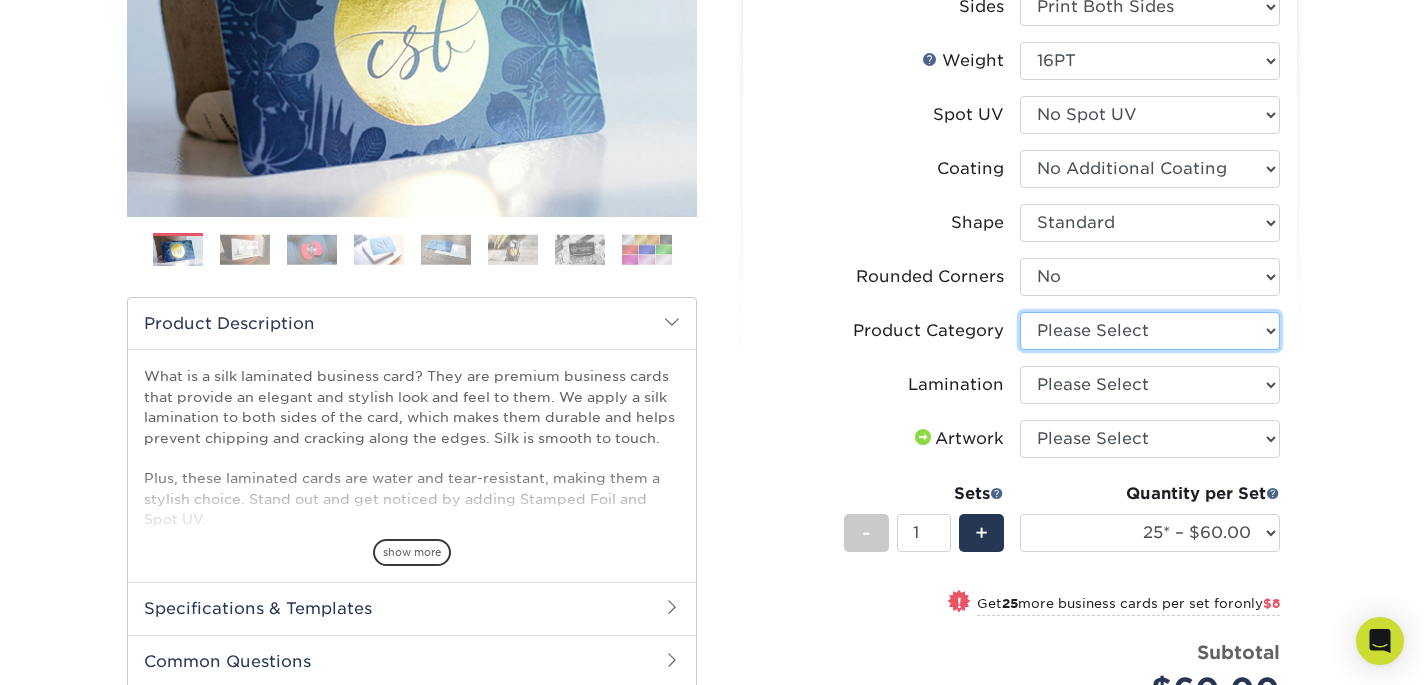 click on "Please Select Business Cards" at bounding box center (1150, 331) 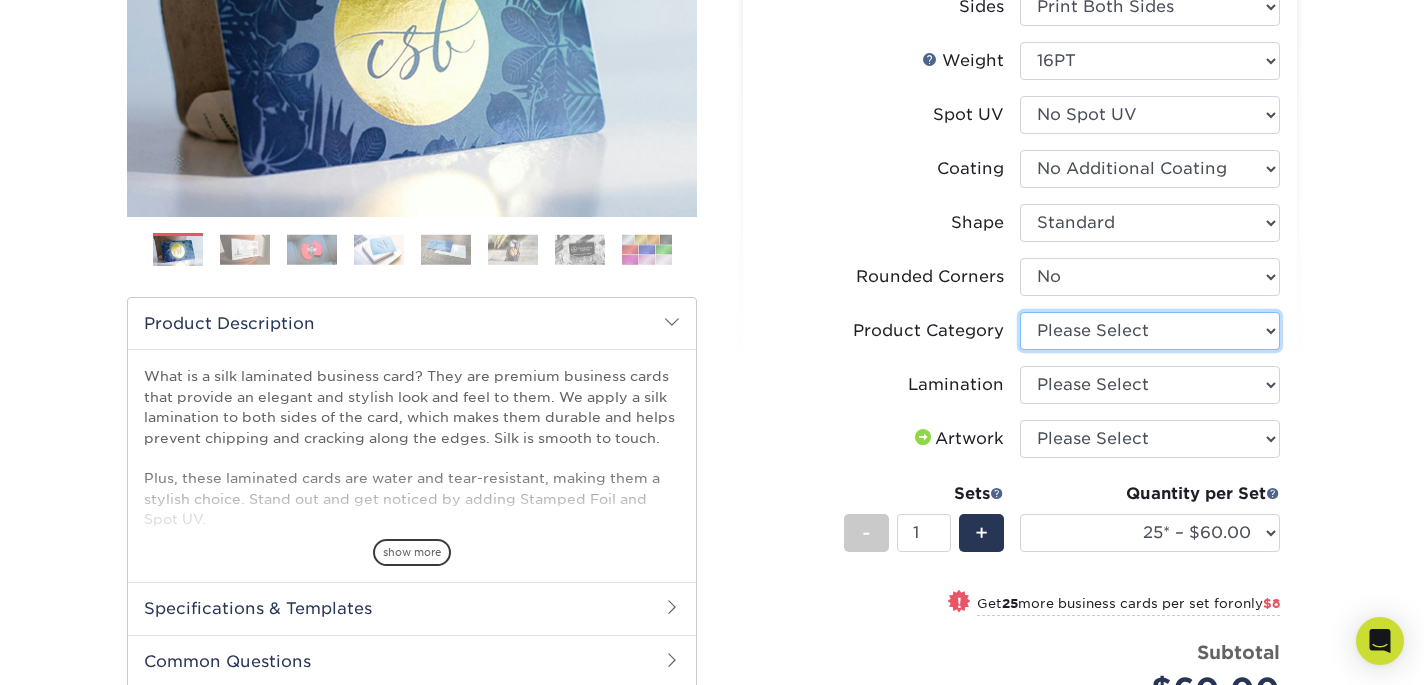 select on "3b5148f1-0588-4f88-a218-97bcfdce65c1" 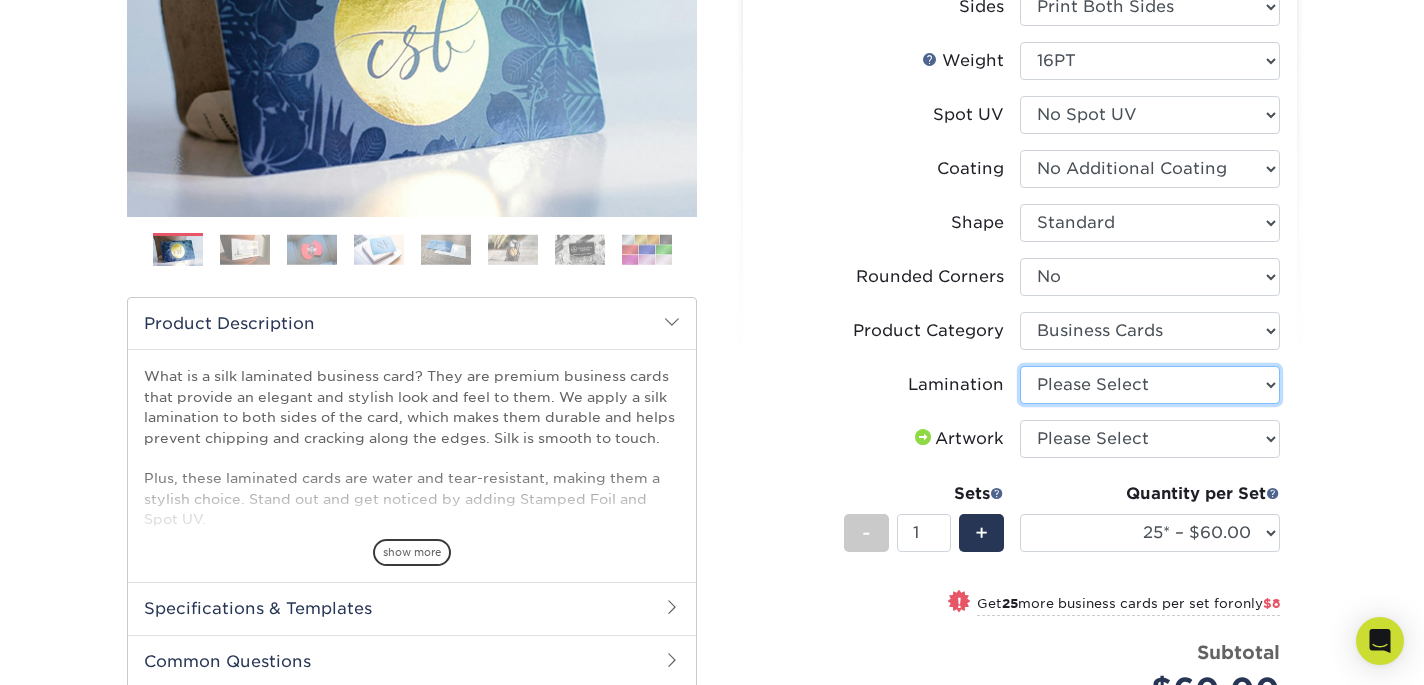 click on "Please Select Silk" at bounding box center (1150, 385) 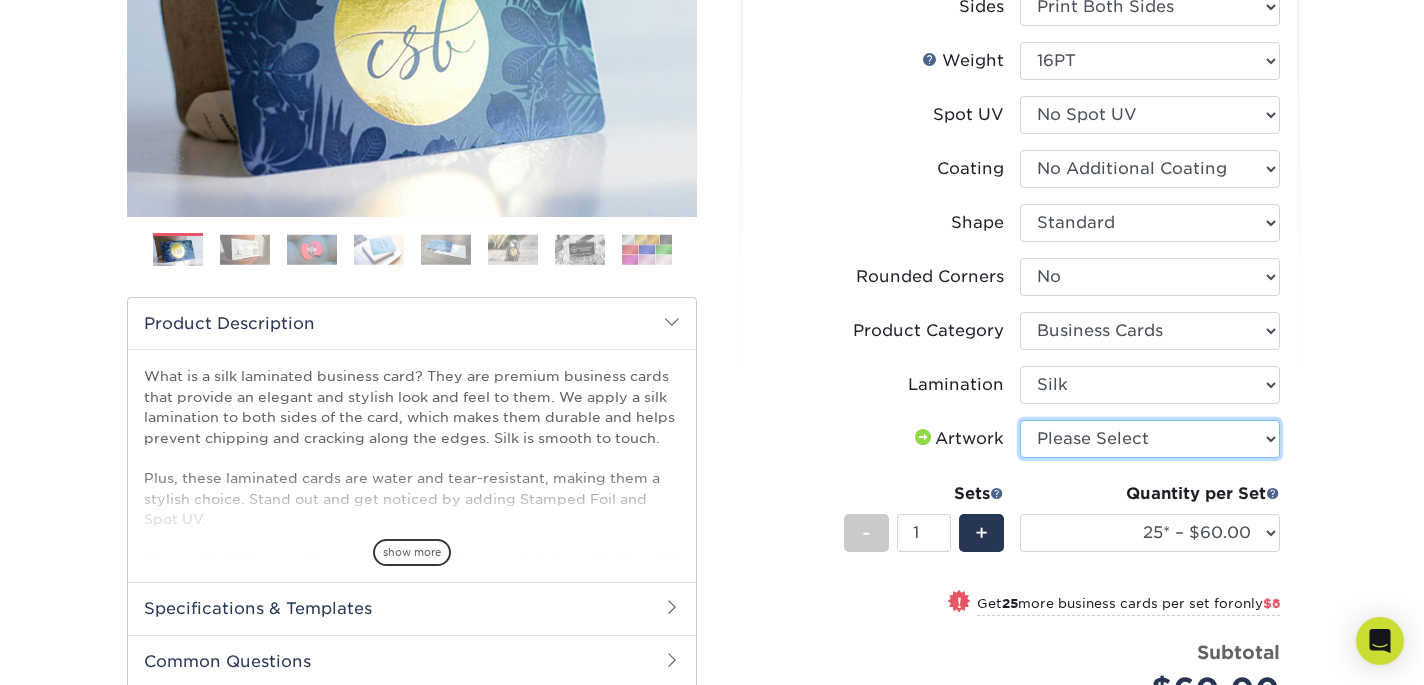 click on "Please Select I will upload files I need a design - $100" at bounding box center [1150, 439] 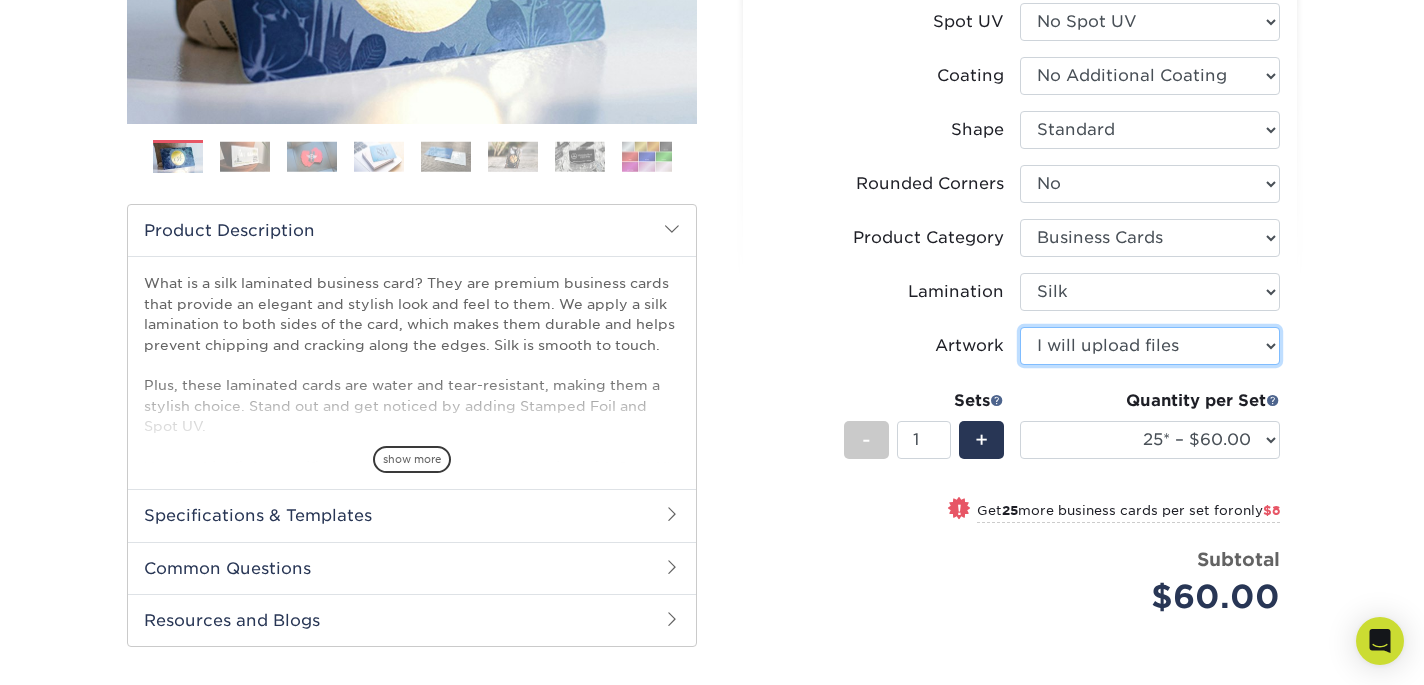 scroll, scrollTop: 489, scrollLeft: 0, axis: vertical 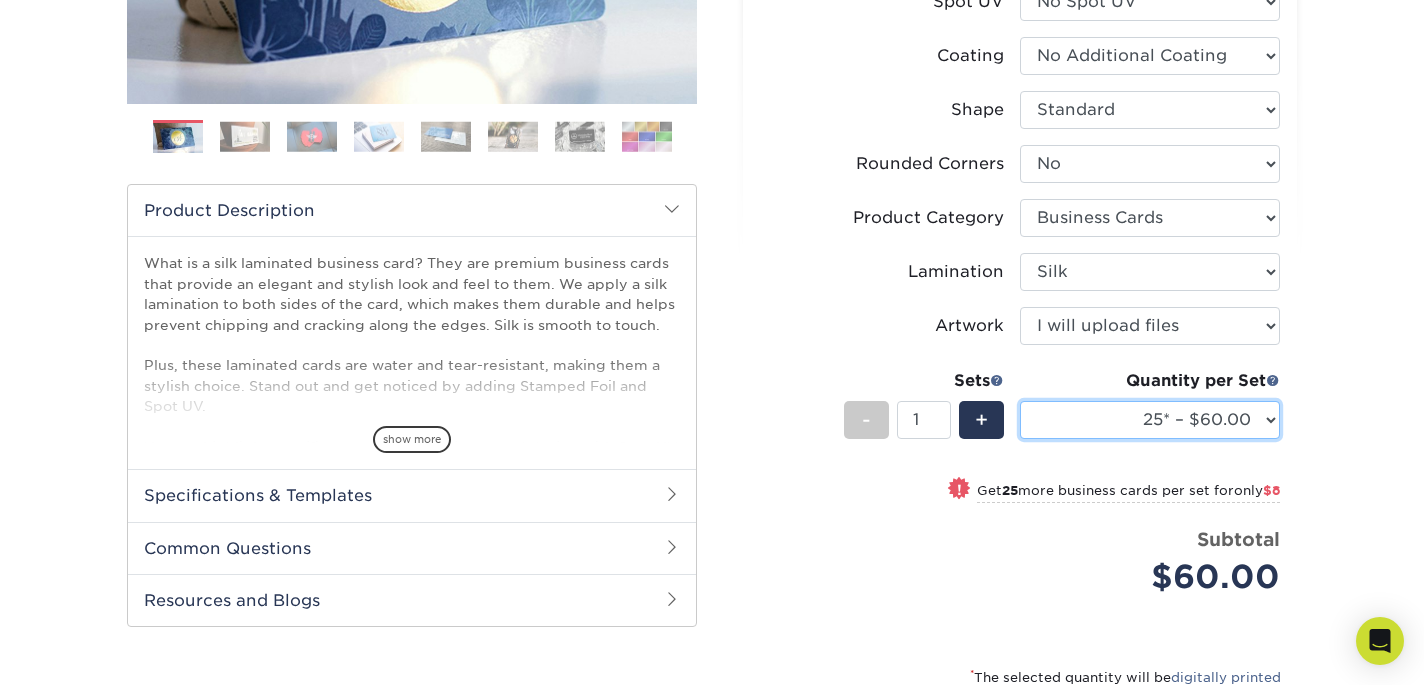 click on "25* – $60.00 50* – $68.00 75* – $76.00 100* – $84.00 250* – $92.00 500 – $96.00 1000 – $128.00 2500 – $264.00 5000 – $399.00 10000 – $710.00" at bounding box center (1150, 420) 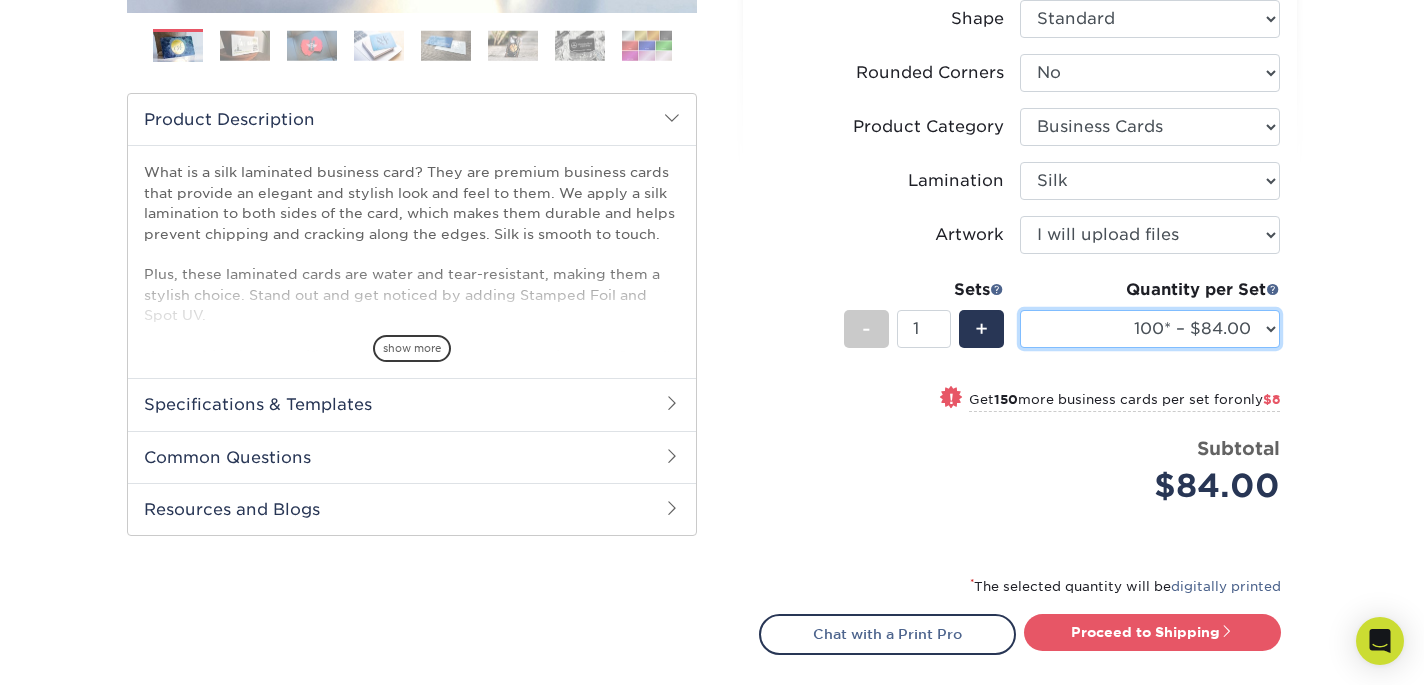 scroll, scrollTop: 718, scrollLeft: 0, axis: vertical 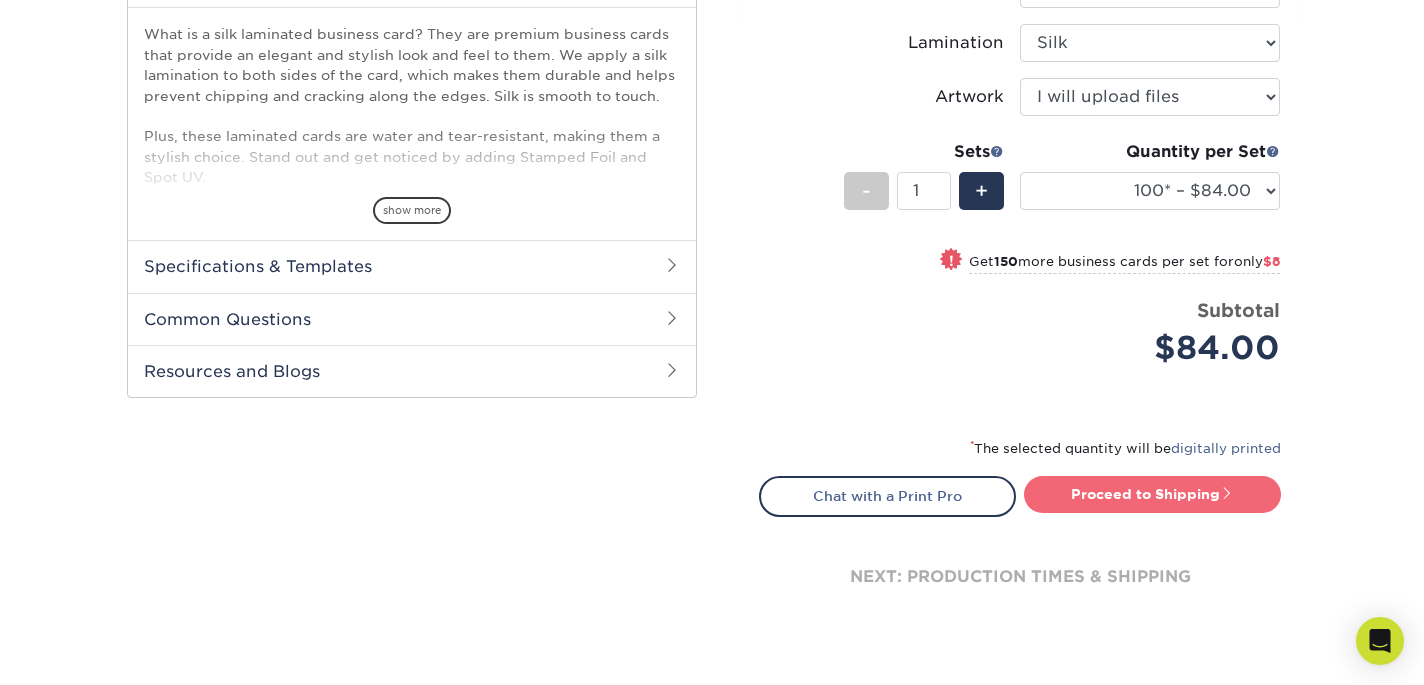 click on "Proceed to Shipping" at bounding box center [1152, 494] 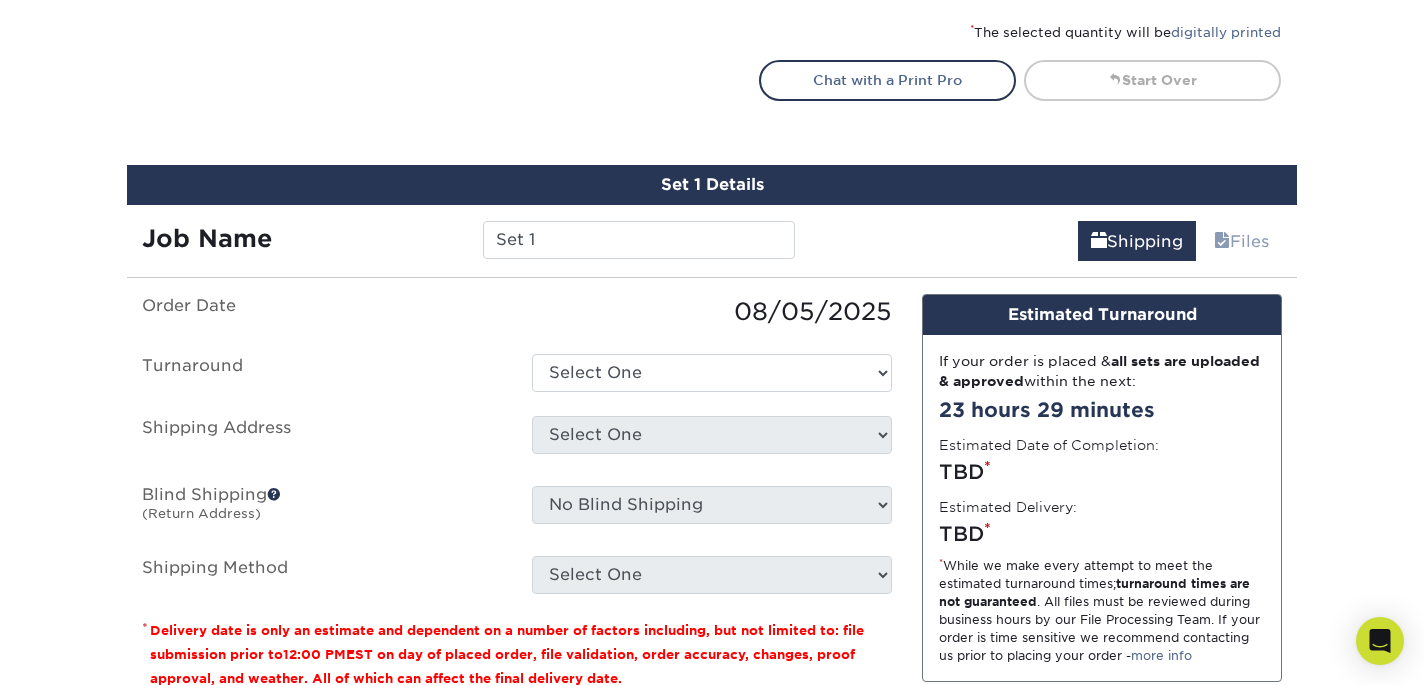scroll, scrollTop: 1248, scrollLeft: 0, axis: vertical 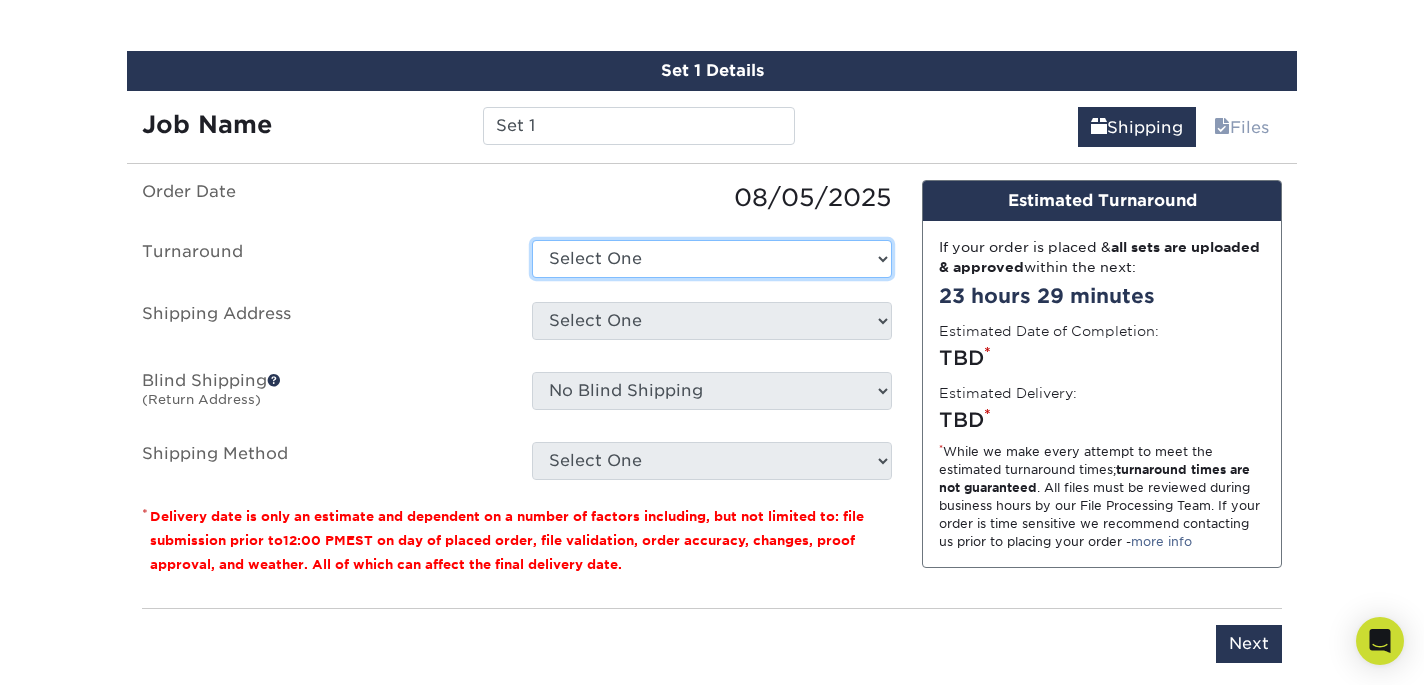 click on "Select One 2-4 Business Days 2 Day Next Business Day" at bounding box center [712, 259] 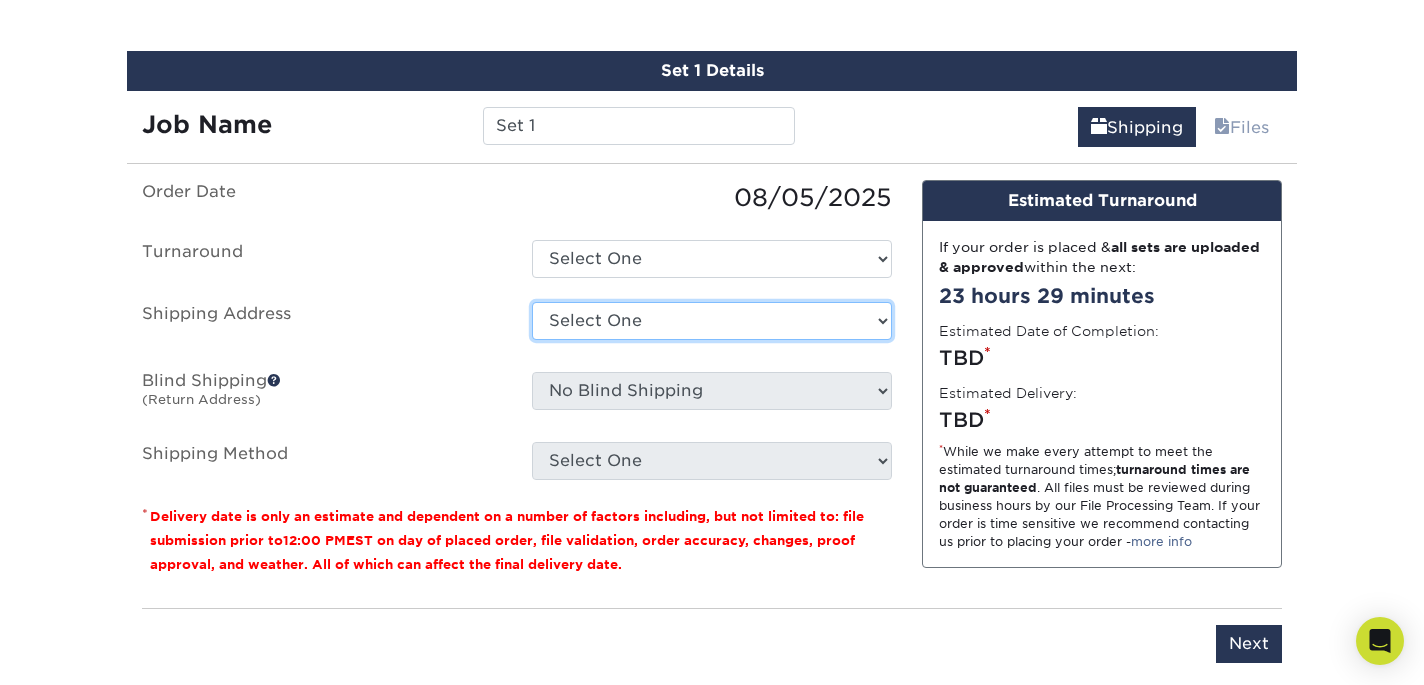 click on "Select One
[CITY] CO
[FIRST] [LAST] Home
[FIRST] [LAST]
[FIRST] [LAST]
[FIRST] [LAST]
[FIRST] [LAST]
[FIRST] [LAST]
[CITY] IL
[FIRST] [LAST]
[FIRST] [LAST] [LAST]
[STATE] Office
[LAST] CA
[FIRST] [LAST]
[FIRST] [LAST]
[LAST]
[LAST]
[FIRST] [LAST]
[LAST]/[LAST]
[FIRST] [LAST]
[LAST] S.'s Home Address
[LAST] Residence
[FIRST] [LAST]
[FIRST] [LAST]
[LAST]" at bounding box center [712, 321] 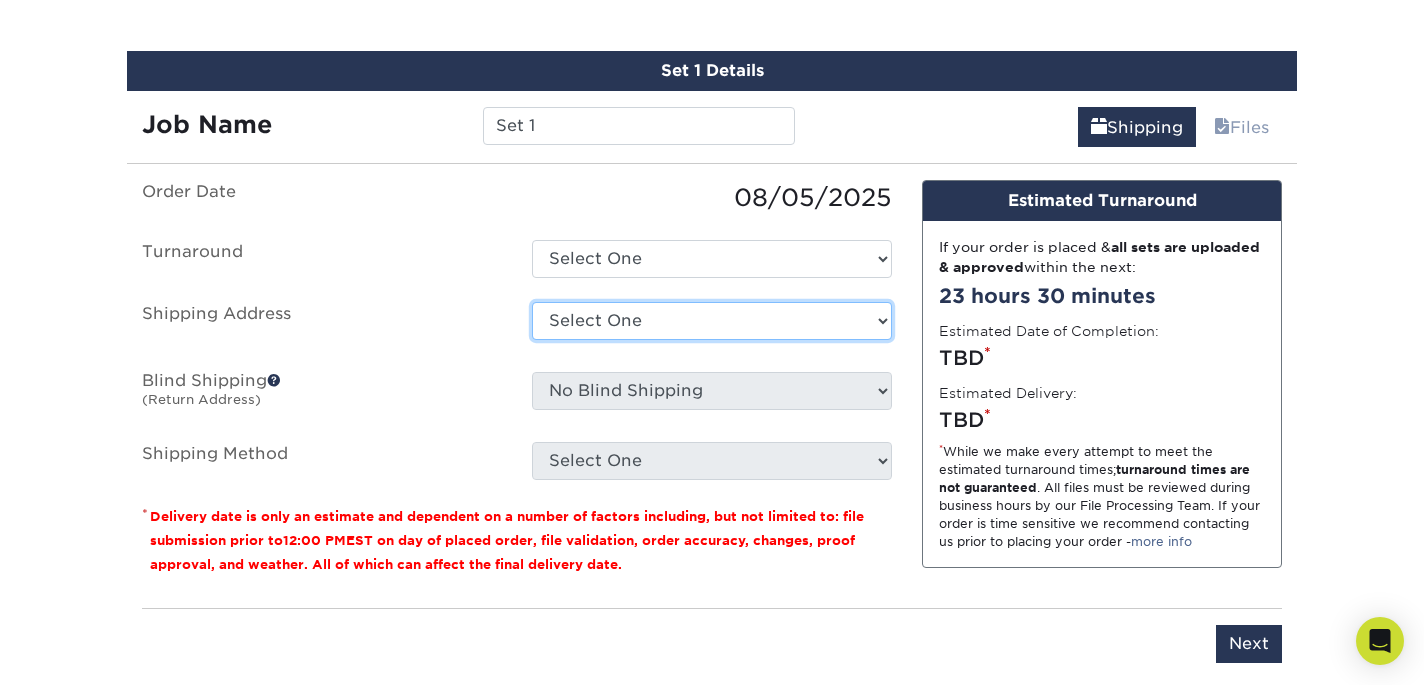 select on "284735" 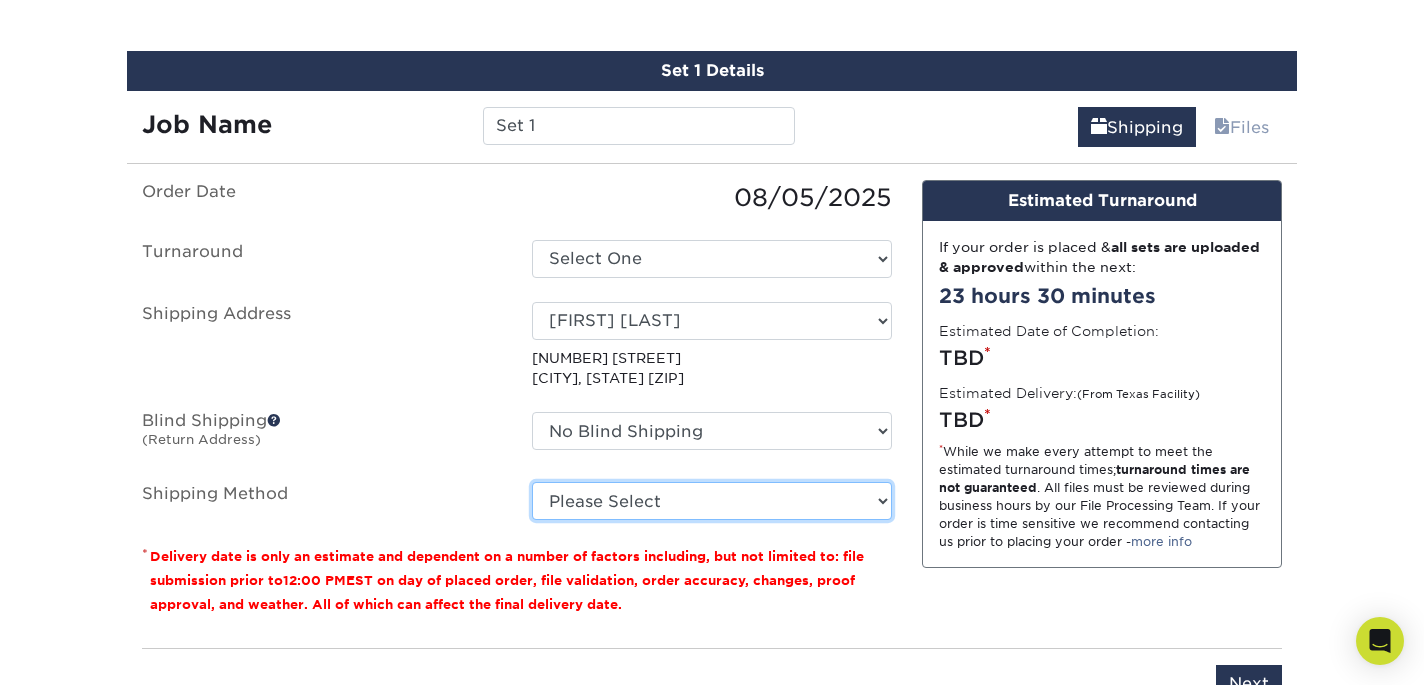 click on "Please Select Ground Shipping (+$7.84) 3 Day Shipping Service (+$20.09) 2 Day Air Shipping (+$20.59) Next Day Shipping by 5pm (+$29.92) Next Day Shipping by 12 noon (+$32.16) Next Day Air Early A.M. (+$159.00)" at bounding box center (712, 501) 